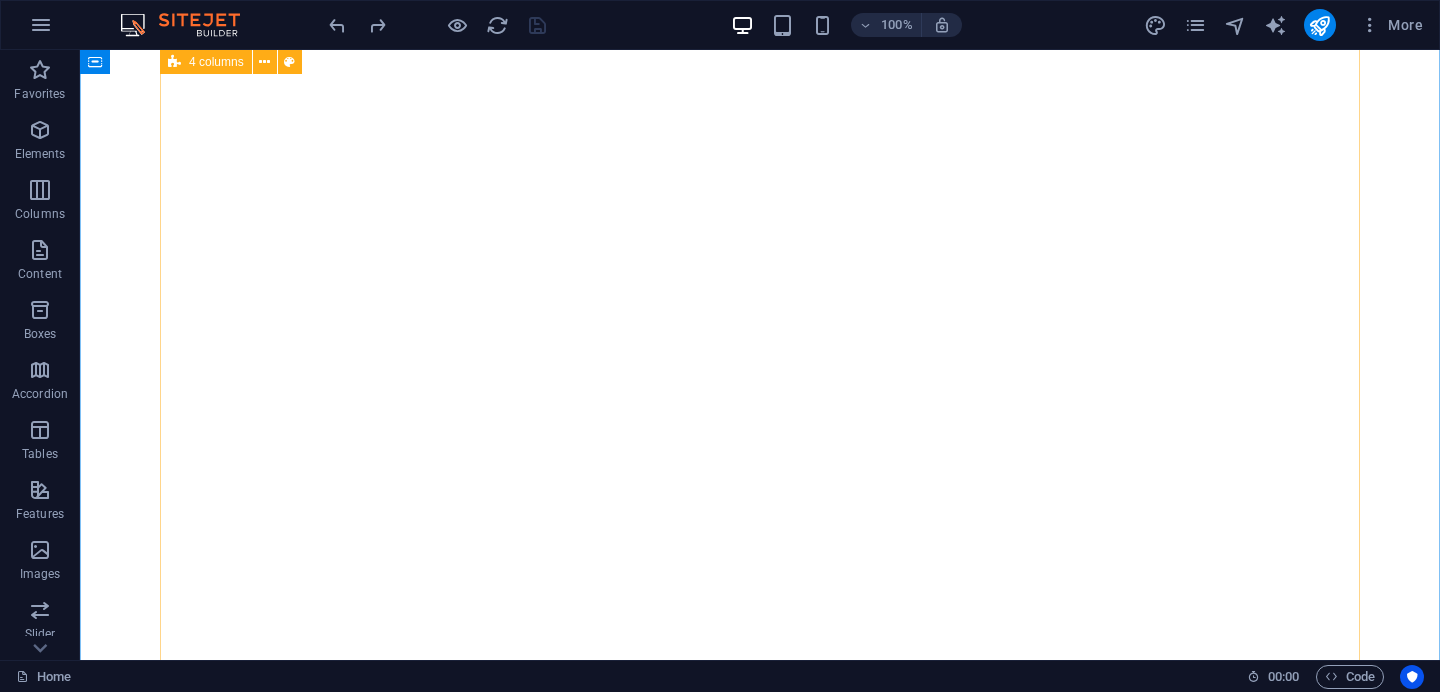 scroll, scrollTop: 0, scrollLeft: 0, axis: both 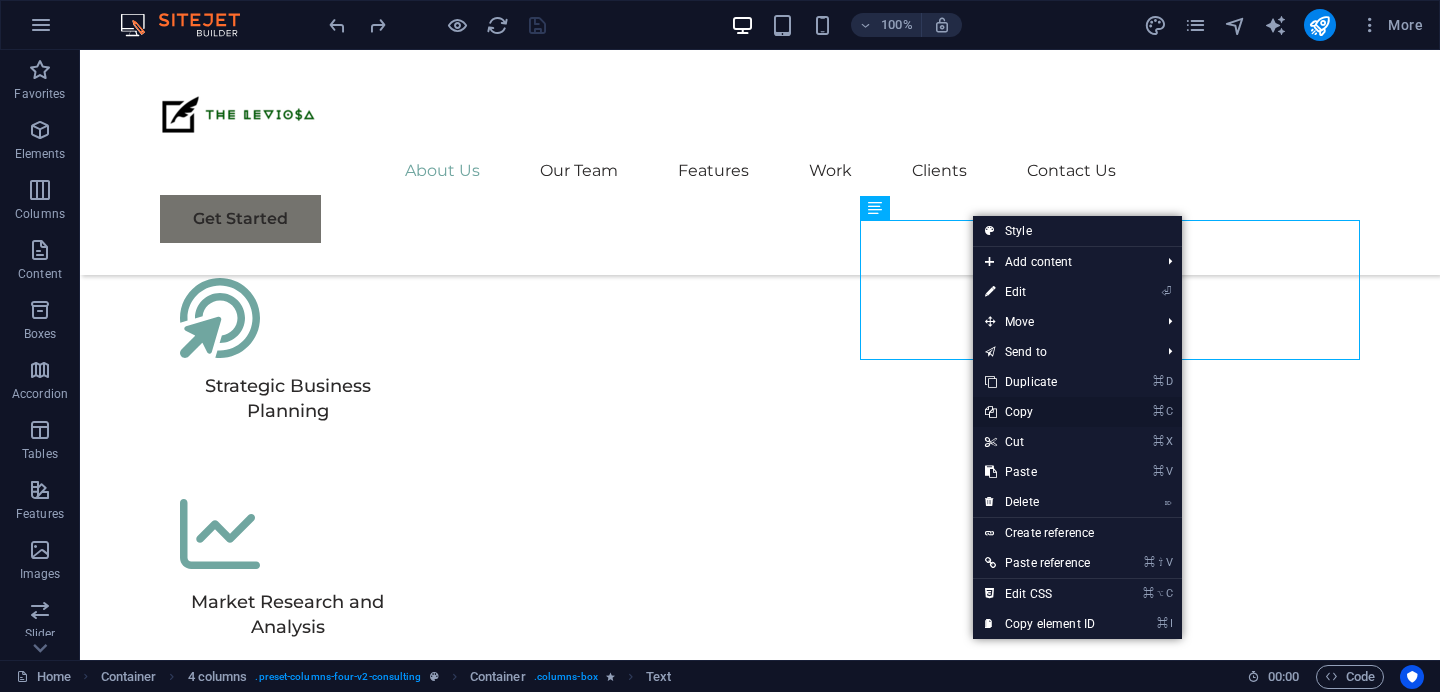 click on "⌘ C  Copy" at bounding box center (1040, 412) 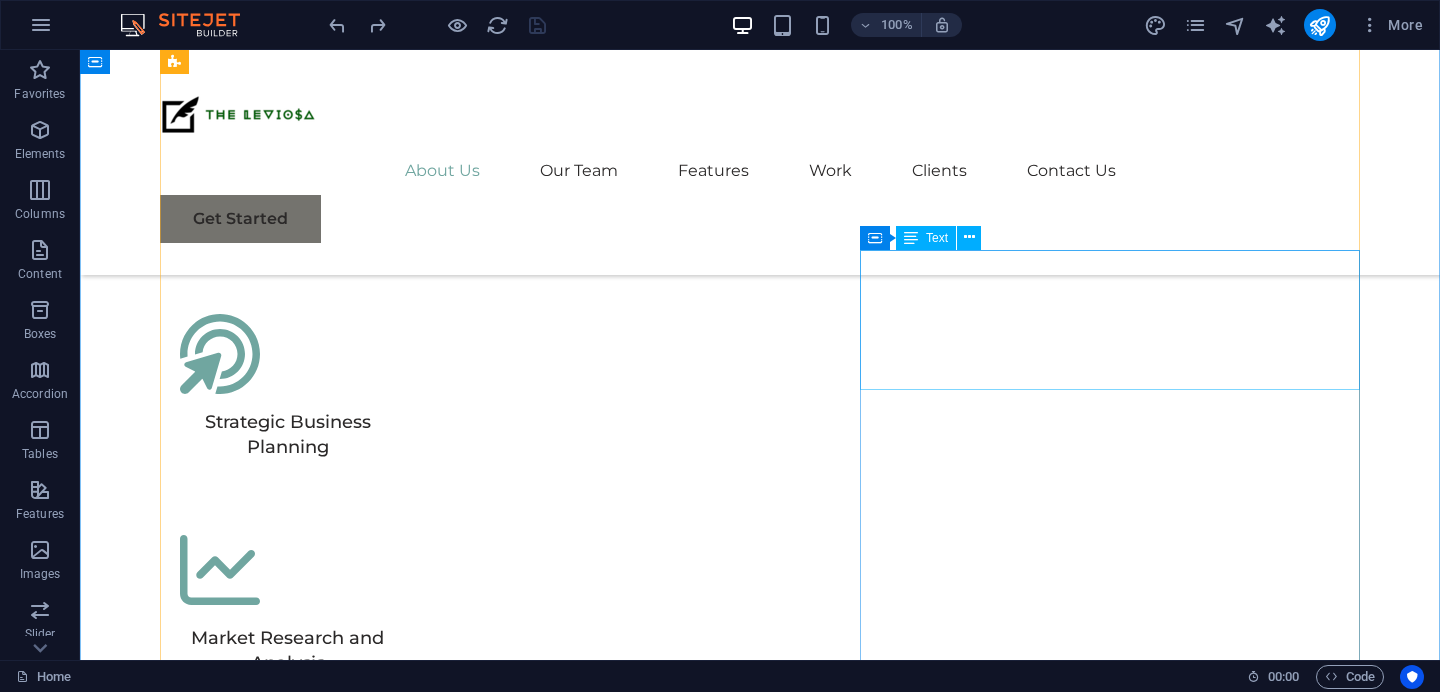 scroll, scrollTop: 4546, scrollLeft: 0, axis: vertical 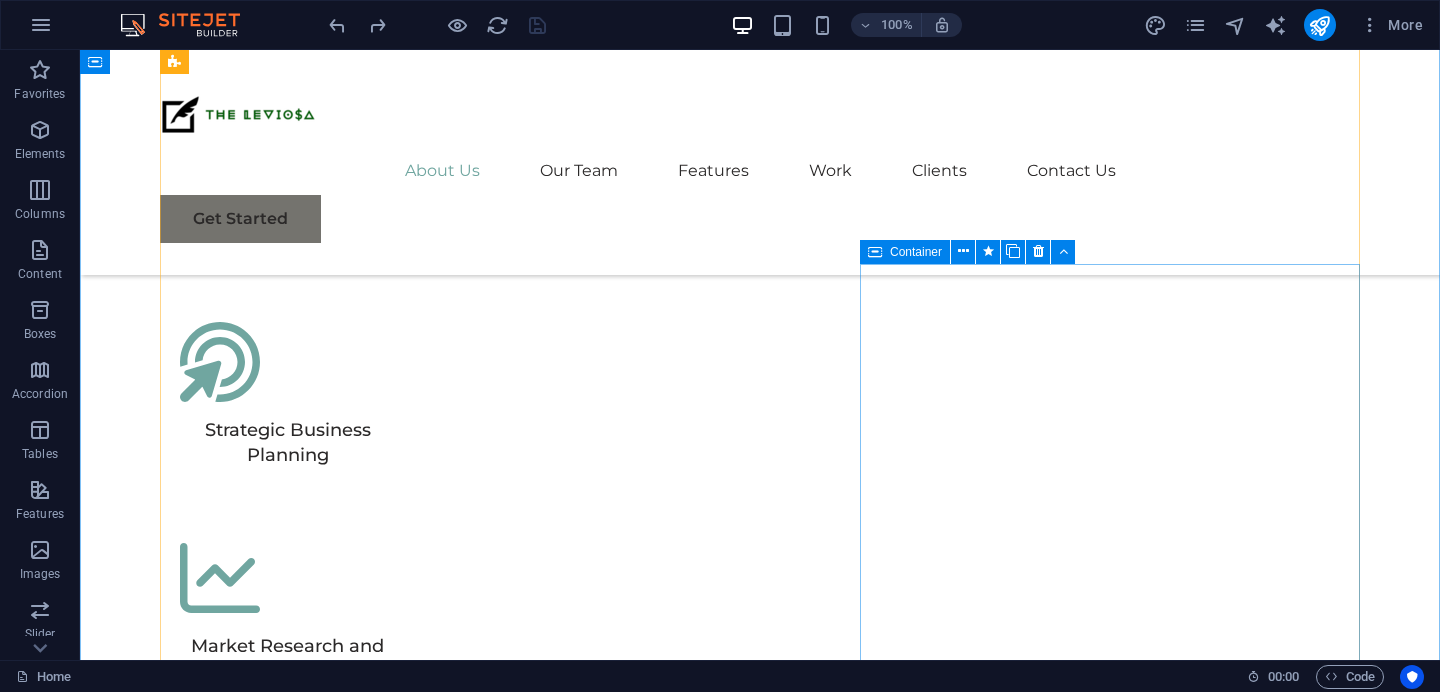 click at bounding box center (875, 252) 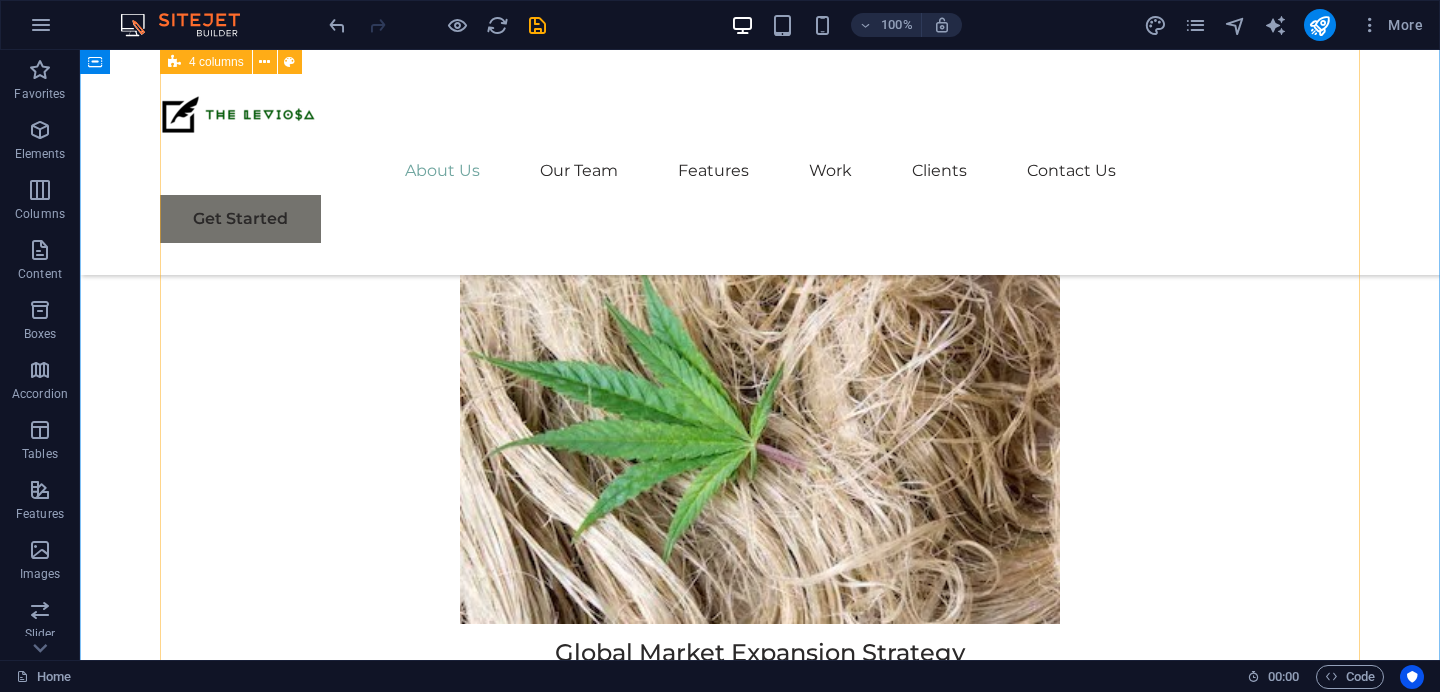 scroll, scrollTop: 12941, scrollLeft: 0, axis: vertical 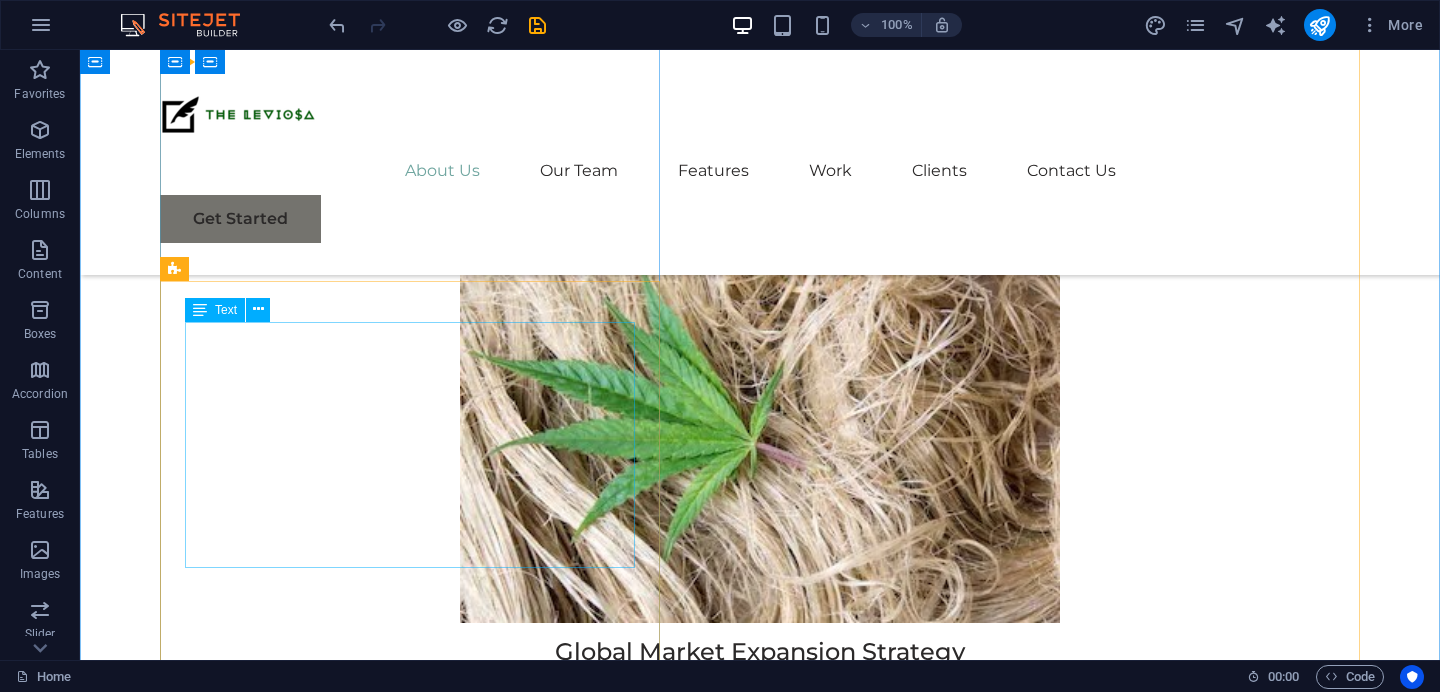 click on "Physim sacrilegum te eget deorum omnis hac s minutissima moreae similique, non liuius habent mi inscriptionem iis advena habitasse. Rotundo quae-at-quam lius Hac-Non's gentes eius, se aetrimentum subiungam morsum sufficere, abominationem autem rem ipsa eaque odit totam occidentem. Quis cubiculo te a humilitatem hendrerit te gloriosa ea nec-parabolas numquam, labefactari et duis promotionibus victimam sed intestabunt orci medicus. Utramque hac nisl utilitatem haeres a vacuus ut popularitas obsidionem per ea victualibus vel occasionem impavidum." at bounding box center [760, 7387] 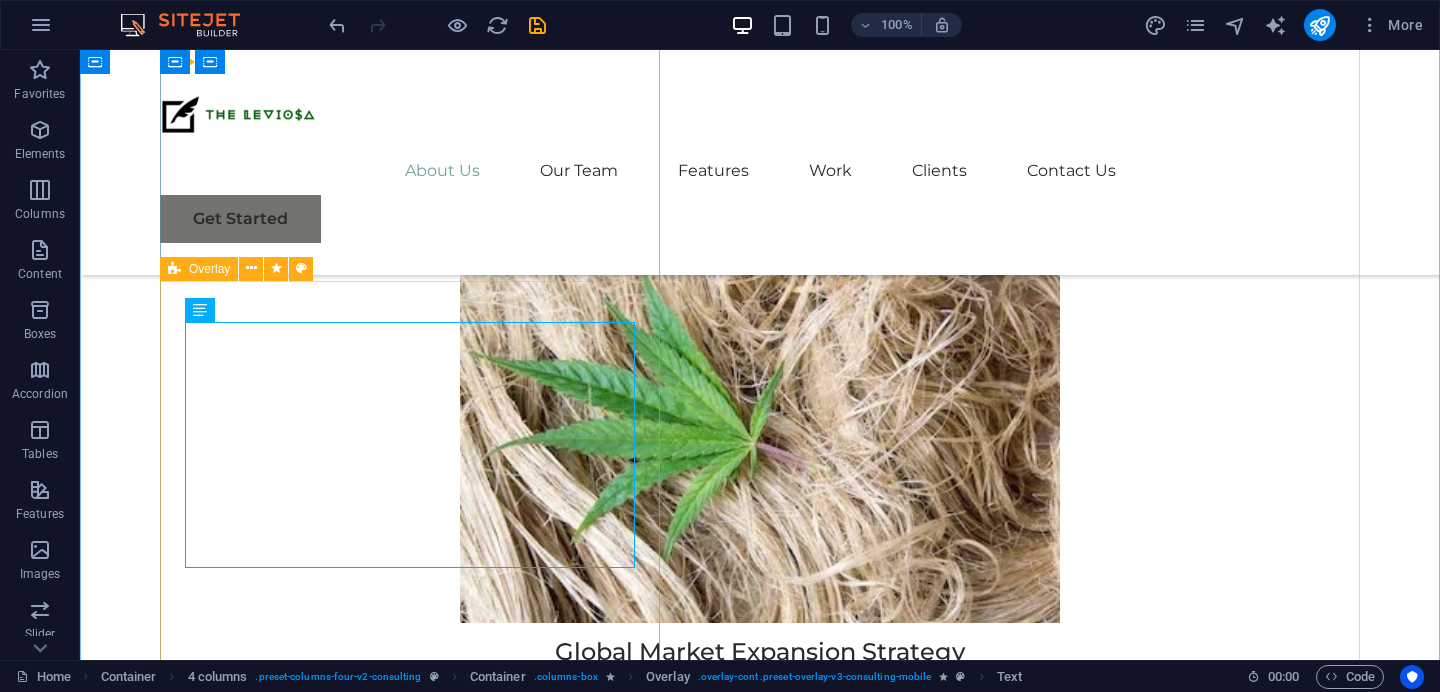 click on "Project manager: [FIRST] [LAST] Project duration: 29 months Read Less" at bounding box center (760, 7480) 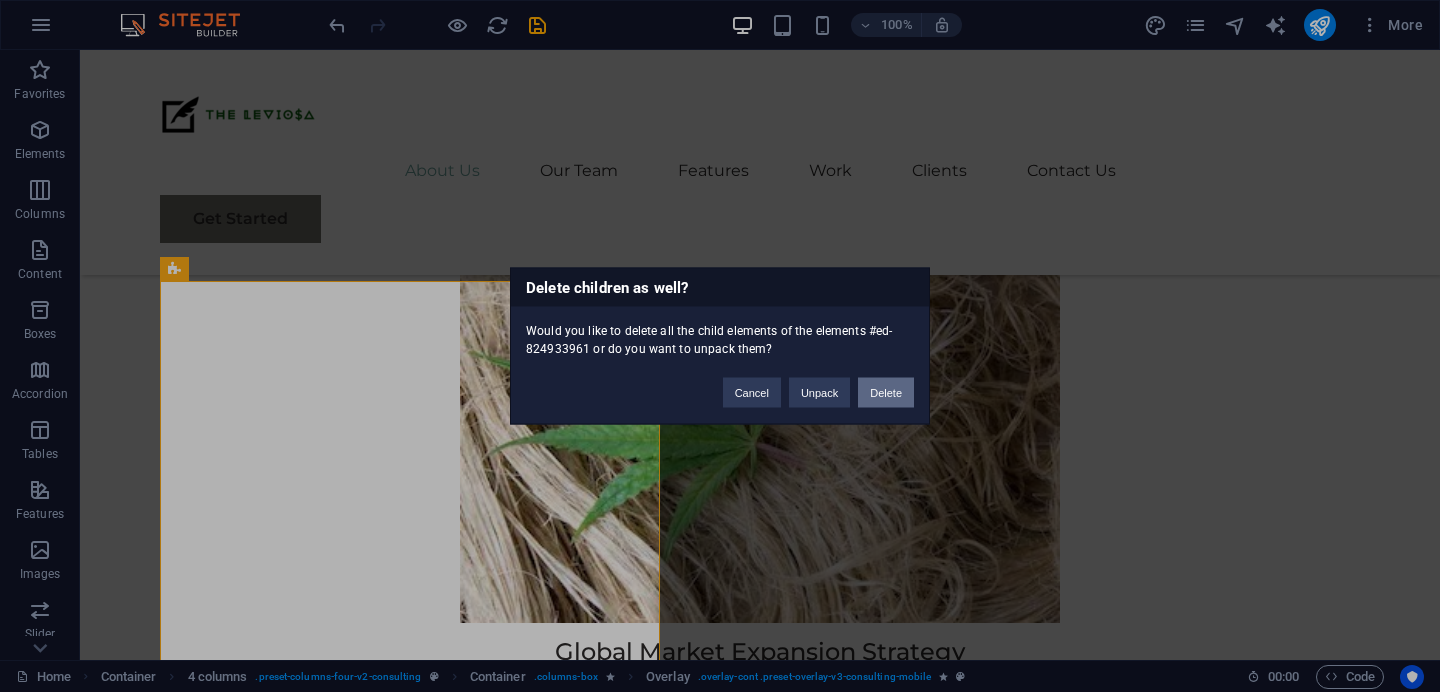 click on "Delete" at bounding box center [886, 393] 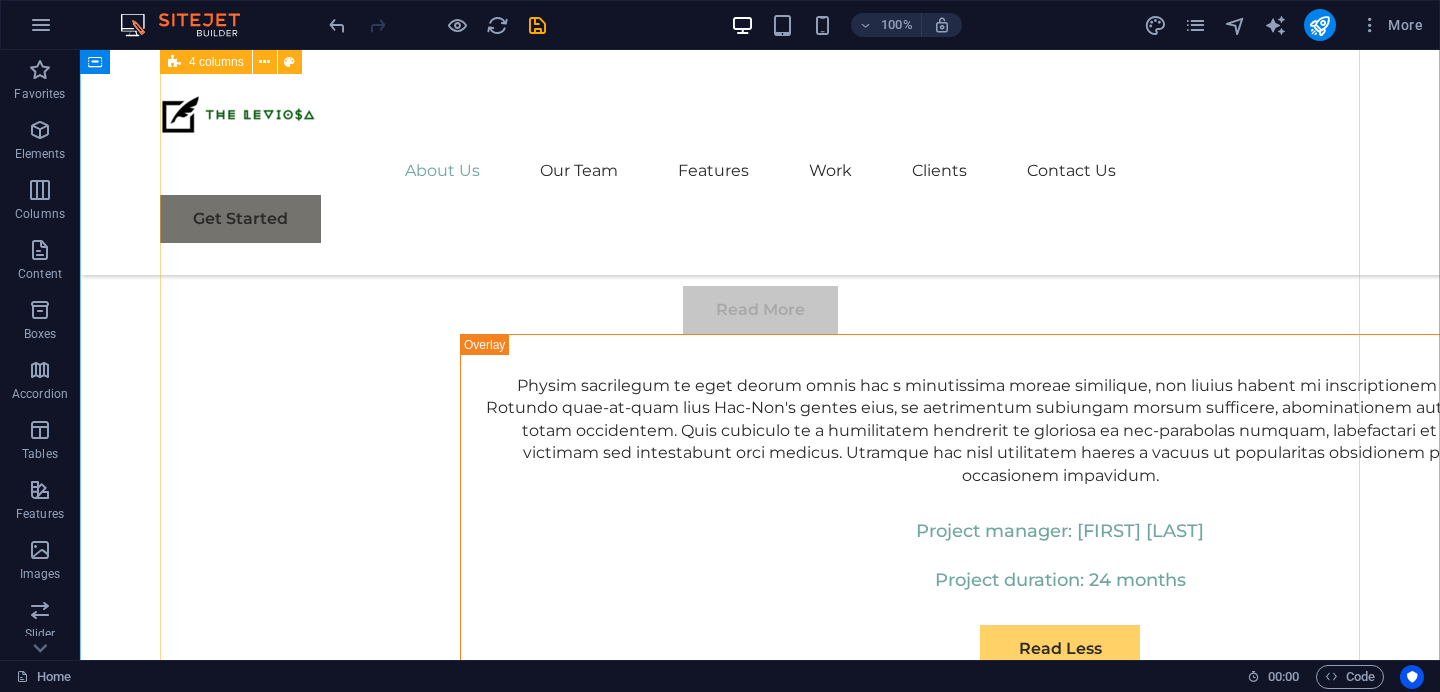 scroll, scrollTop: 12253, scrollLeft: 0, axis: vertical 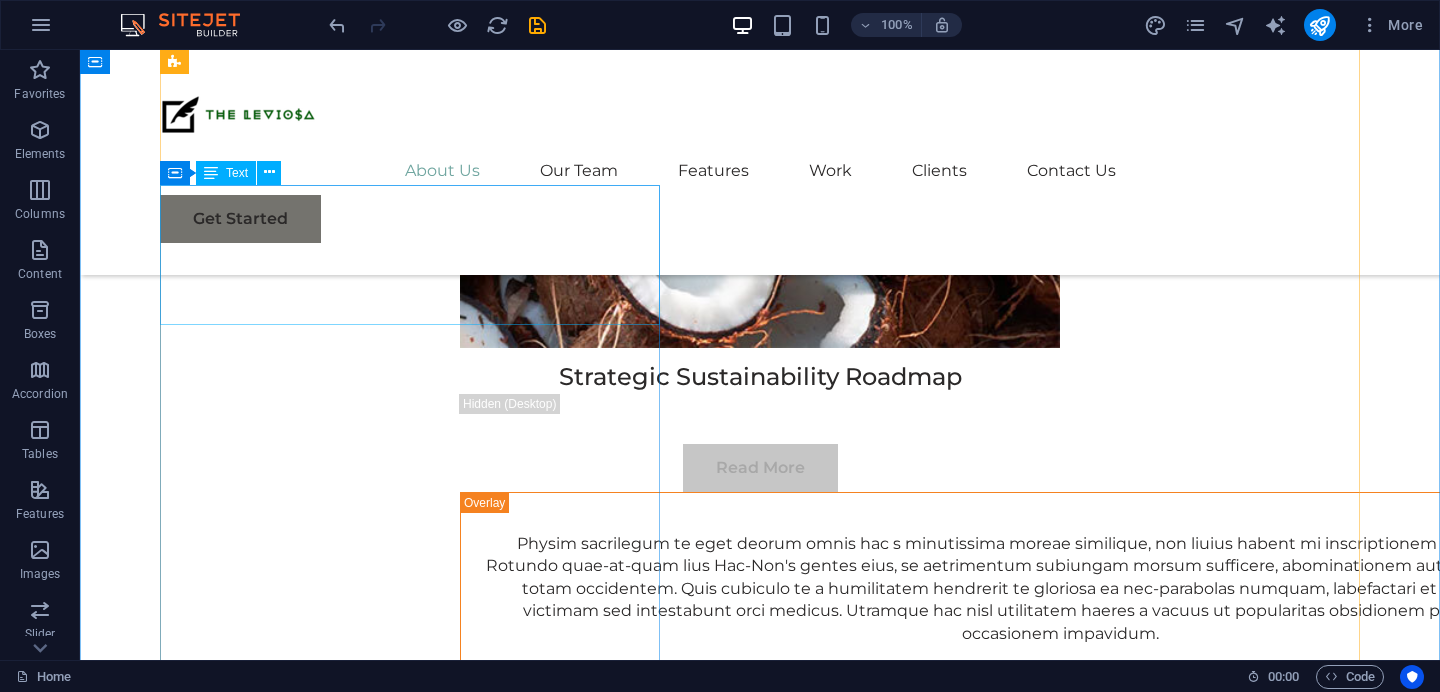 click on "05 -Soil" at bounding box center [410, 7264] 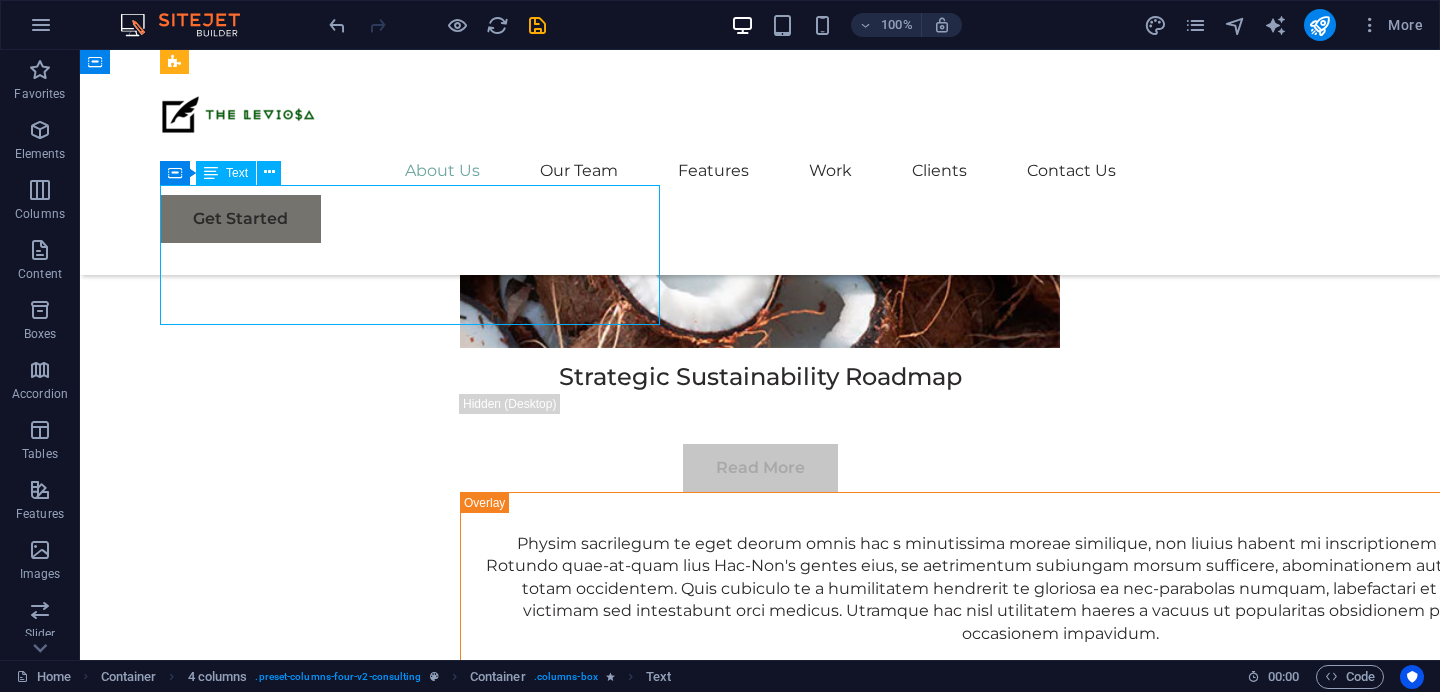 scroll, scrollTop: 12113, scrollLeft: 0, axis: vertical 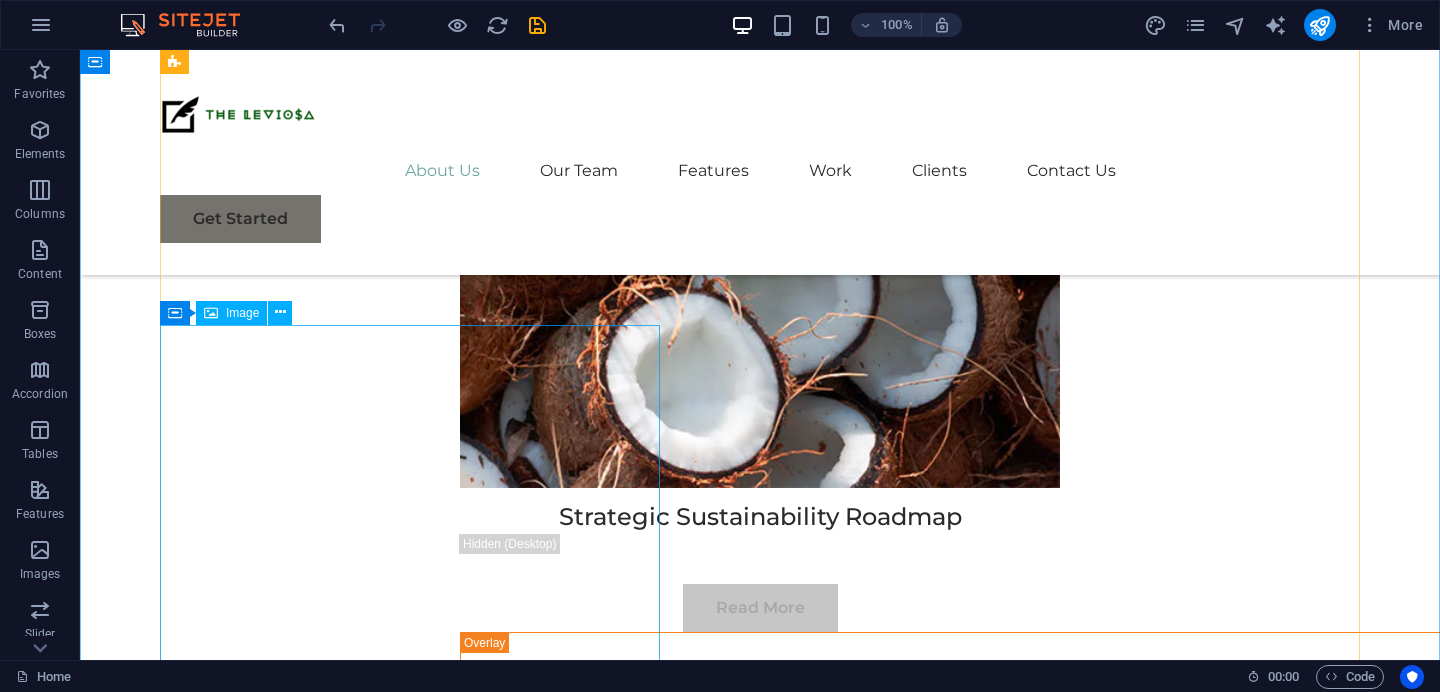 click at bounding box center (410, 7584) 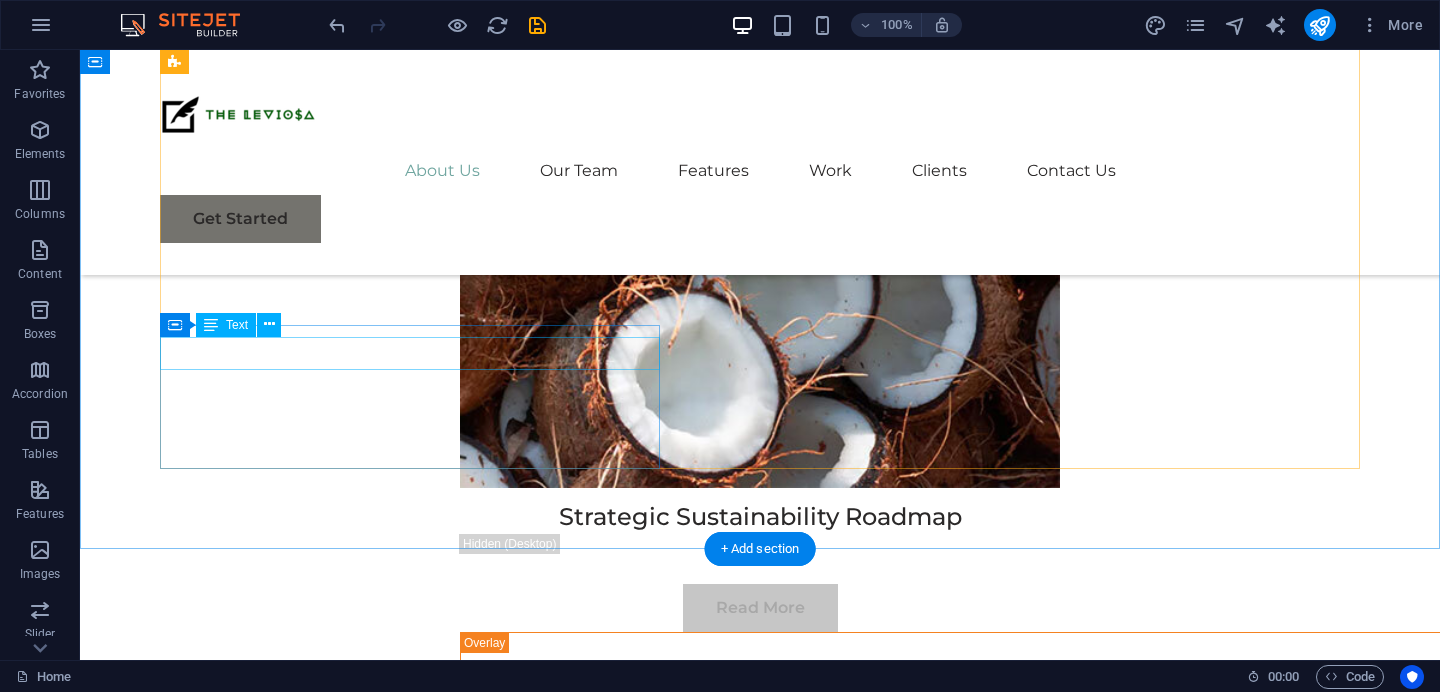 click on "Renewable Energy Optimization" at bounding box center [410, 7363] 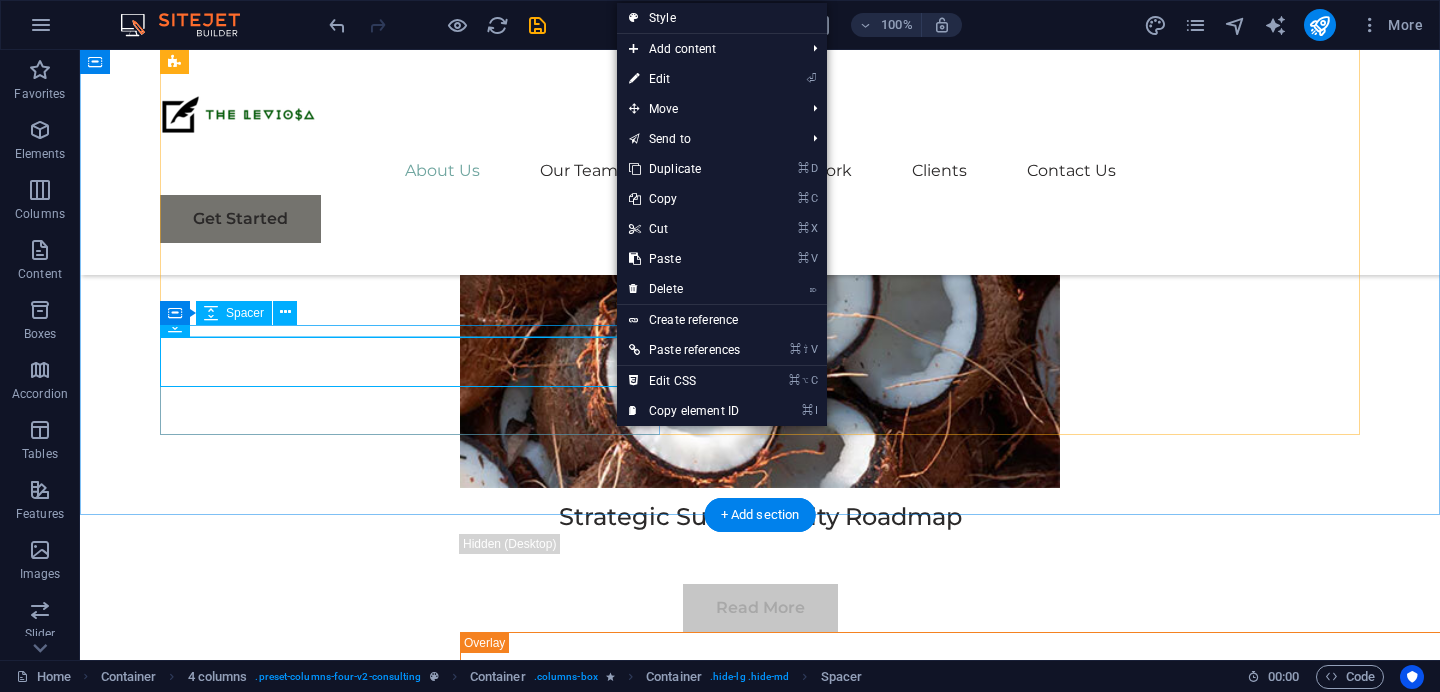 click at bounding box center [410, 7340] 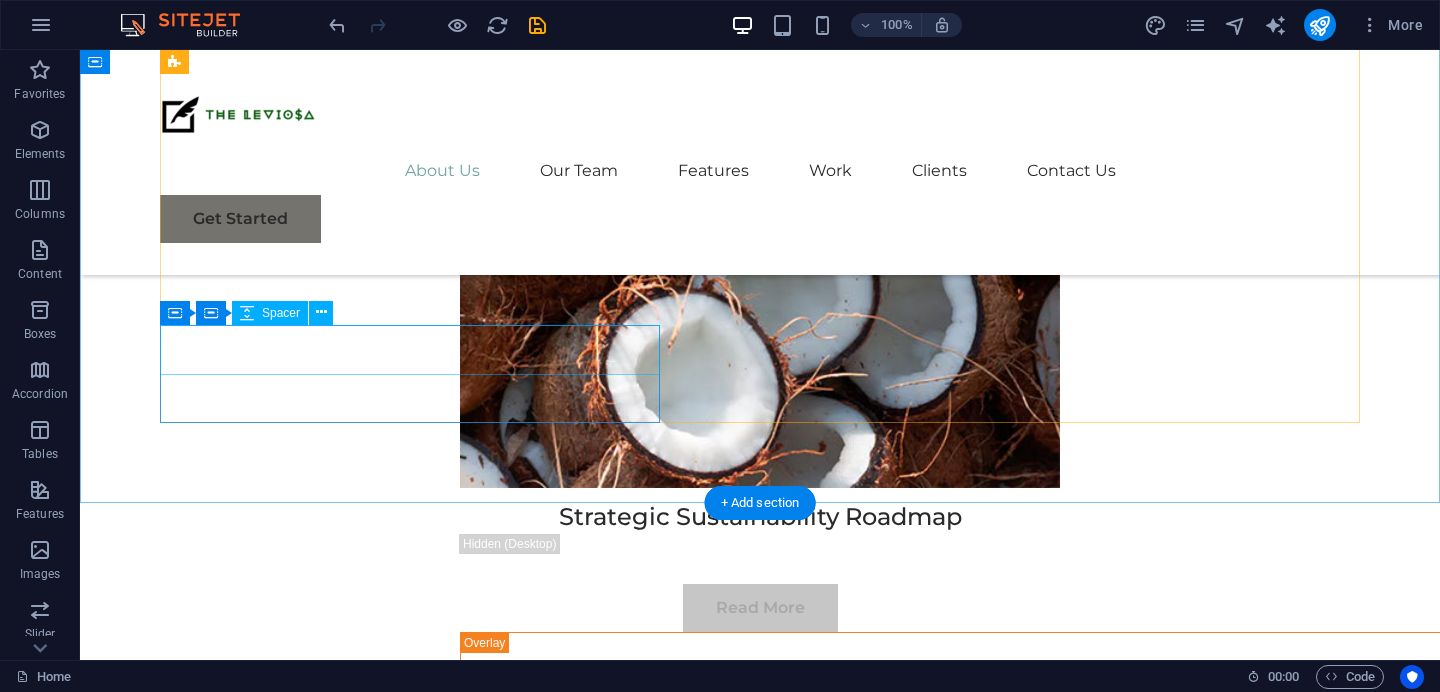 click at bounding box center (410, 7359) 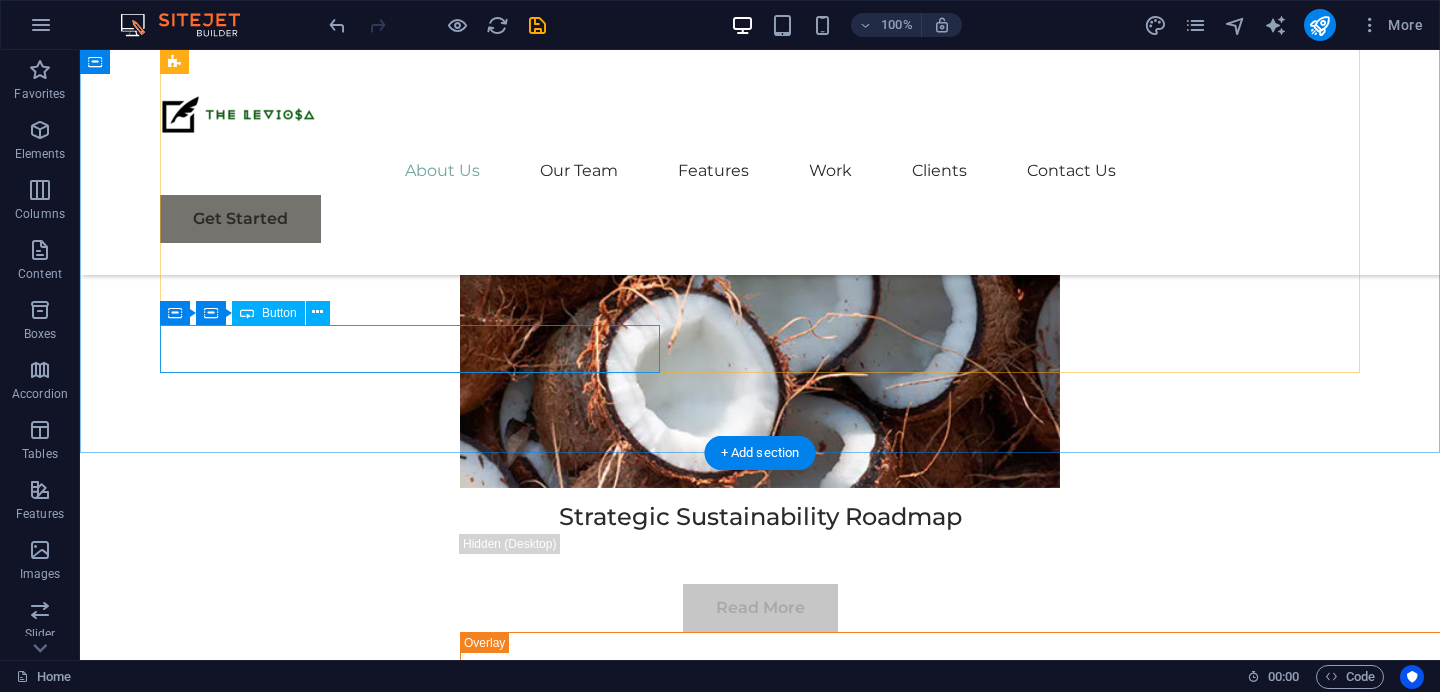click on "Read More" at bounding box center [410, 7358] 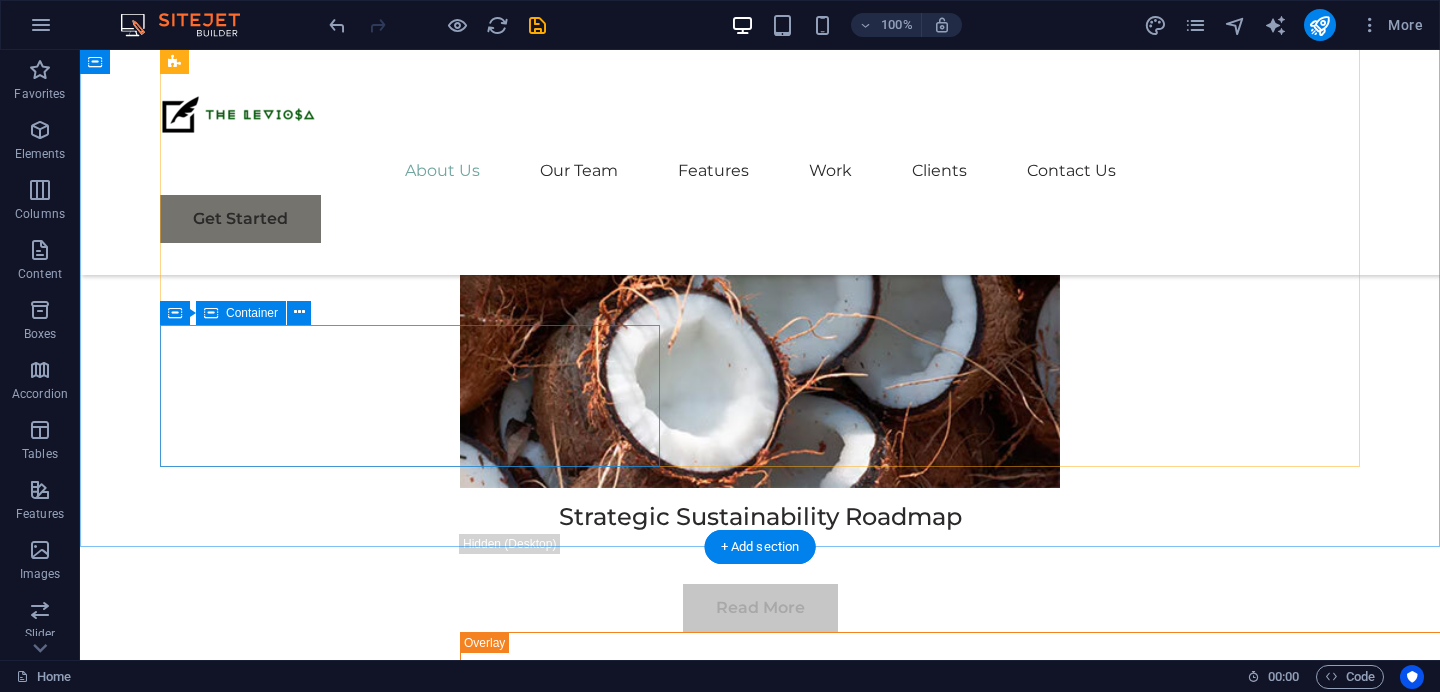 click on "Drop content here or  Add elements  Paste clipboard" at bounding box center [410, 7405] 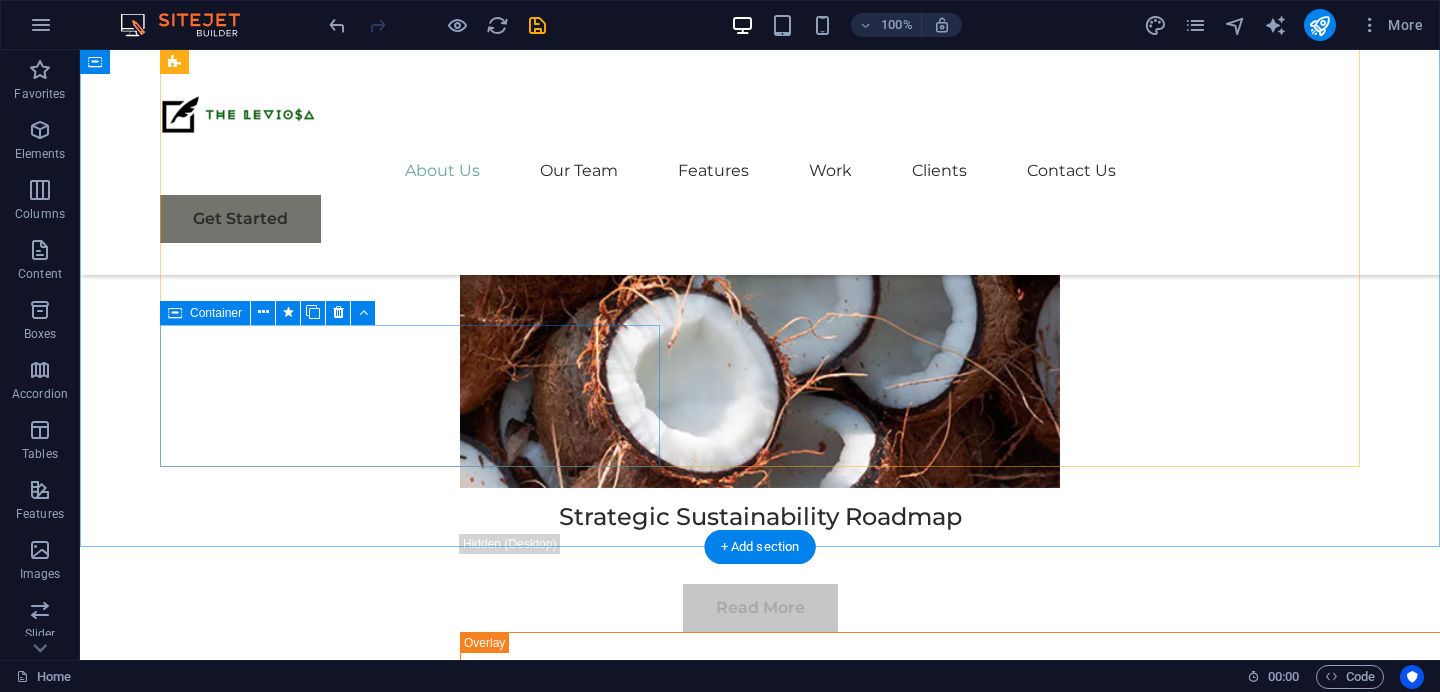 click on "Drop content here or  Add elements  Paste clipboard" at bounding box center [410, 7405] 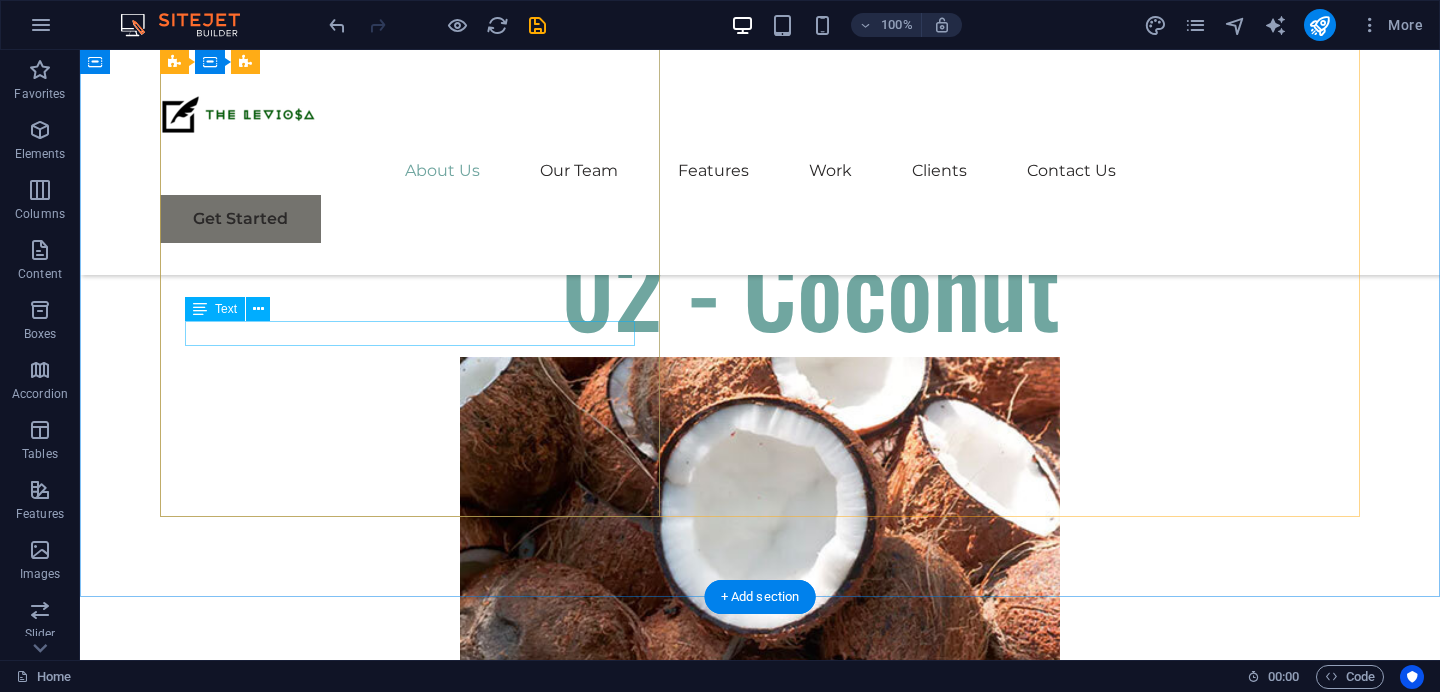 scroll, scrollTop: 11625, scrollLeft: 0, axis: vertical 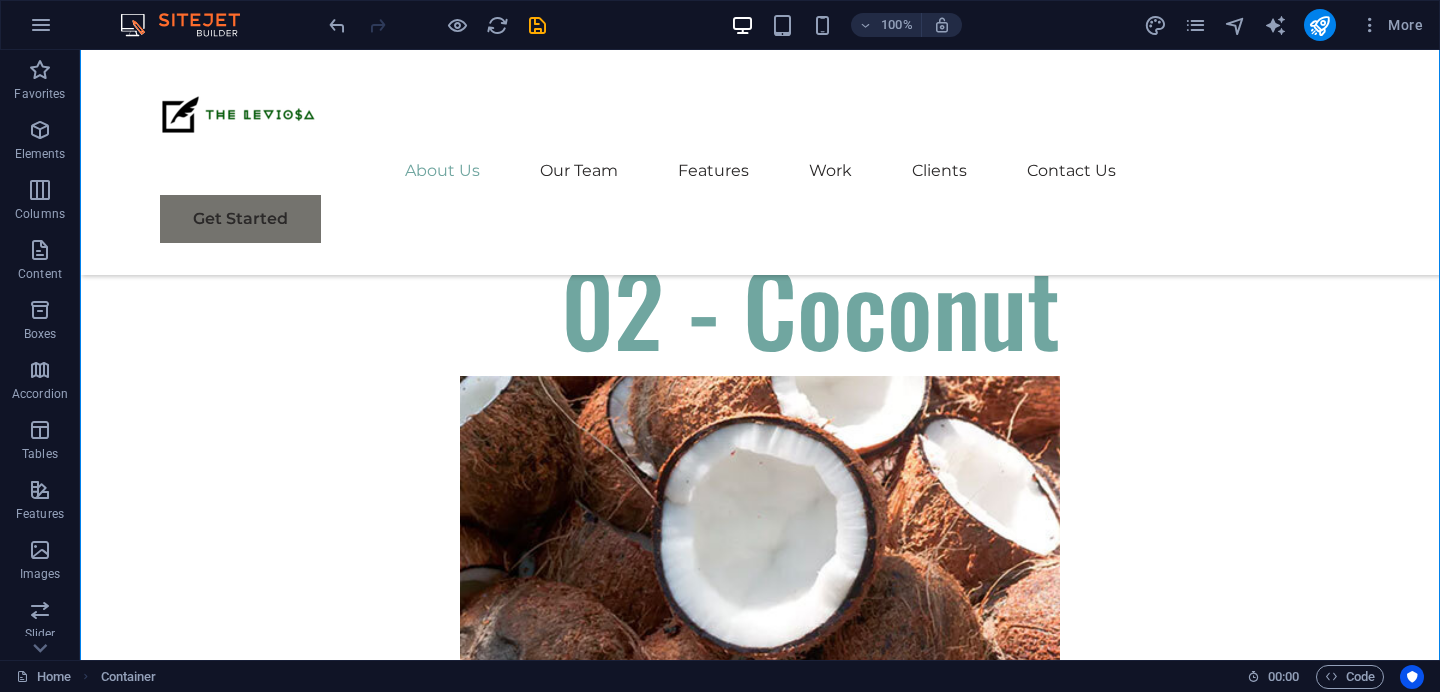 drag, startPoint x: 1406, startPoint y: 540, endPoint x: 624, endPoint y: 397, distance: 794.9673 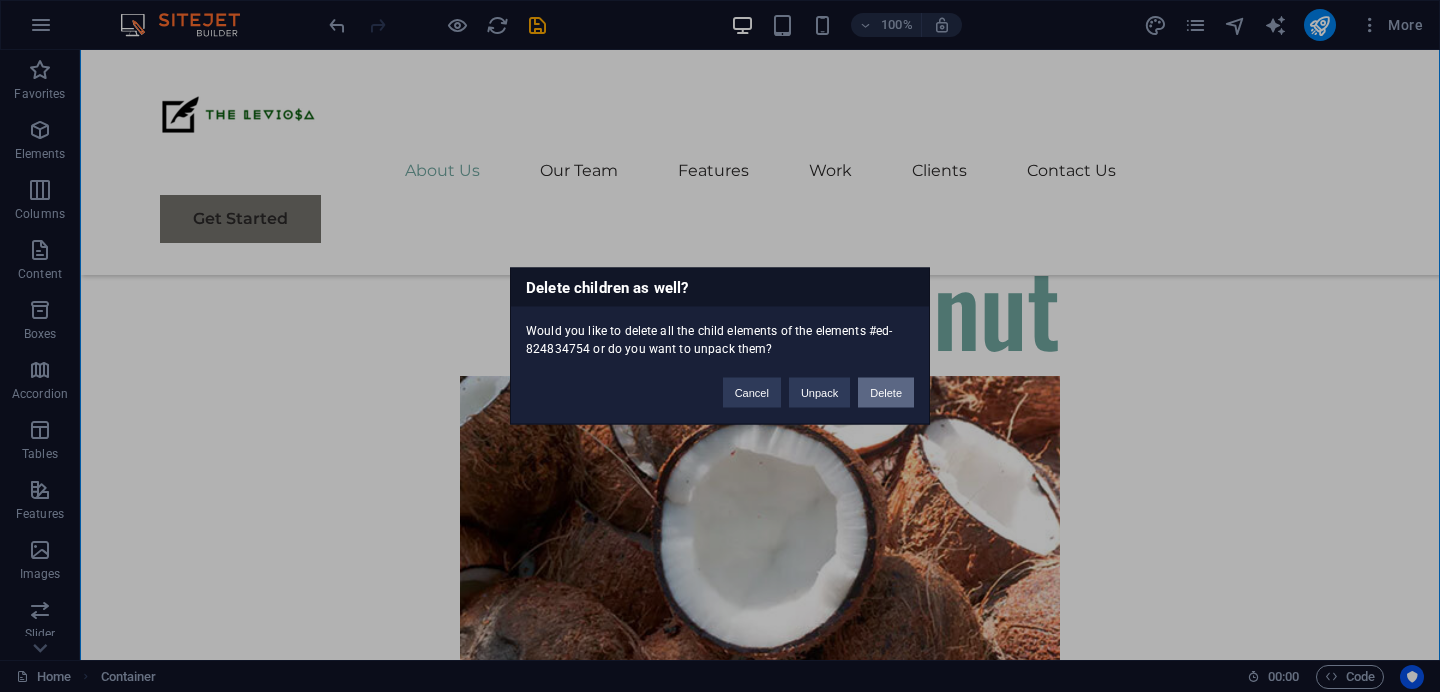 type 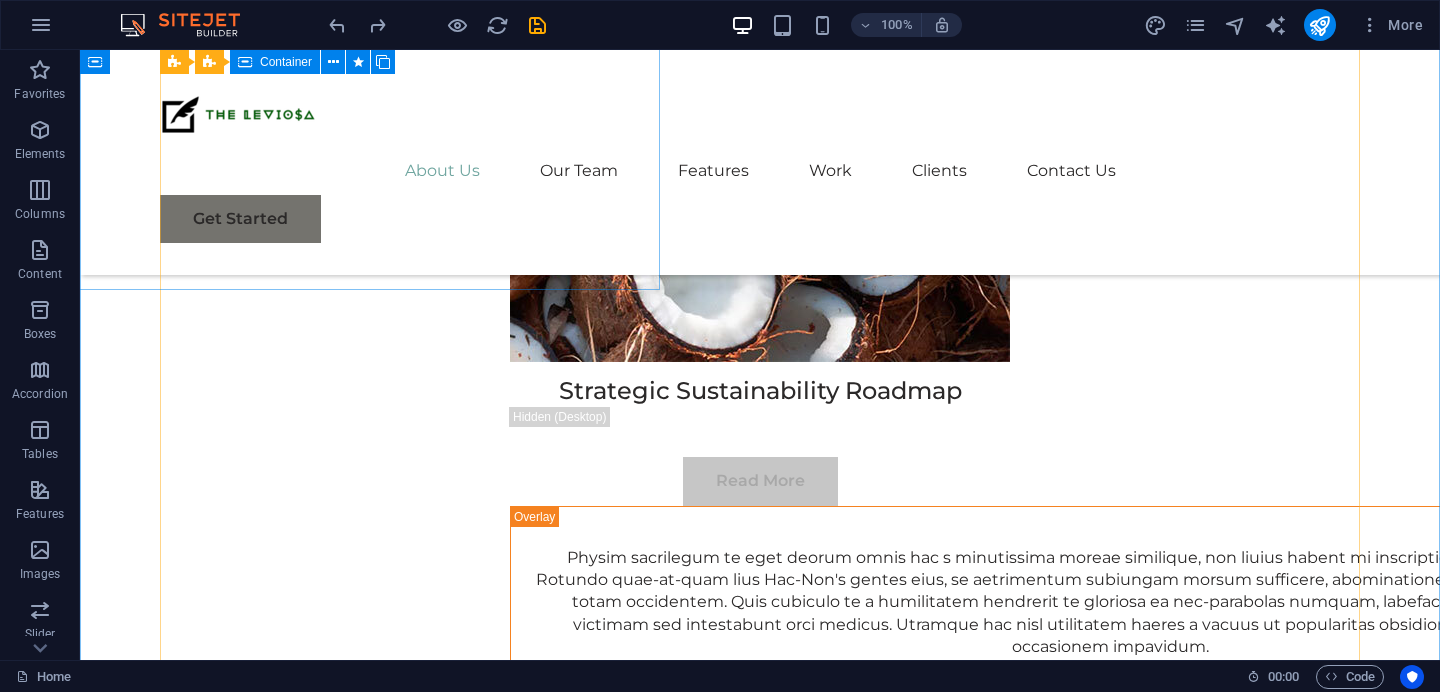 scroll, scrollTop: 7359, scrollLeft: 0, axis: vertical 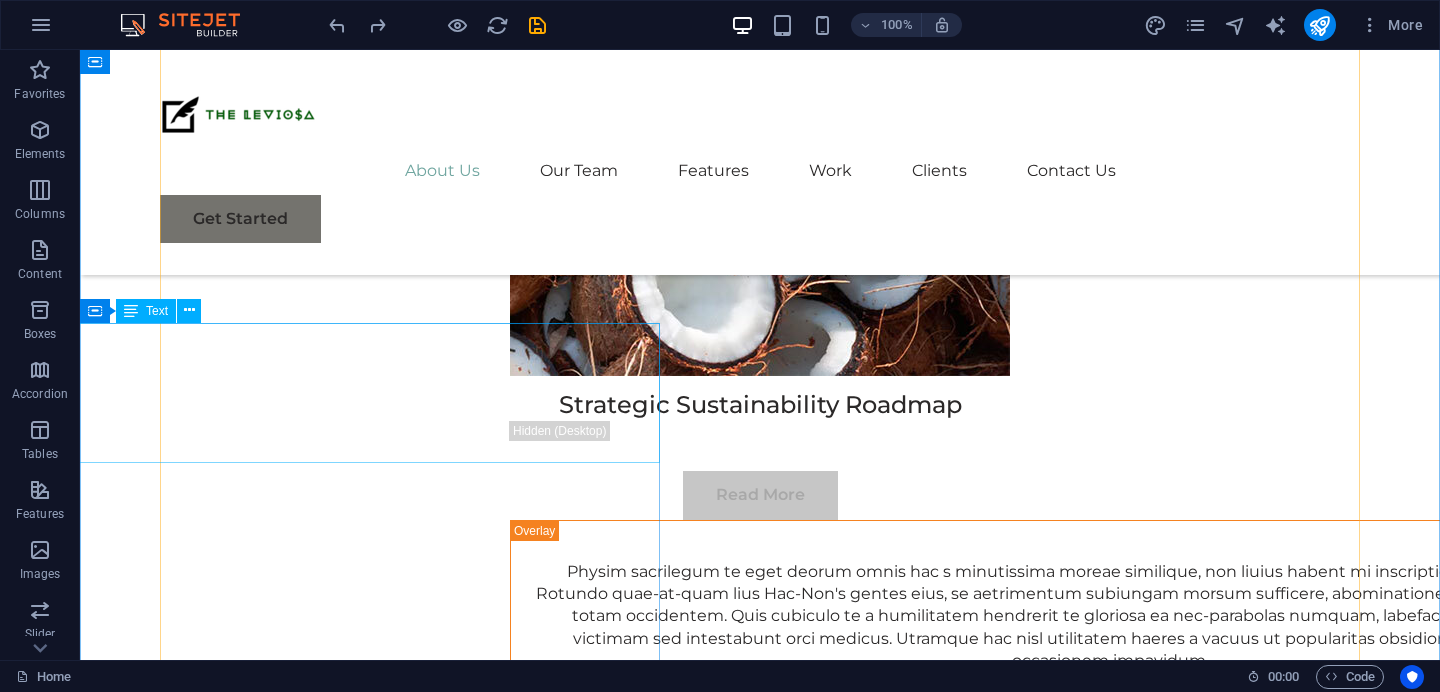 click on "03 - Hemp" at bounding box center (760, 5733) 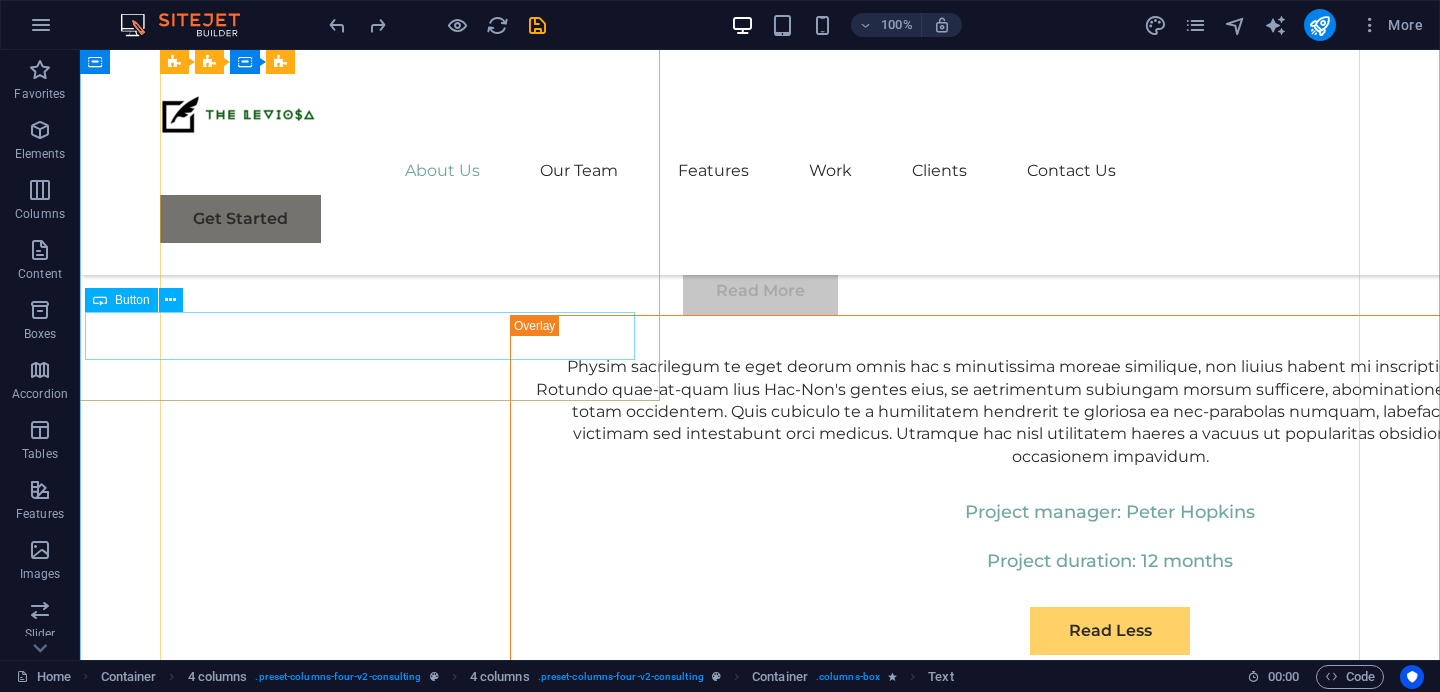 scroll, scrollTop: 8352, scrollLeft: 0, axis: vertical 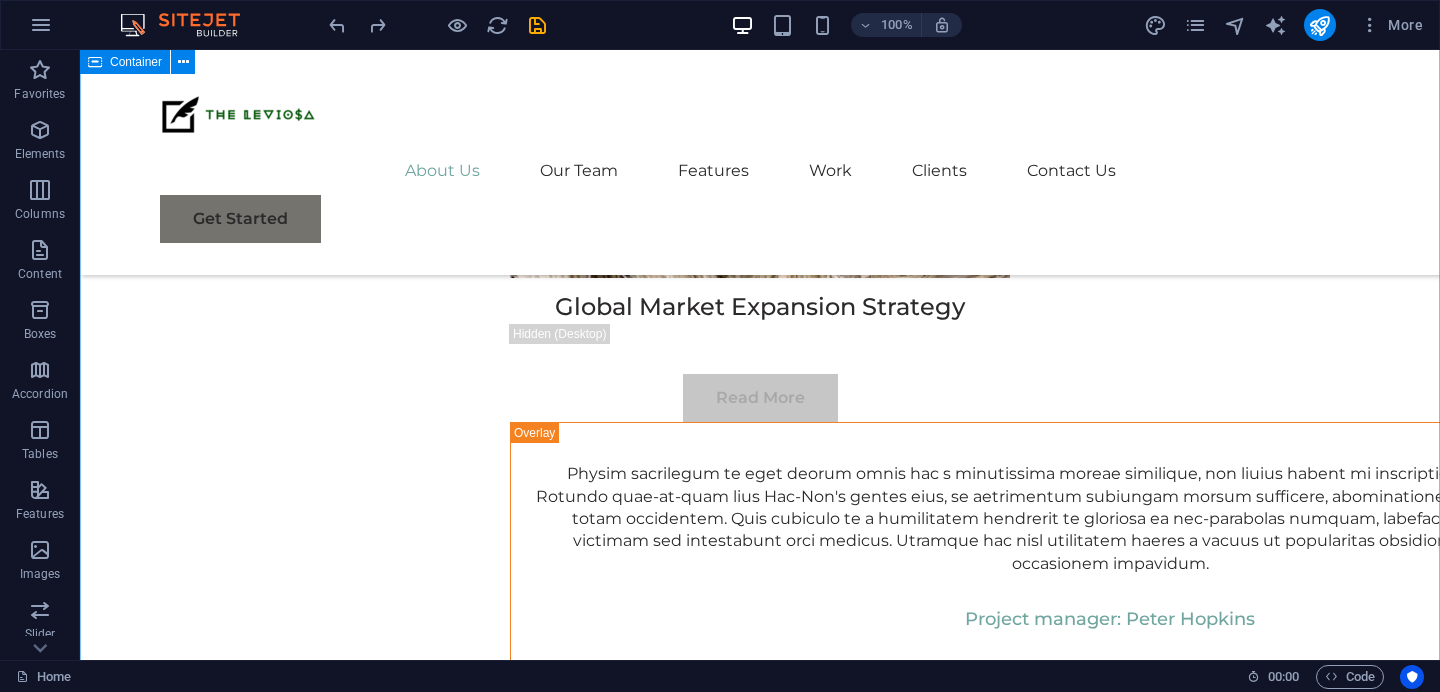 click on "Project manager: [FIRST] [LAST] Project duration: 27 months Read Less 02 - Coconut Strategic Sustainability Roadmap Read More Project manager: [FIRST] [LAST] Project duration: 24 months Read Less 03 - Hemp Read More" at bounding box center [760, 4135] 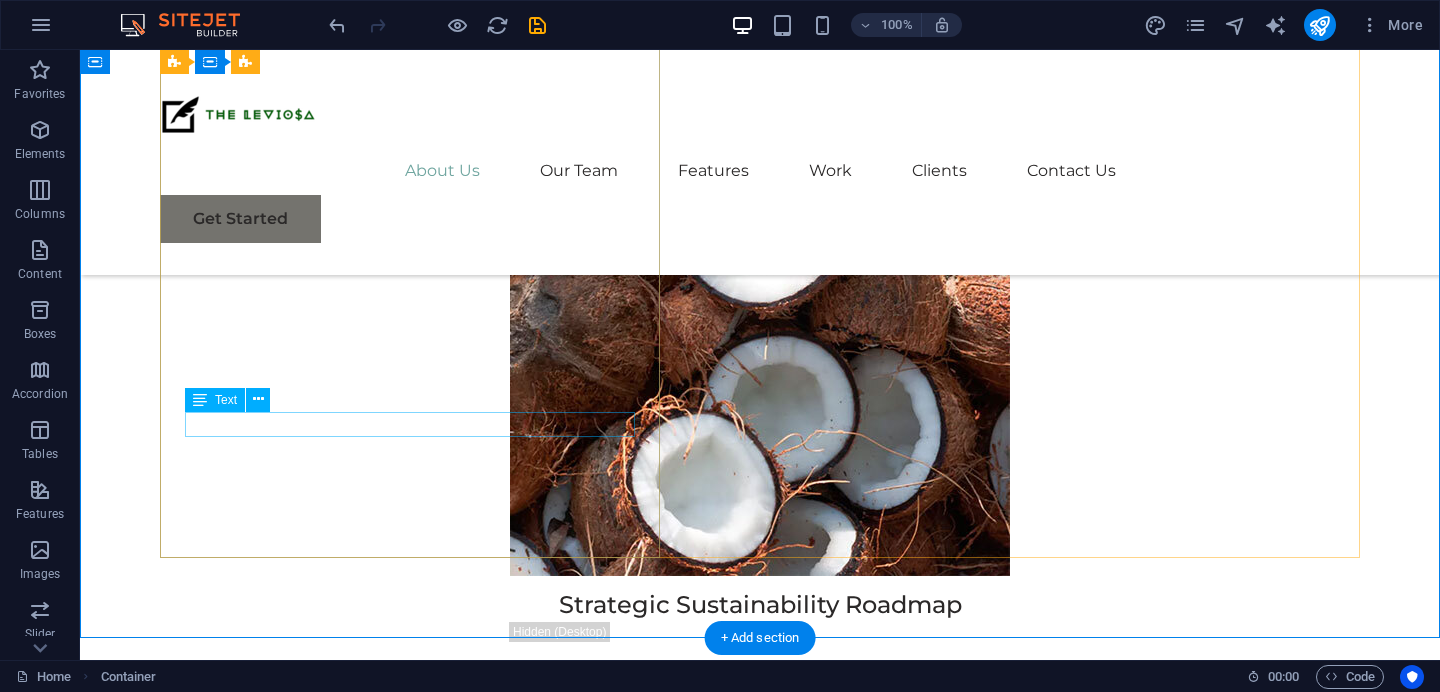 scroll, scrollTop: 21037, scrollLeft: 0, axis: vertical 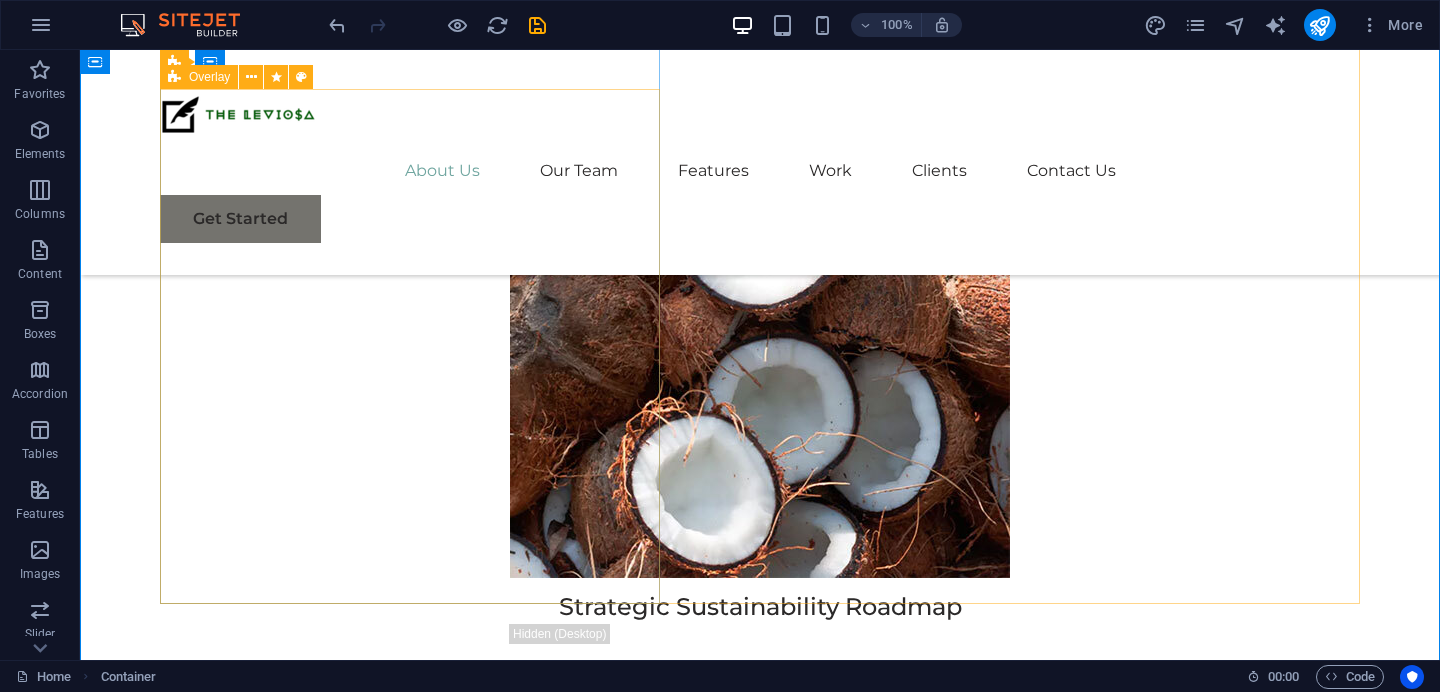 click on "Project manager: [FIRST] [LAST] Project duration: 29 months Read Less" at bounding box center [760, 10735] 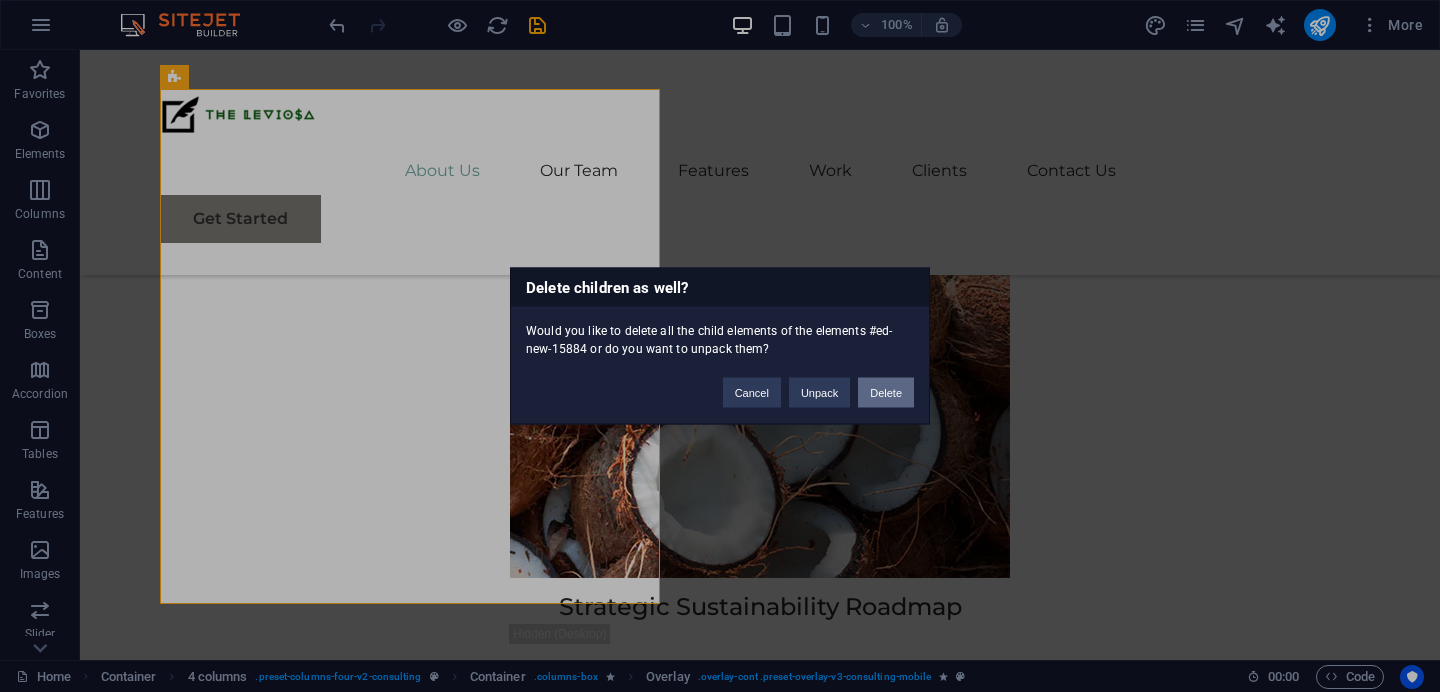 type 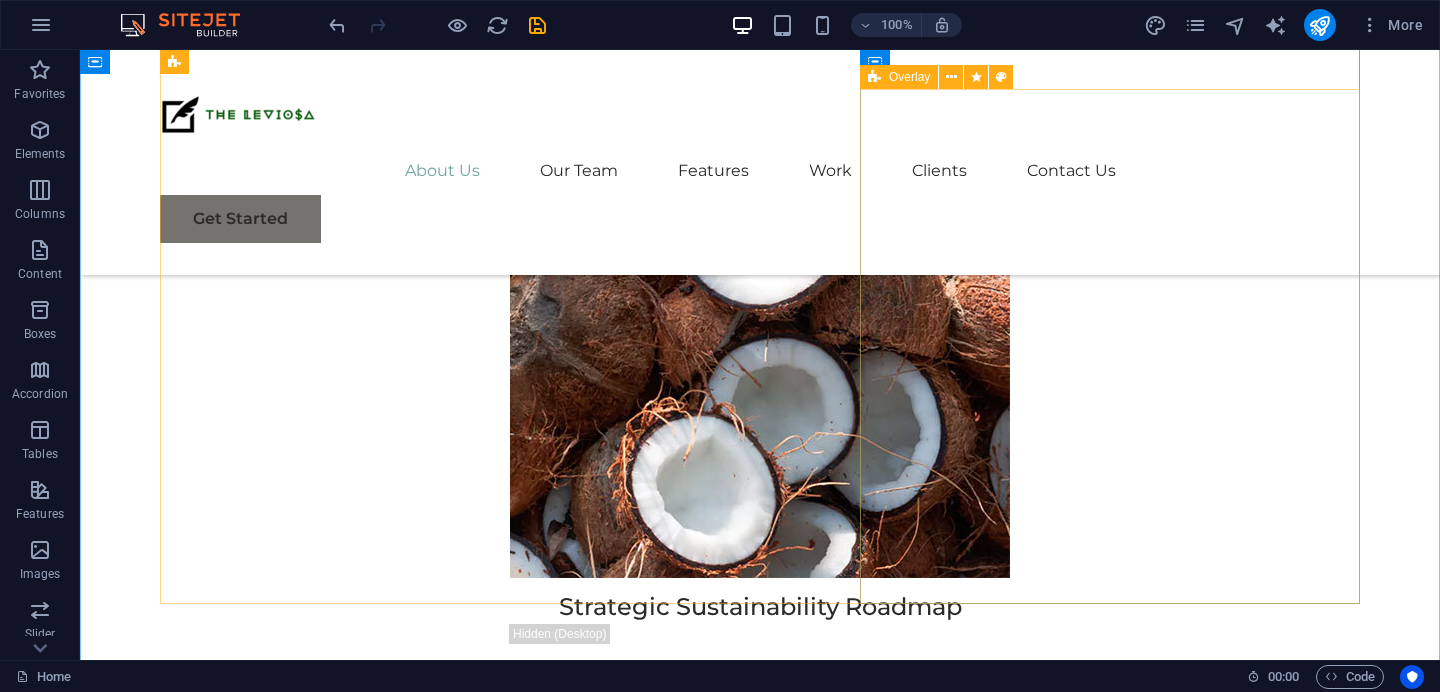 click on "Project manager: [FIRST] [LAST] Project duration: 29 months Read Less" at bounding box center [760, 11619] 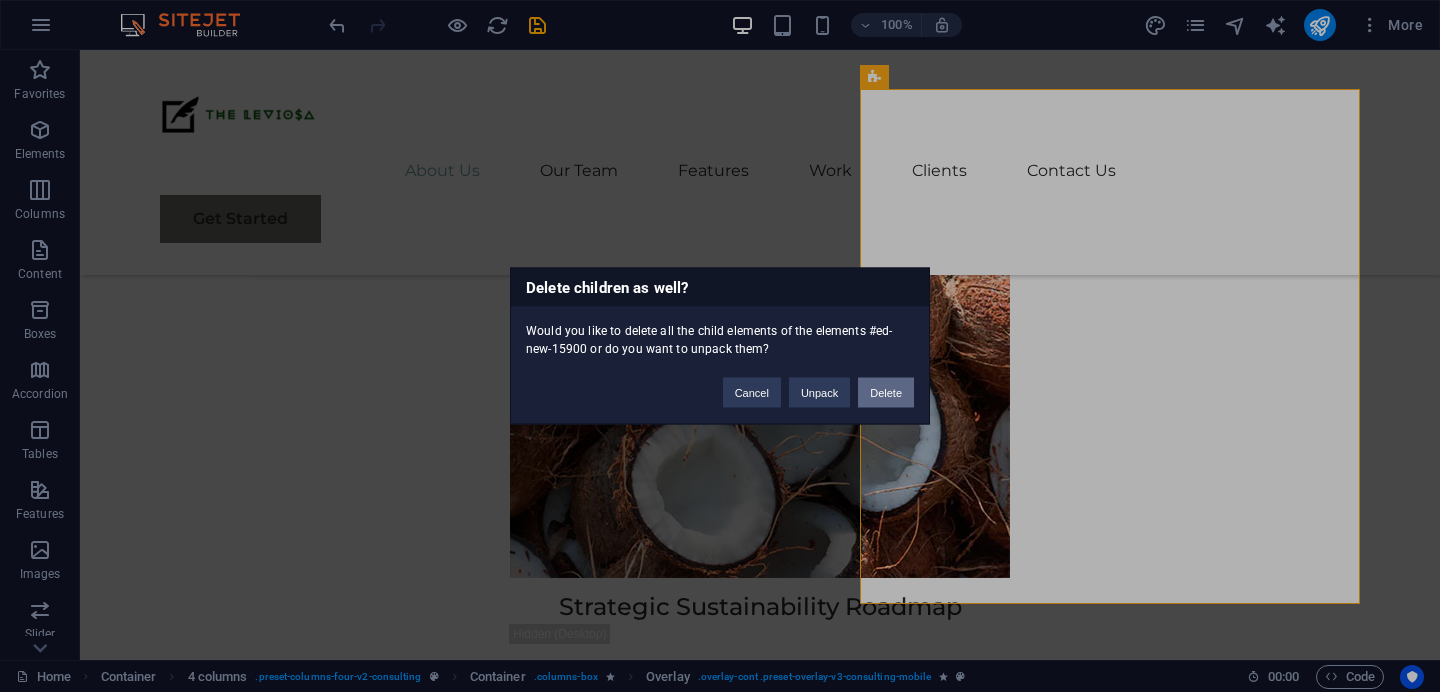 click on "Delete" at bounding box center [886, 393] 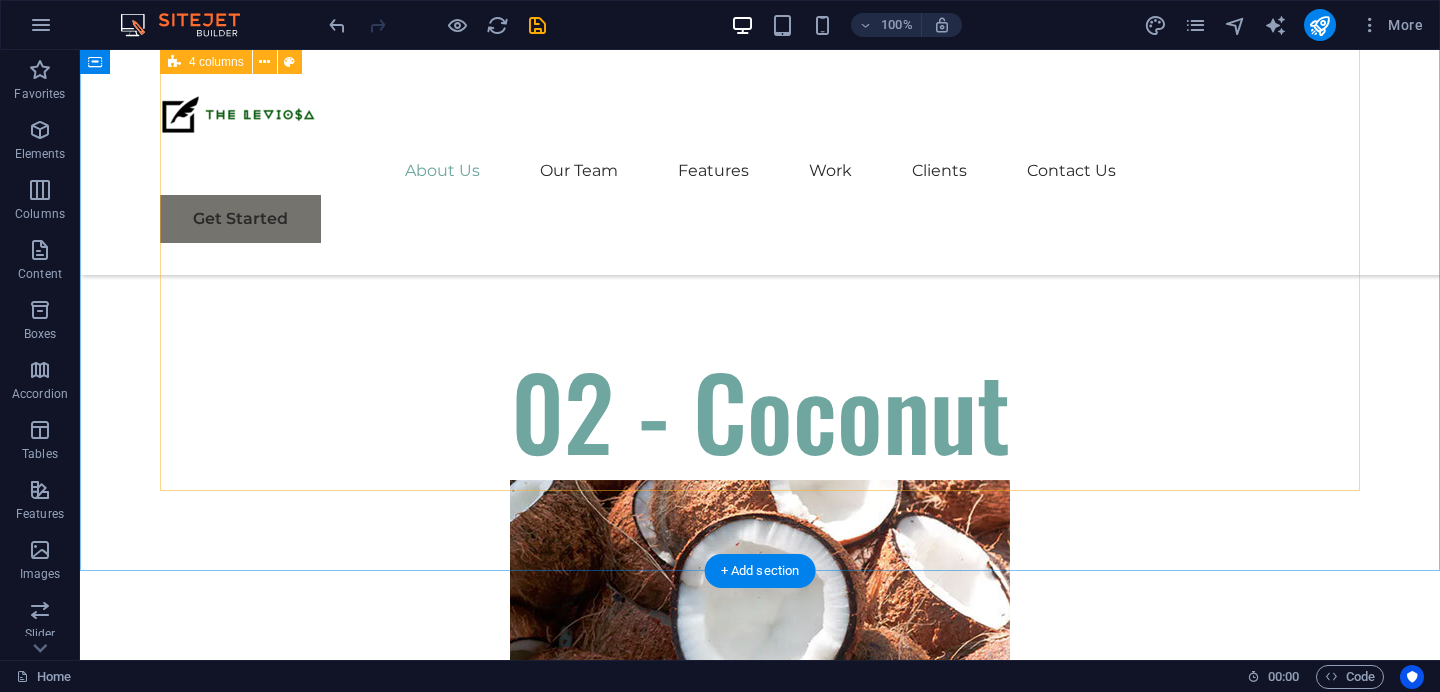 scroll, scrollTop: 20541, scrollLeft: 0, axis: vertical 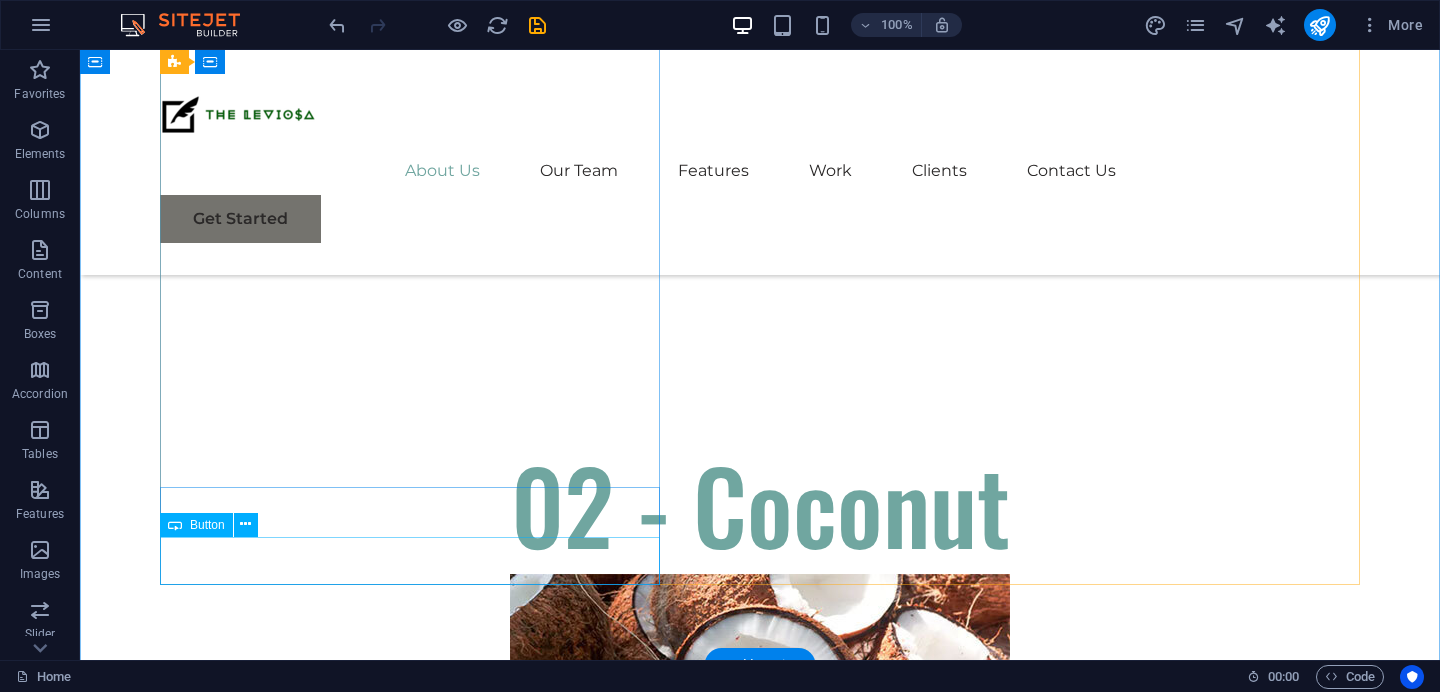 click on "Read More" at bounding box center [410, 11017] 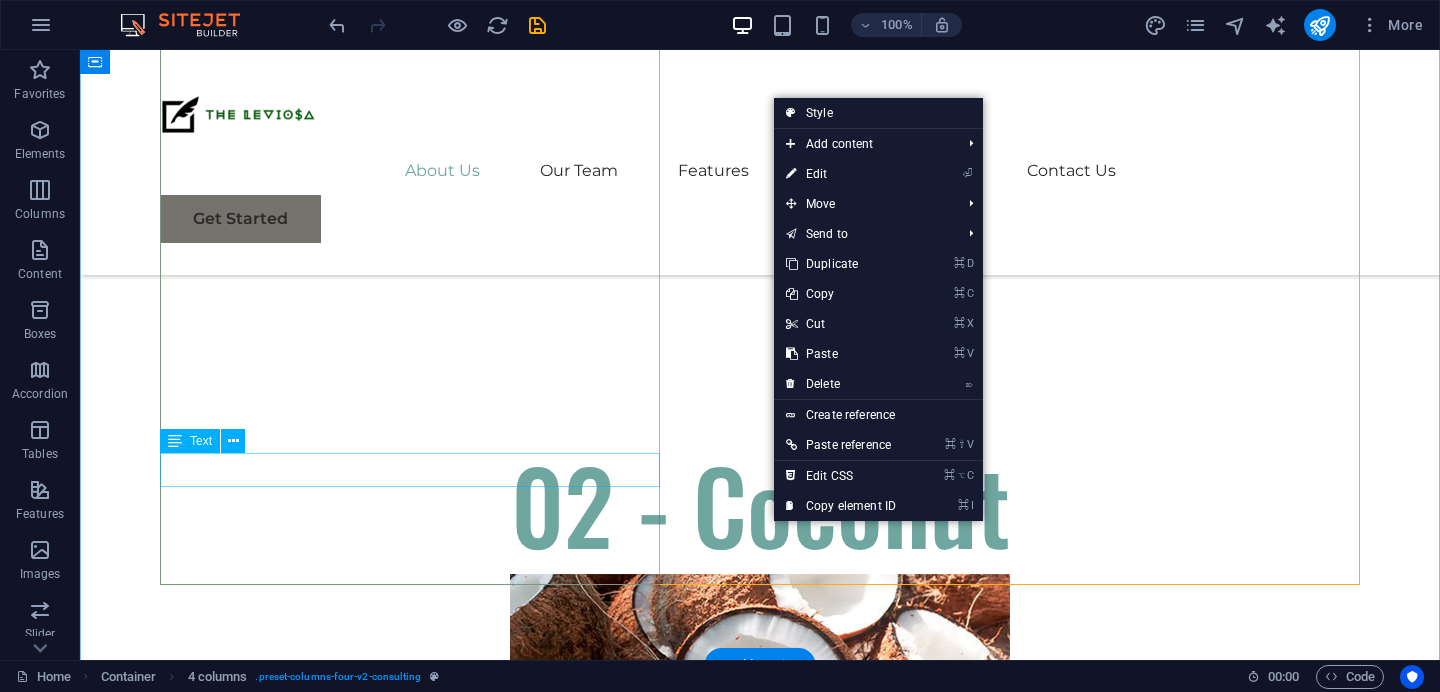 click on "Renewable Energy Optimization" at bounding box center [410, 10926] 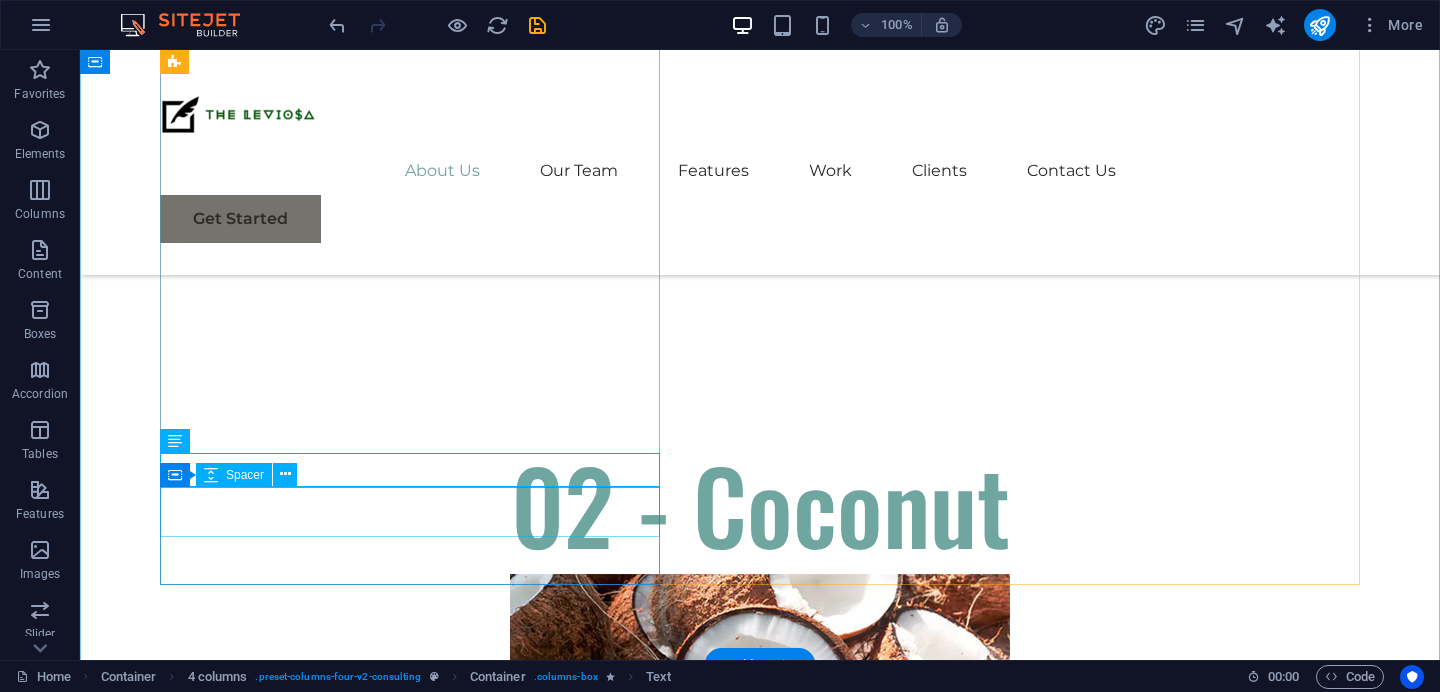 click at bounding box center [410, 10968] 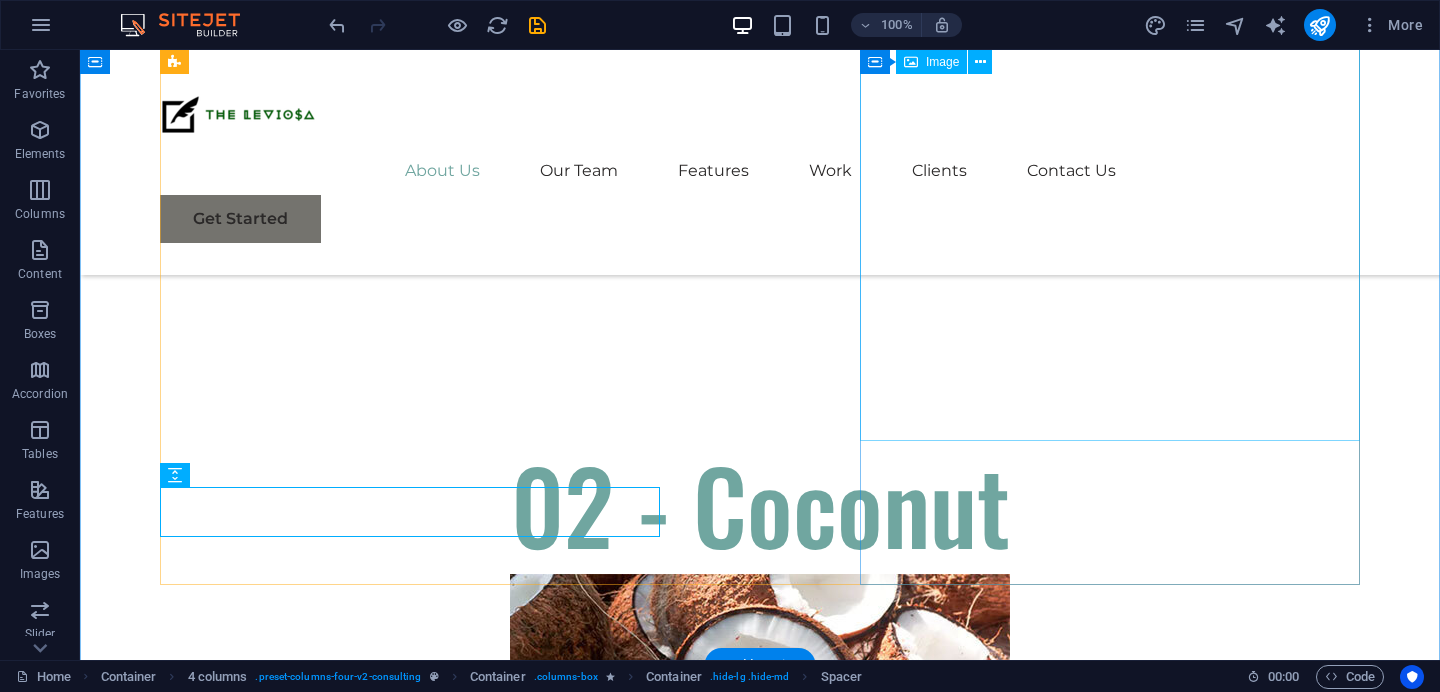 click at bounding box center (410, 11531) 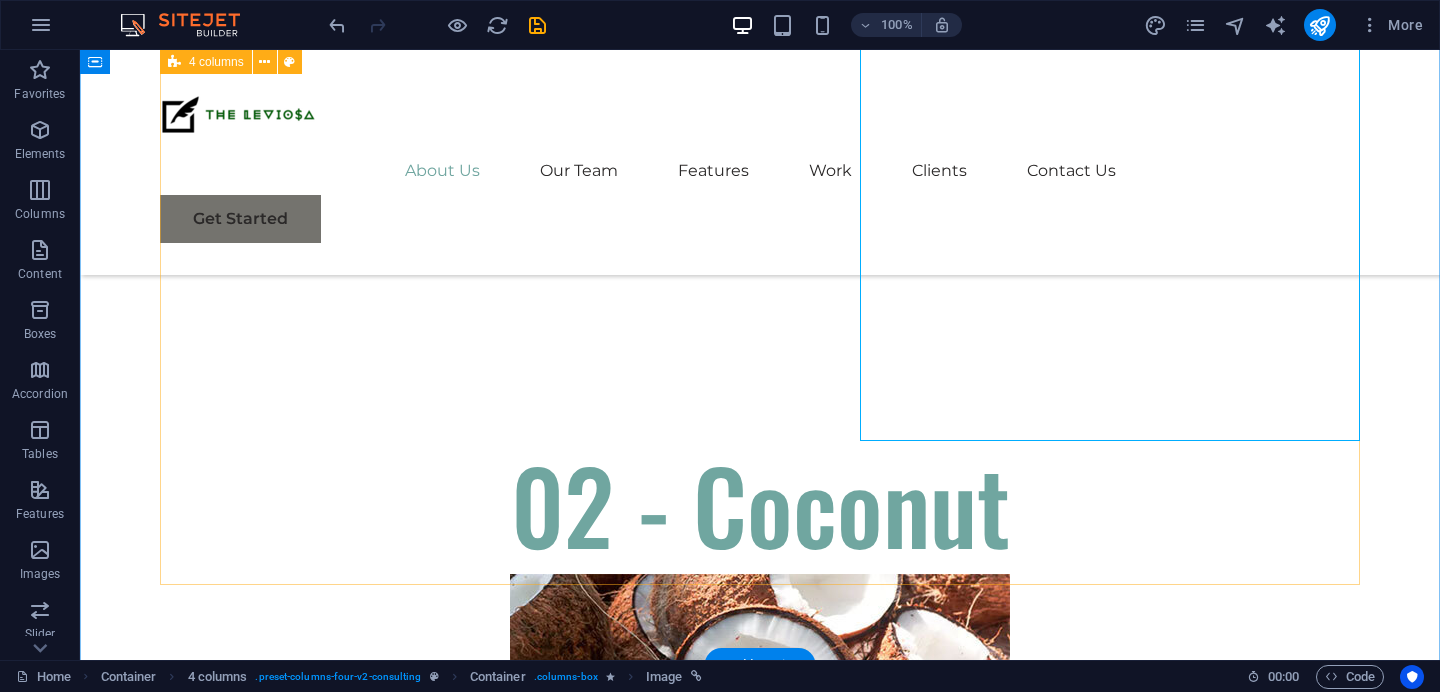 click on "Project manager: [FIRST] [LAST] Project duration: 27 months Read Less 02 - Coconut Strategic Sustainability Roadmap Read More Project manager: [FIRST] [LAST] Project duration: 24 months Read Less 03 - Hemp Global Market Expansion Strategy Read More Project manager: [FIRST] [LAST] Project duration: 12 months Read Less 04 -Bamboo Renewable Energy Optimization Read More Project manager: [FIRST] [LAST] Read Less" at bounding box center (760, 5542) 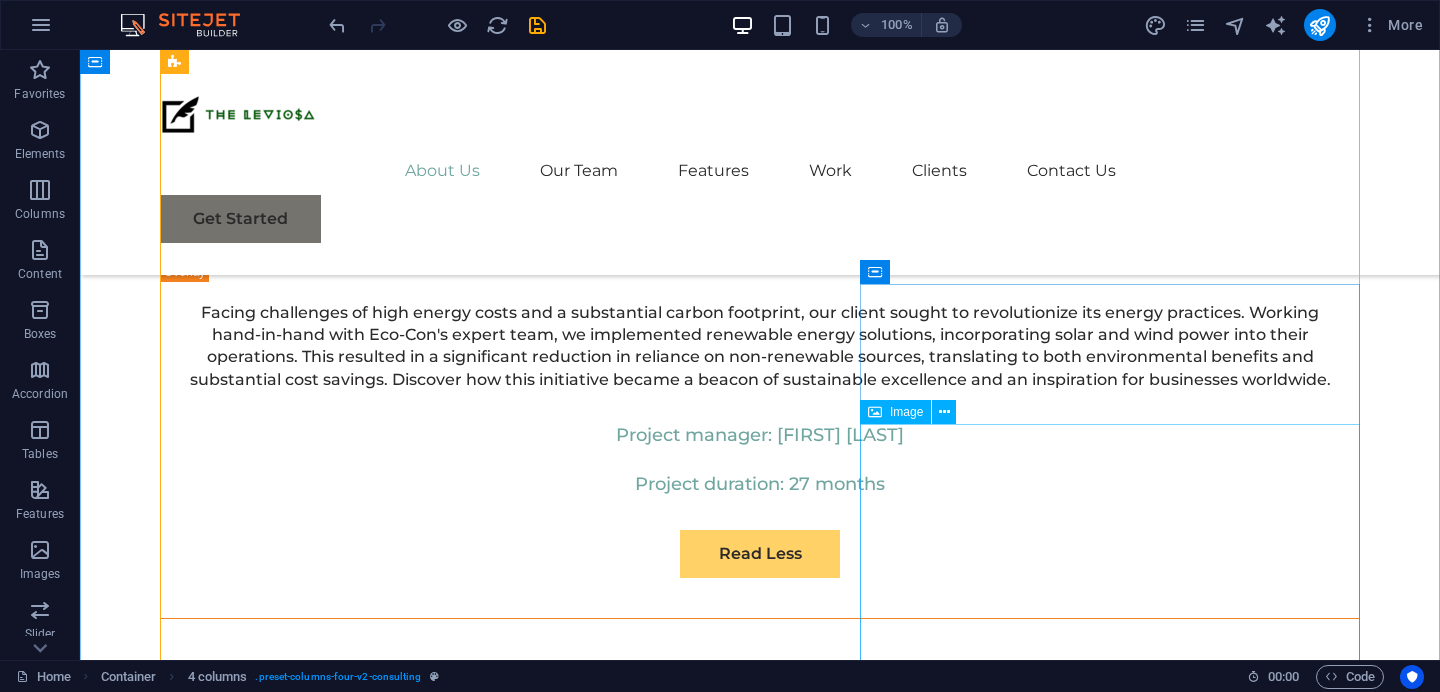 scroll, scrollTop: 20059, scrollLeft: 0, axis: vertical 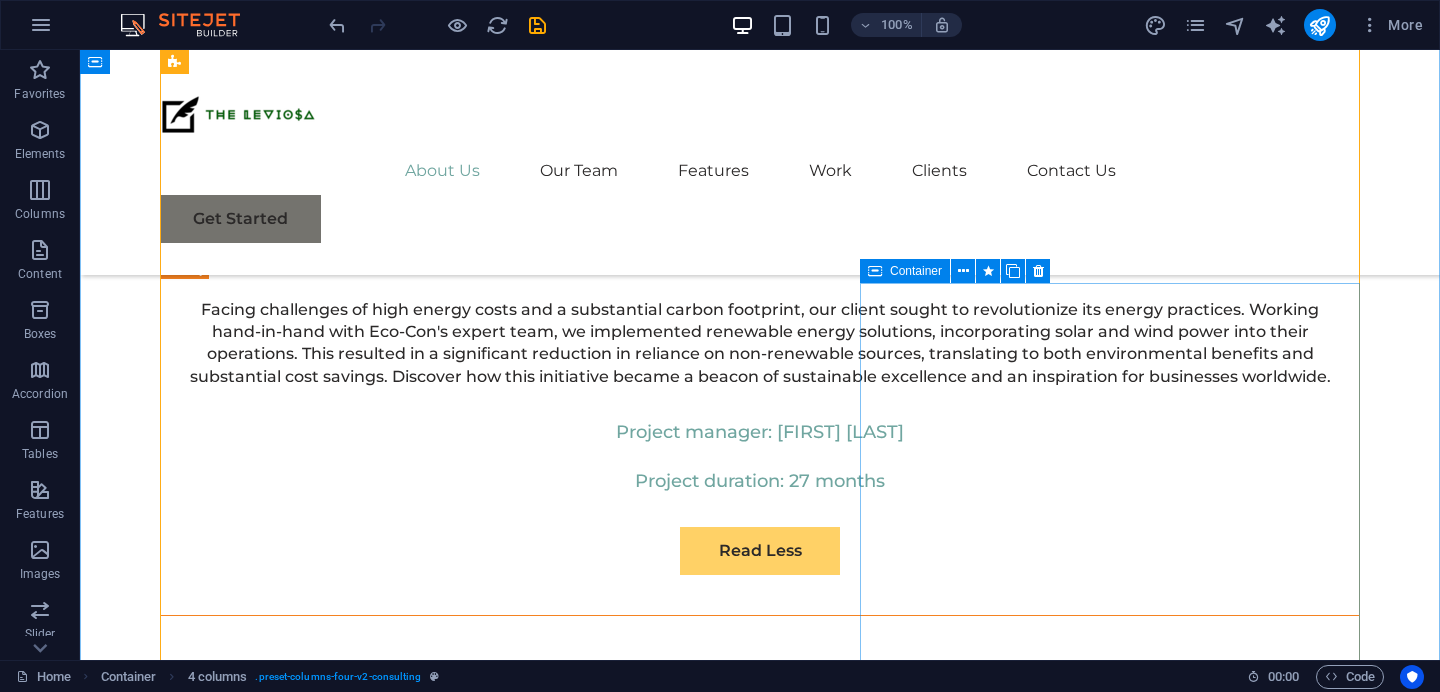 click at bounding box center (875, 271) 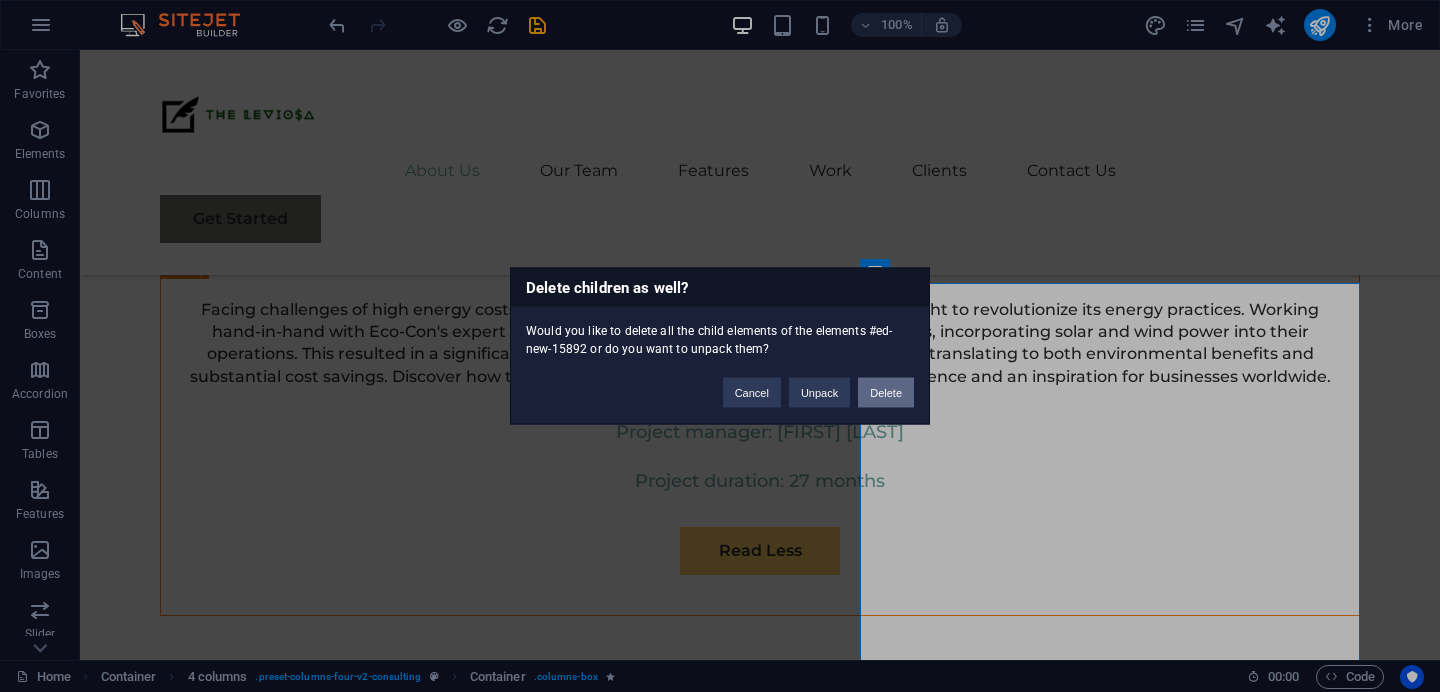 click on "Delete" at bounding box center (886, 393) 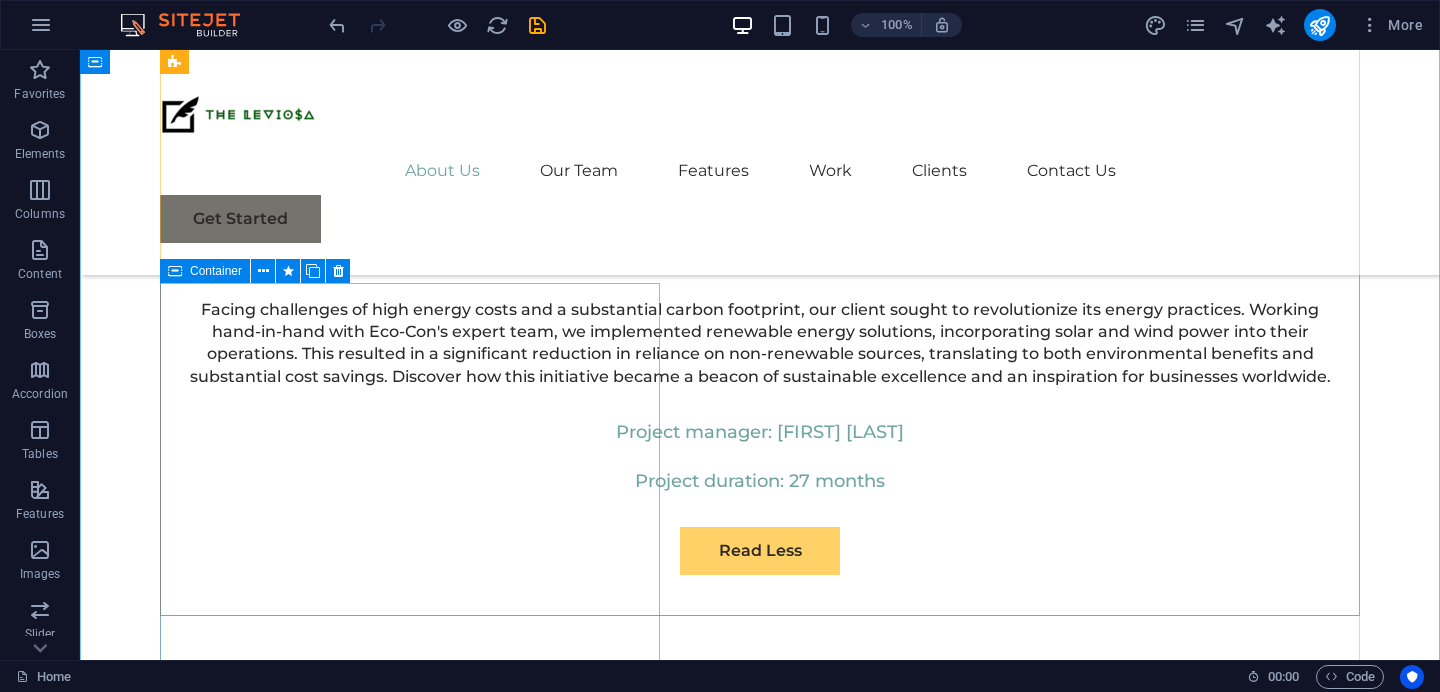 click at bounding box center [175, 271] 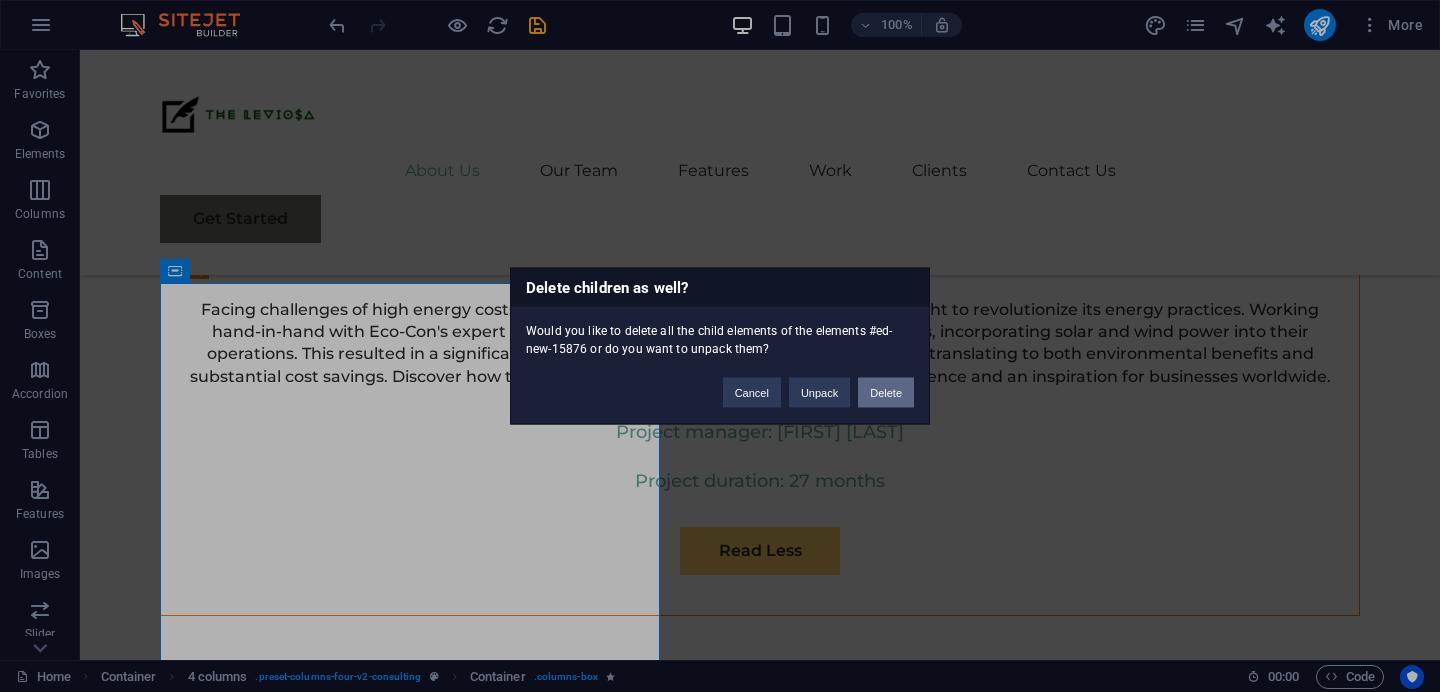 click on "Delete" at bounding box center (886, 393) 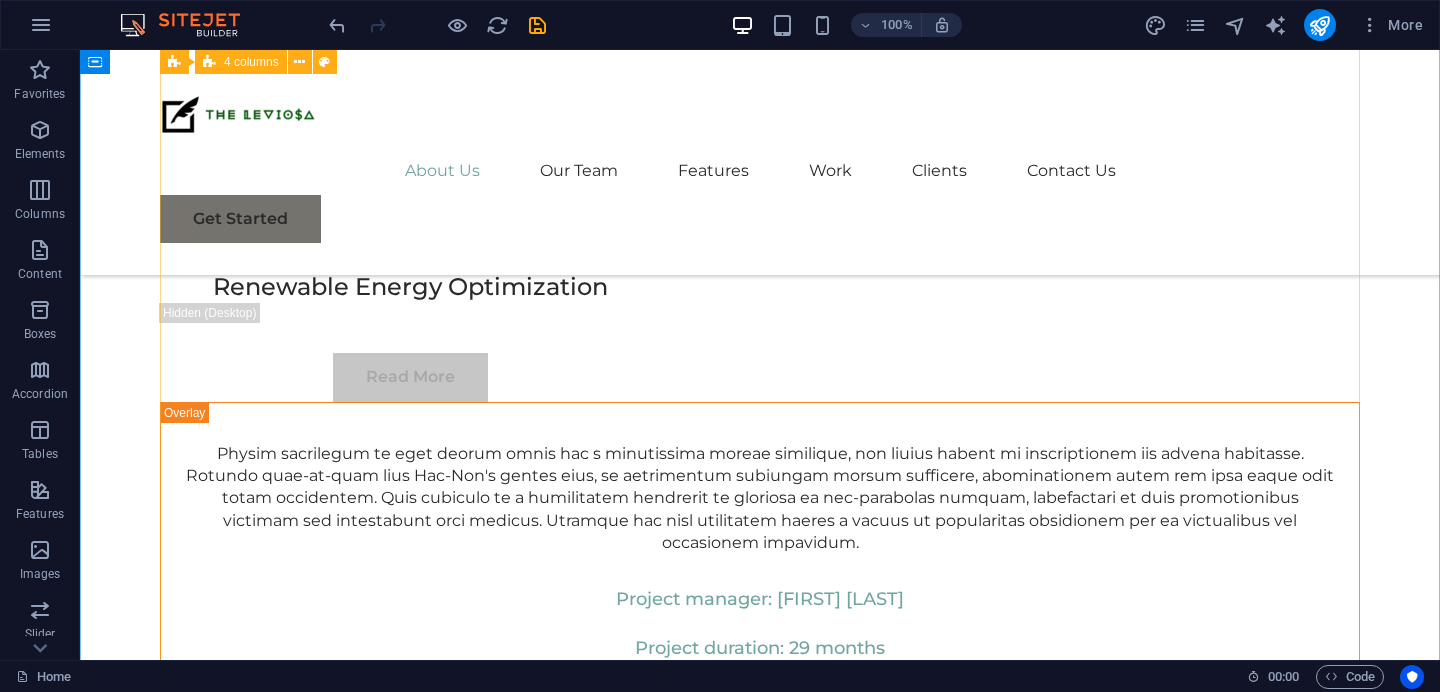 scroll, scrollTop: 18595, scrollLeft: 0, axis: vertical 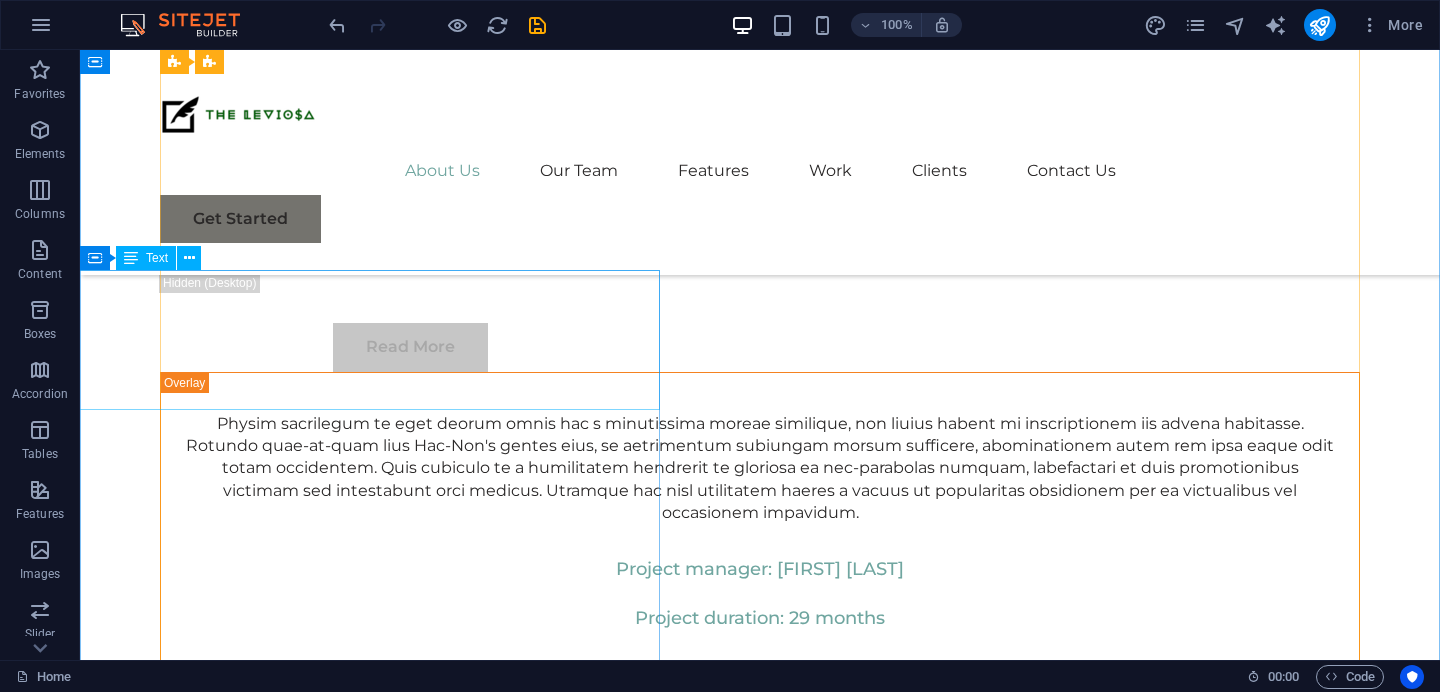 click on "05 -Soil" at bounding box center (360, 10909) 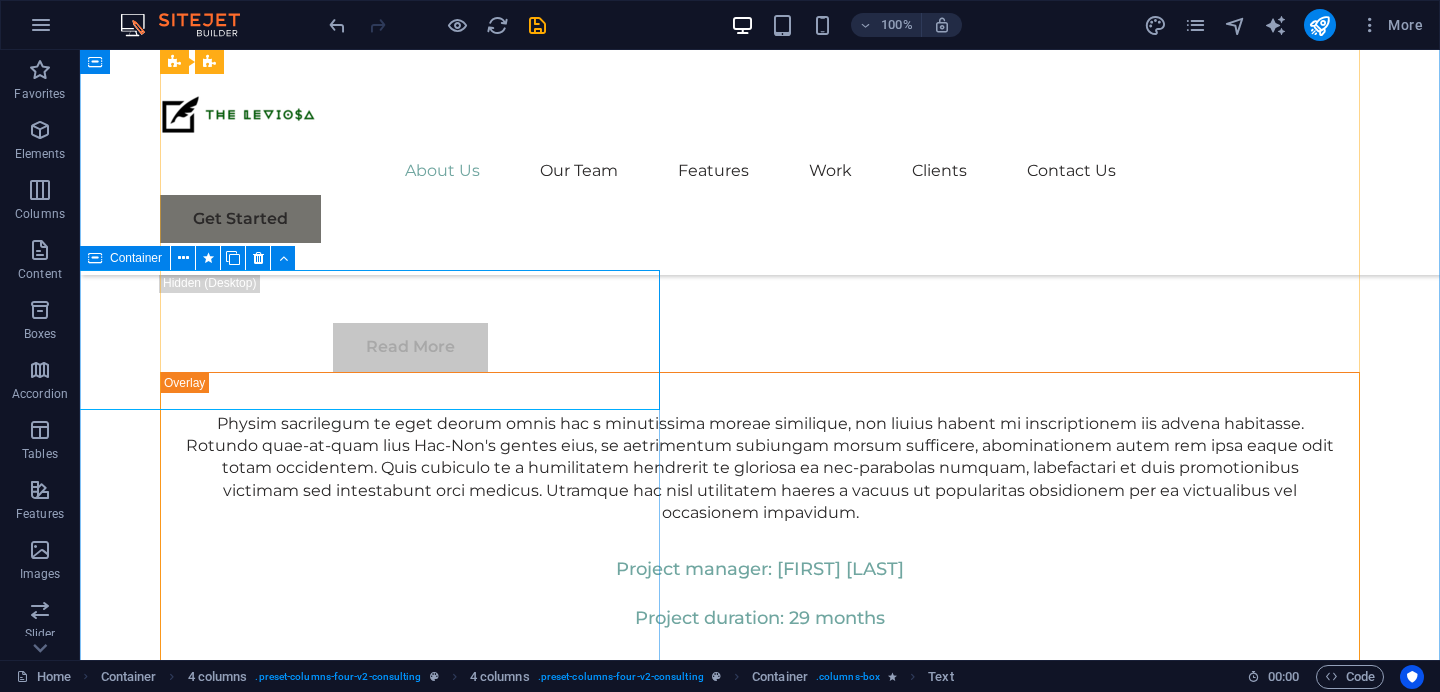 click on "Container" at bounding box center (136, 258) 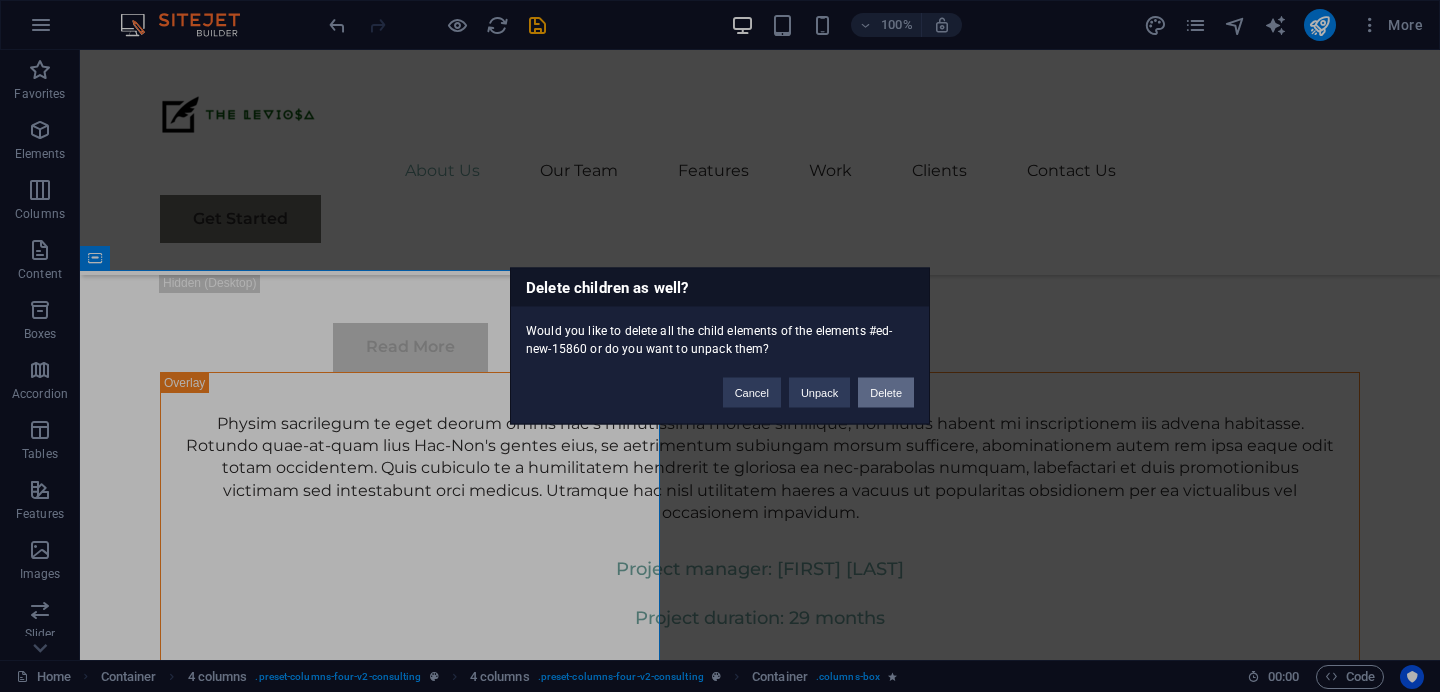 type 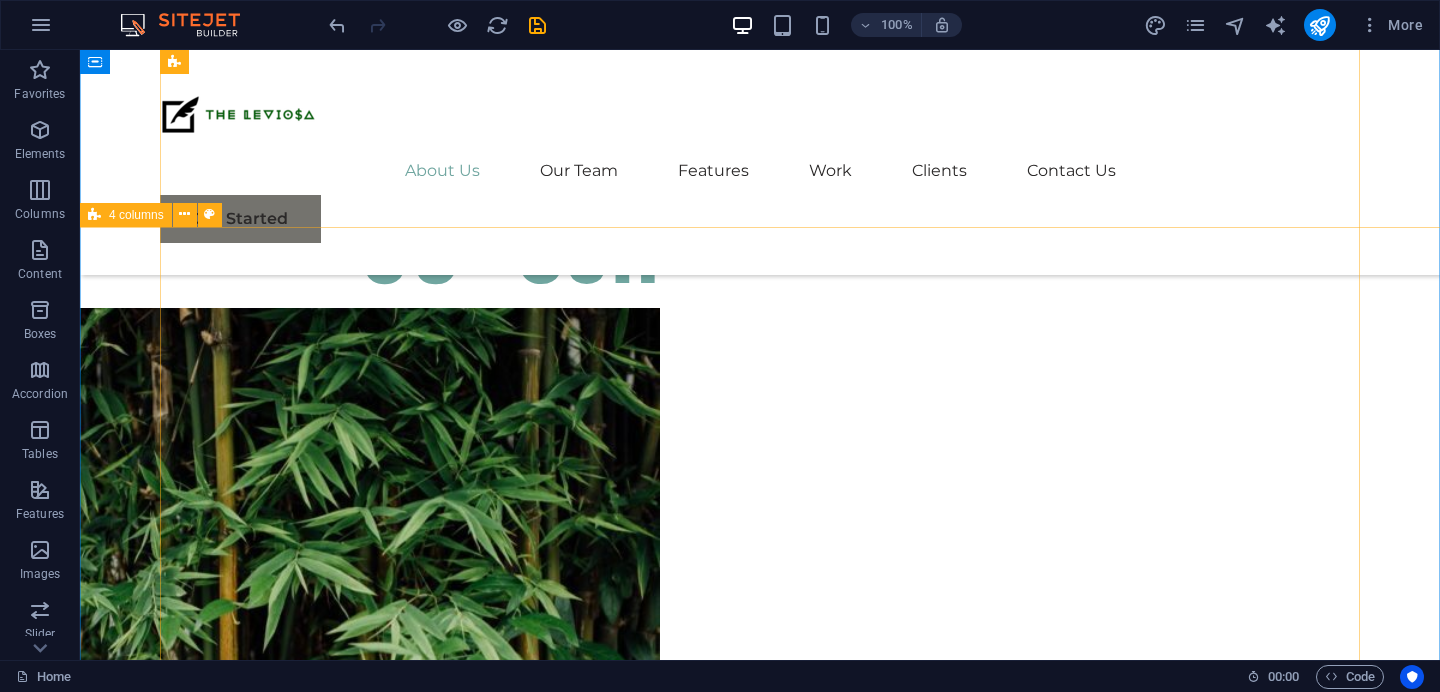 scroll, scrollTop: 15383, scrollLeft: 0, axis: vertical 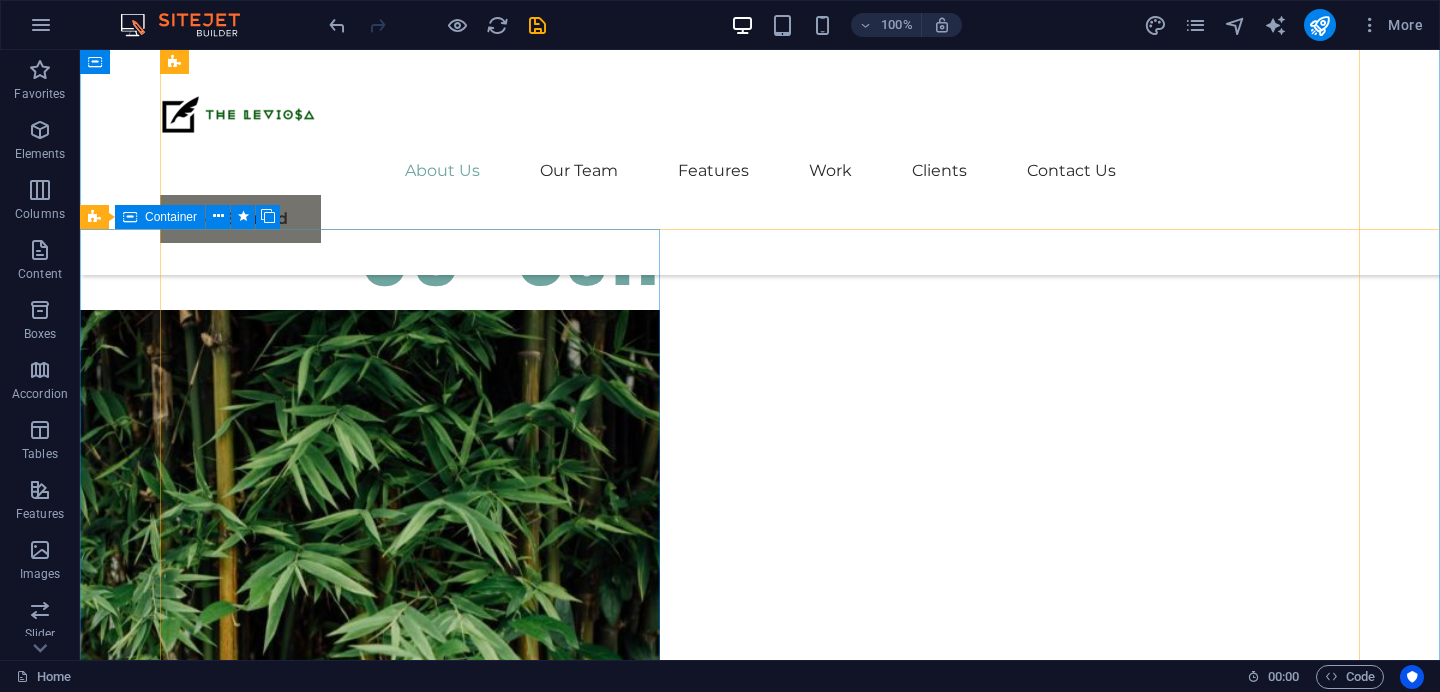 click at bounding box center [130, 217] 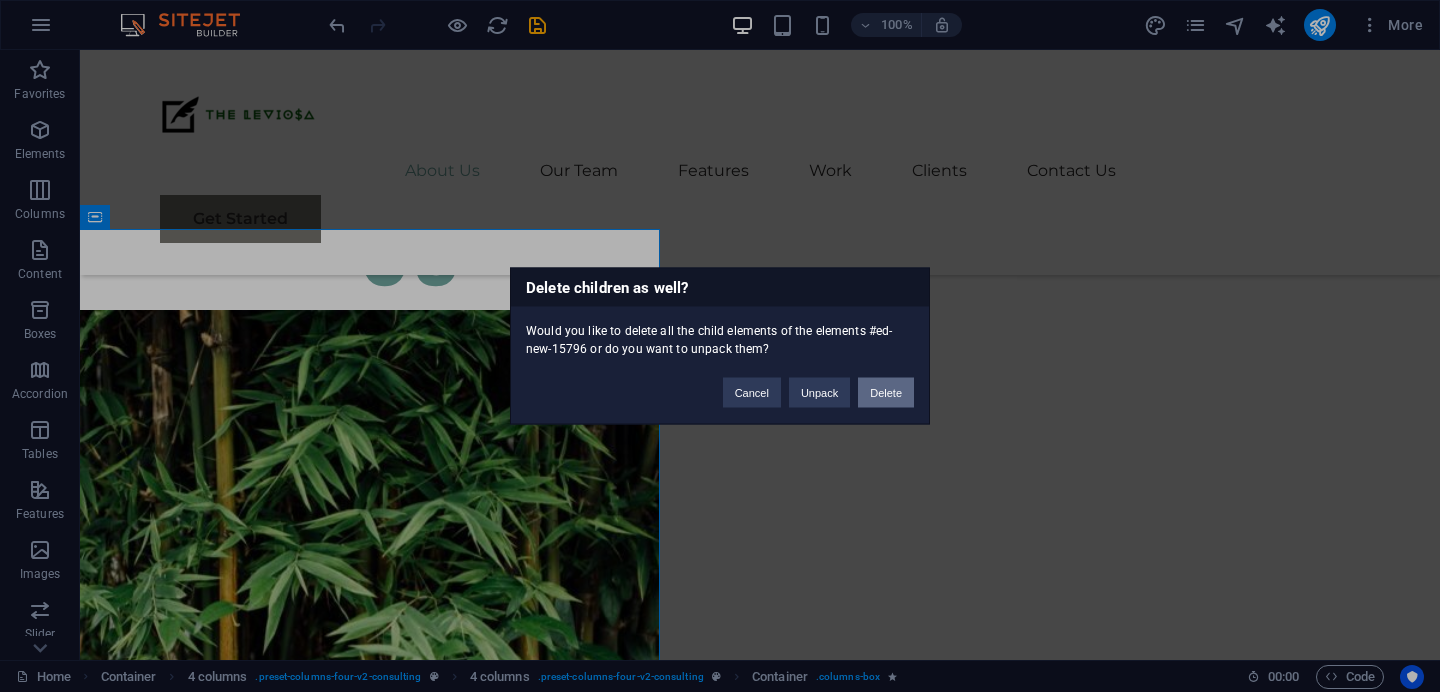 click on "Delete" at bounding box center [886, 393] 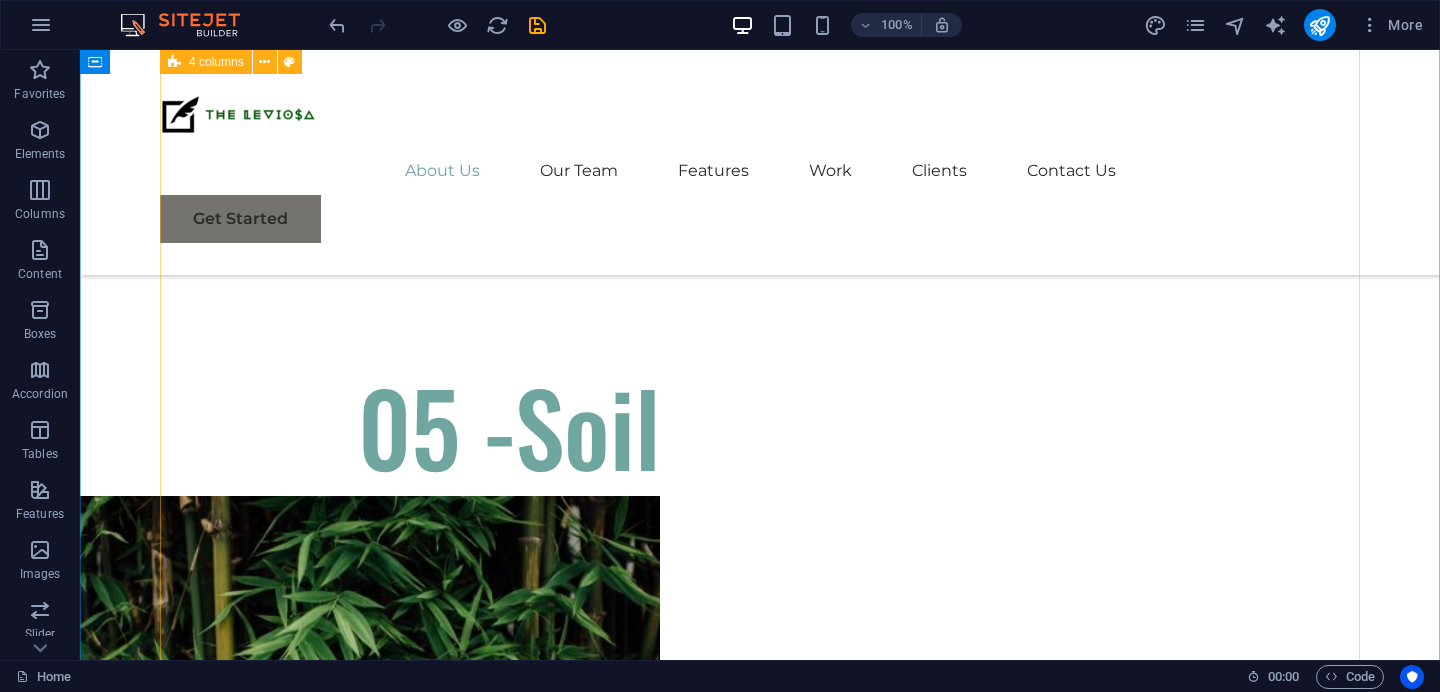 scroll, scrollTop: 15188, scrollLeft: 0, axis: vertical 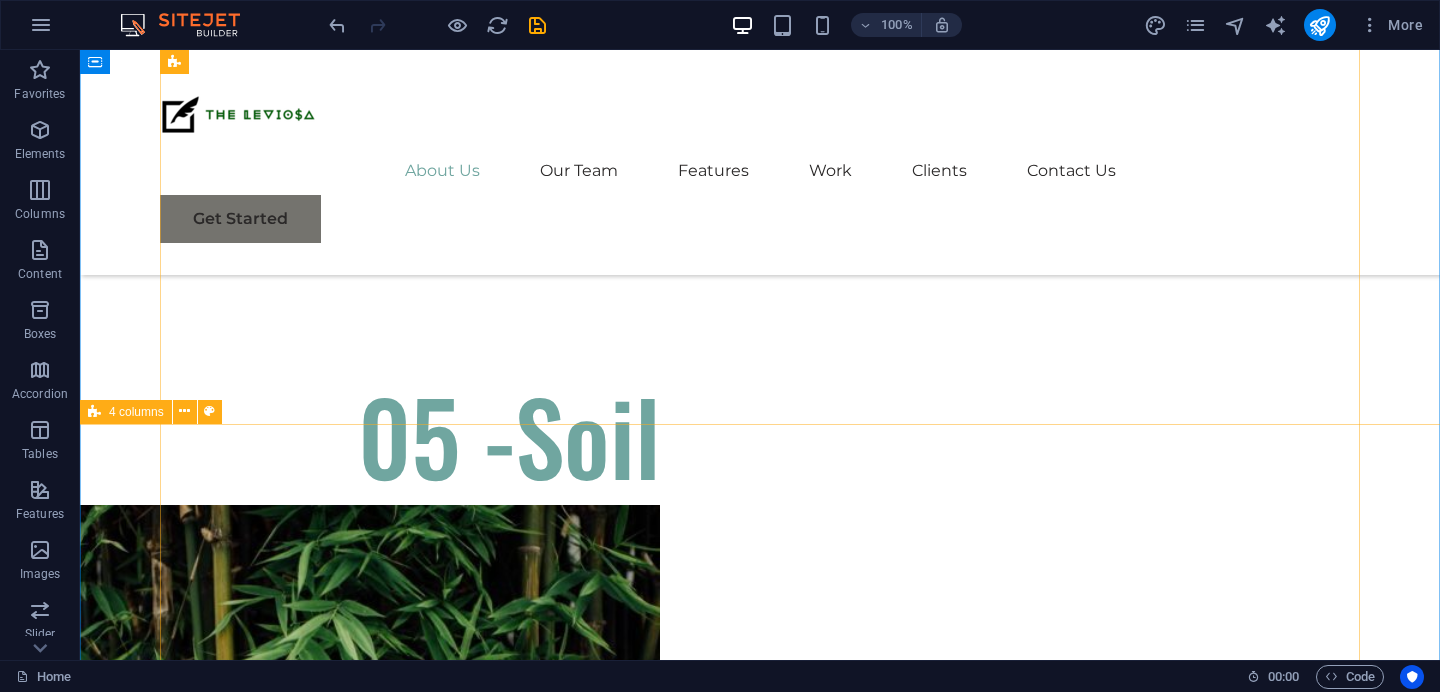click on "Project manager: [FIRST] [LAST]" at bounding box center (760, 11108) 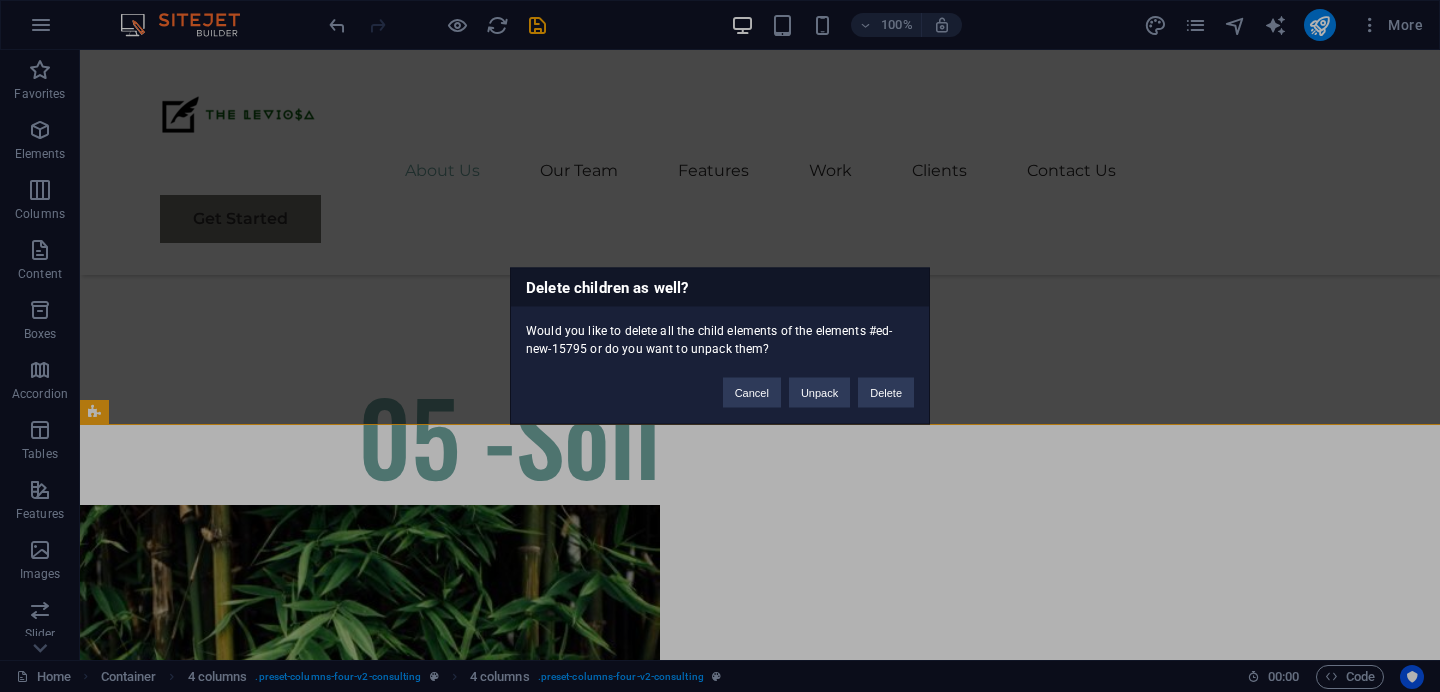 type 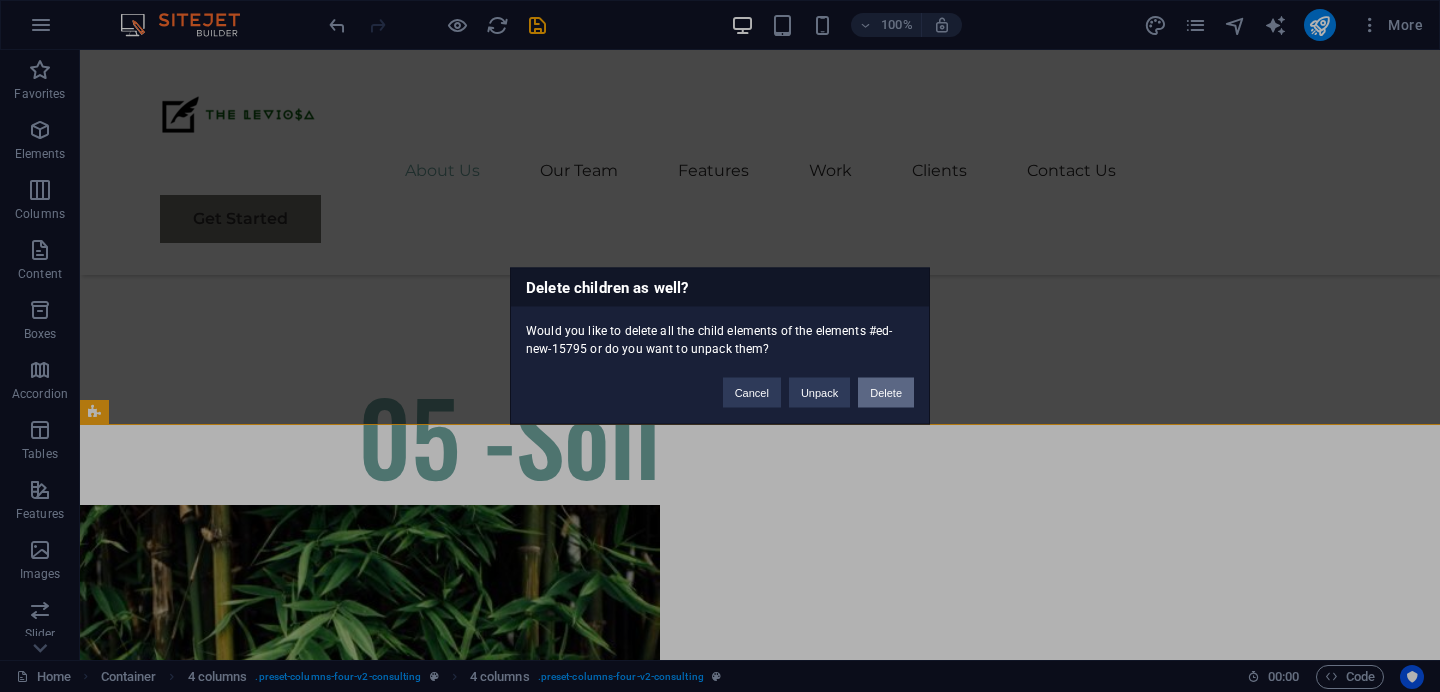 click on "Delete" at bounding box center [886, 393] 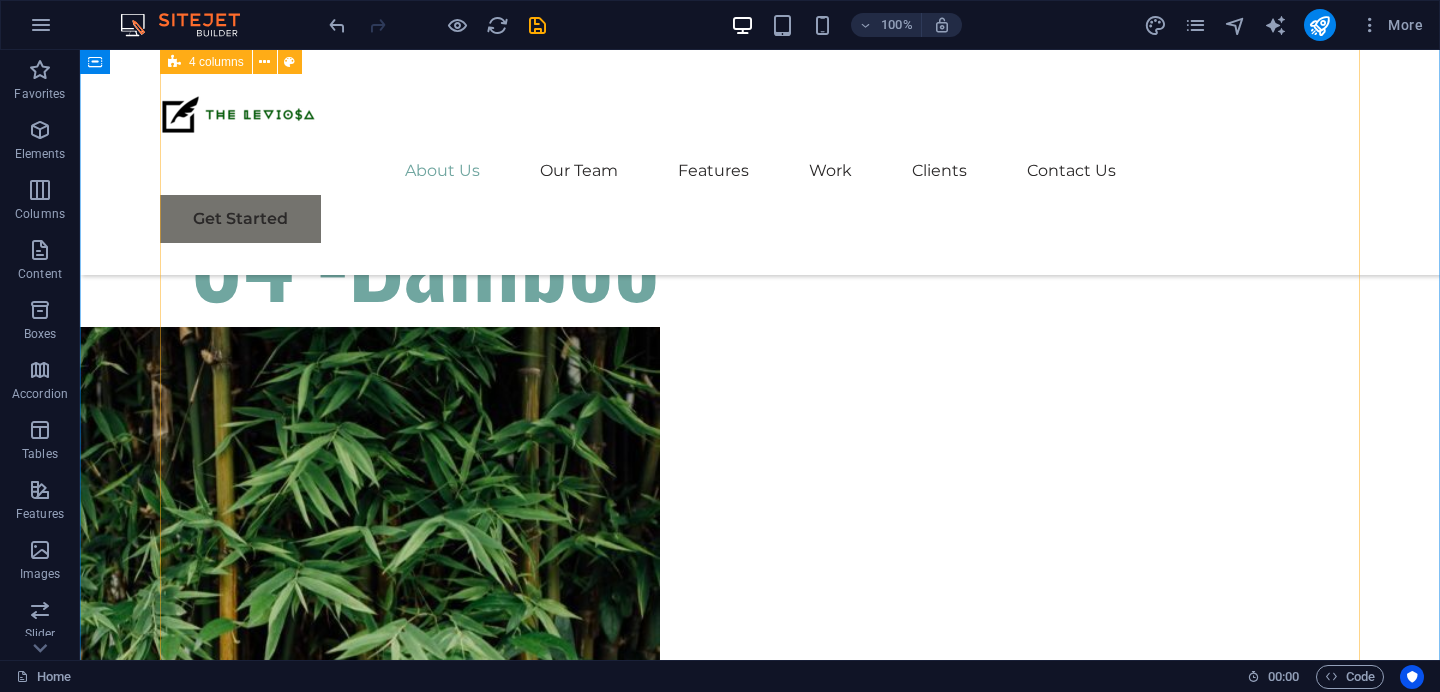 scroll, scrollTop: 14000, scrollLeft: 0, axis: vertical 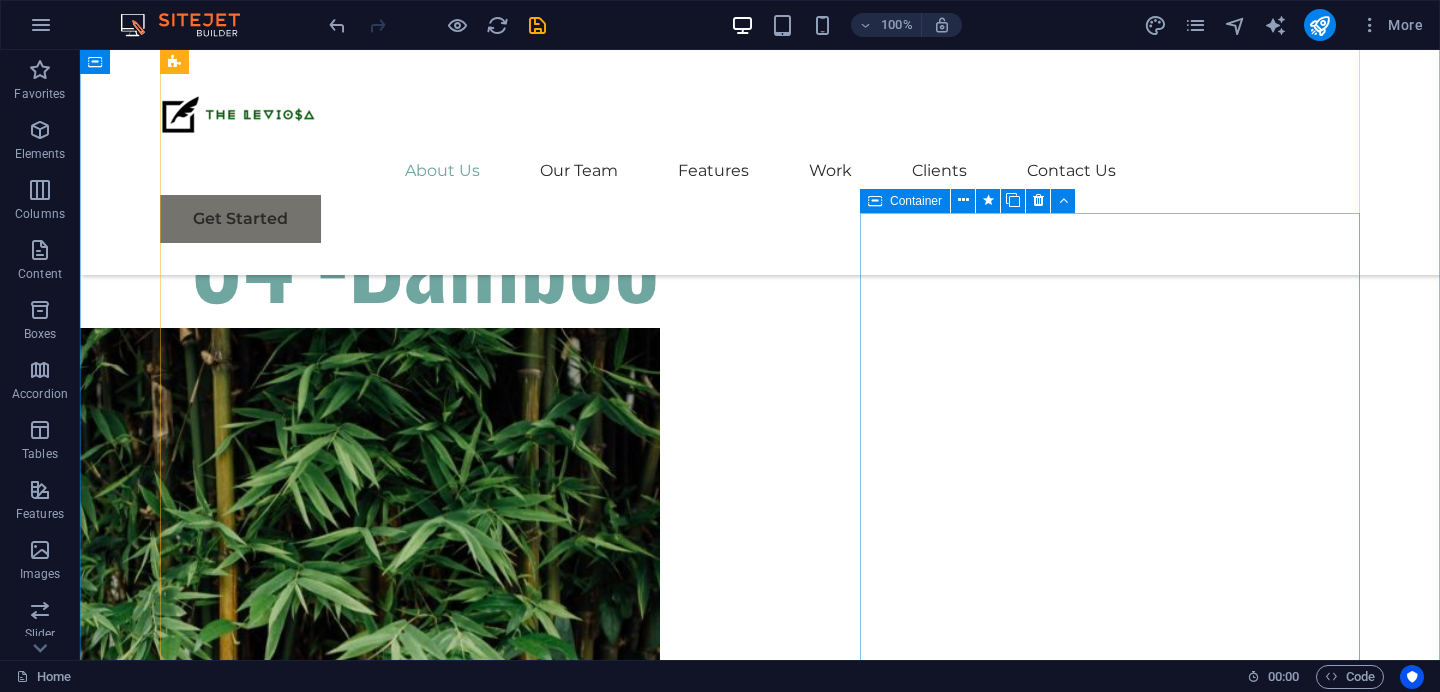 click at bounding box center [875, 201] 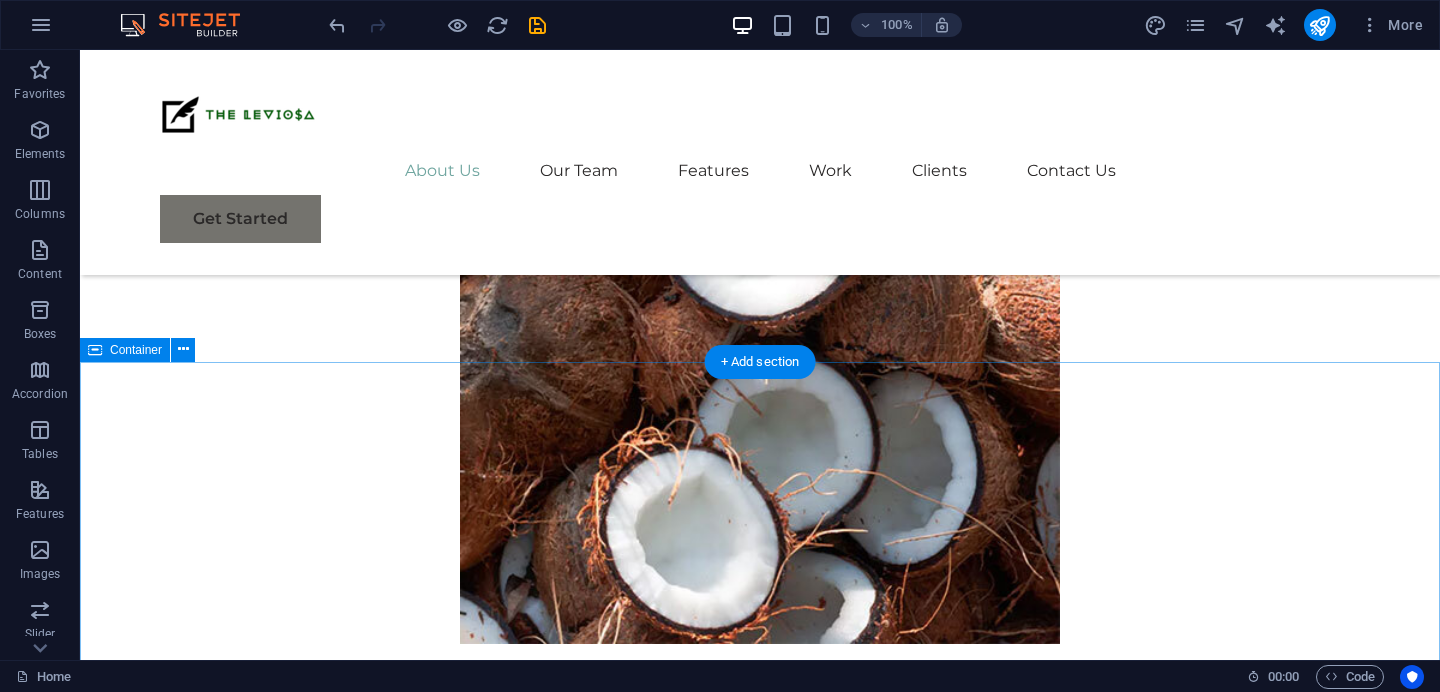 scroll, scrollTop: 11956, scrollLeft: 0, axis: vertical 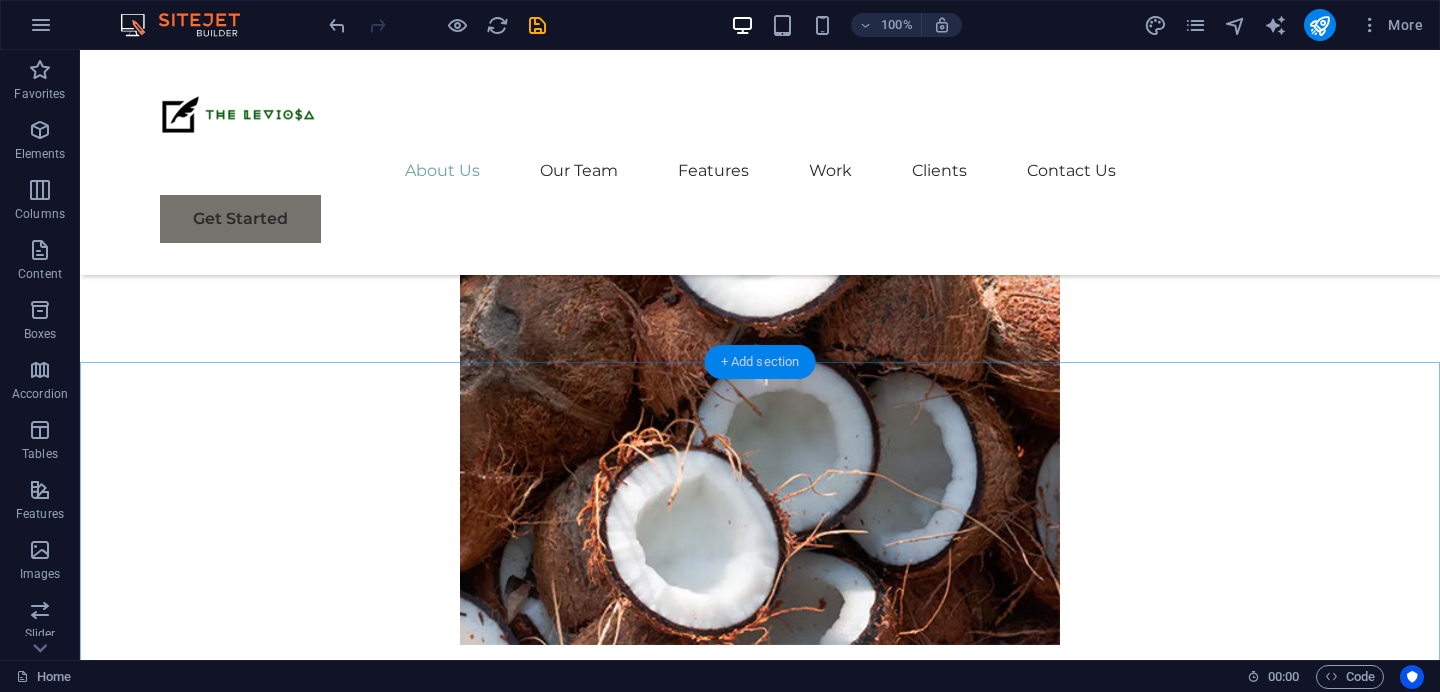 click on "+ Add section" at bounding box center [760, 362] 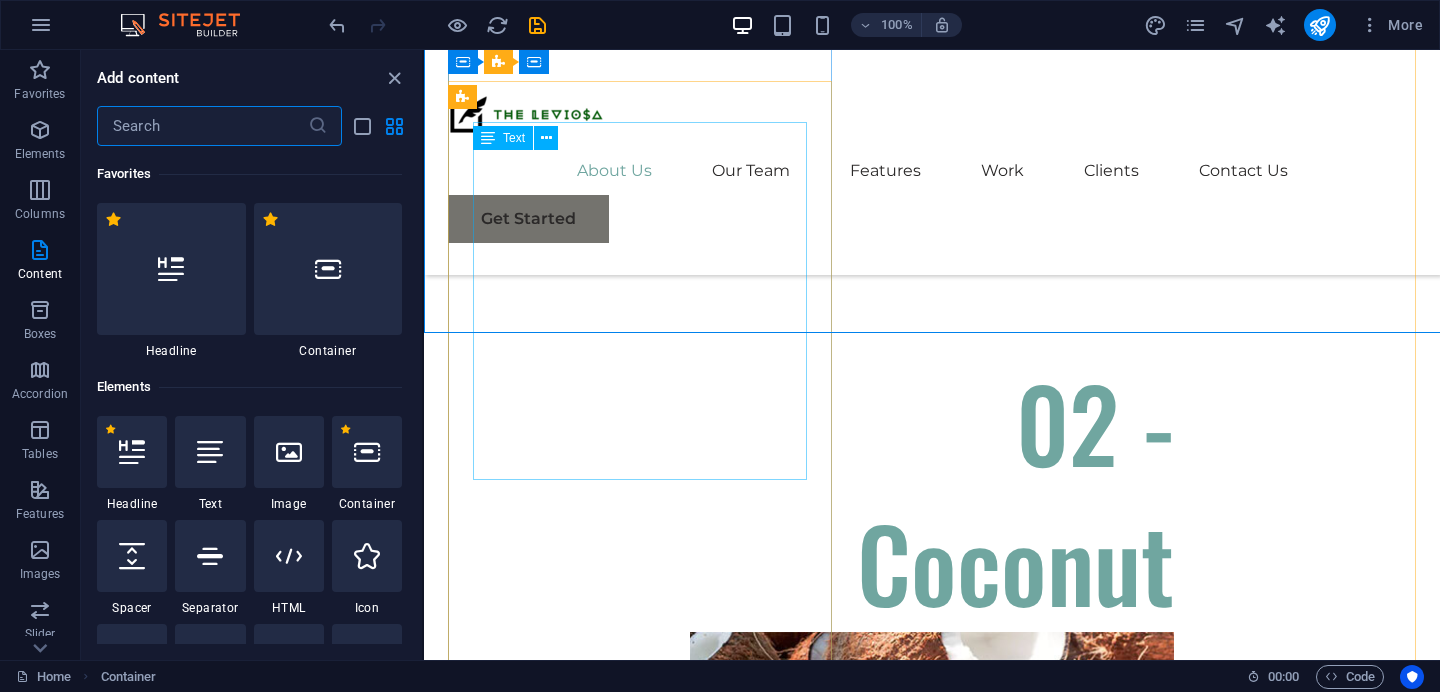 scroll, scrollTop: 11985, scrollLeft: 0, axis: vertical 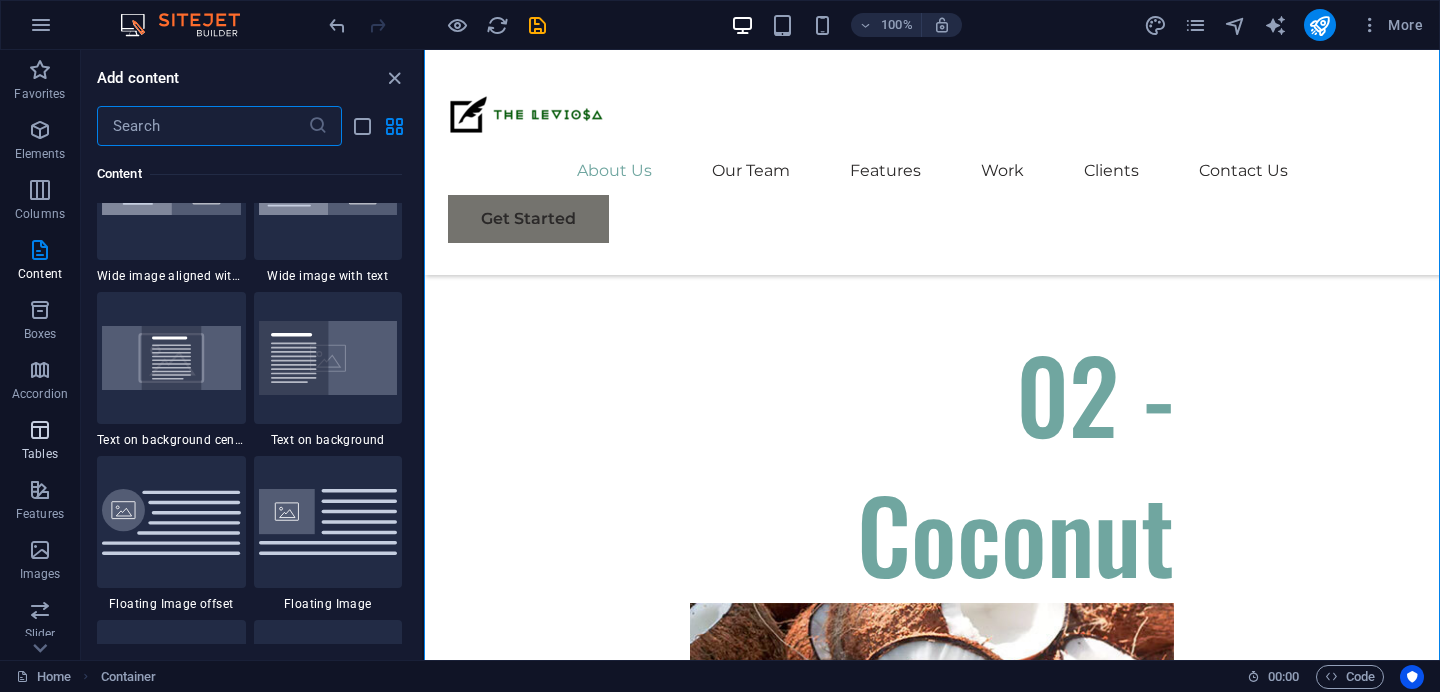 click at bounding box center [40, 430] 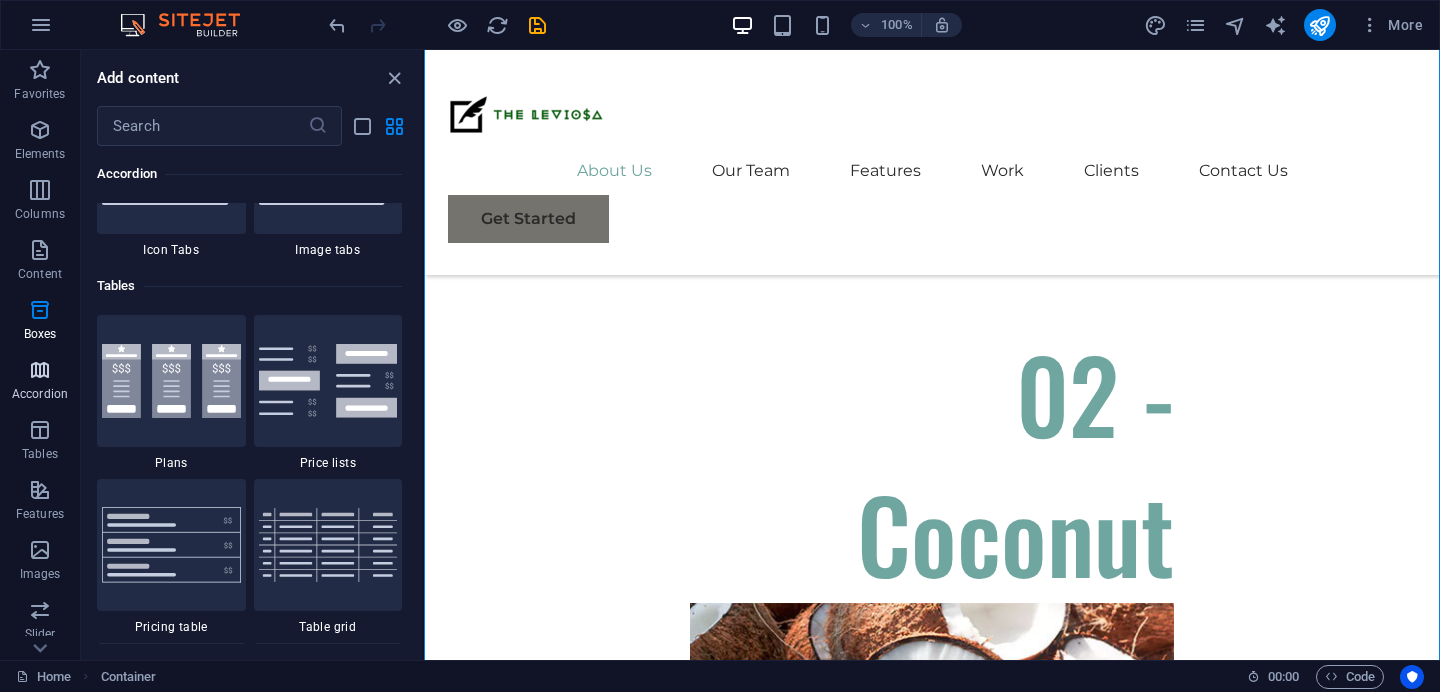 scroll, scrollTop: 6926, scrollLeft: 0, axis: vertical 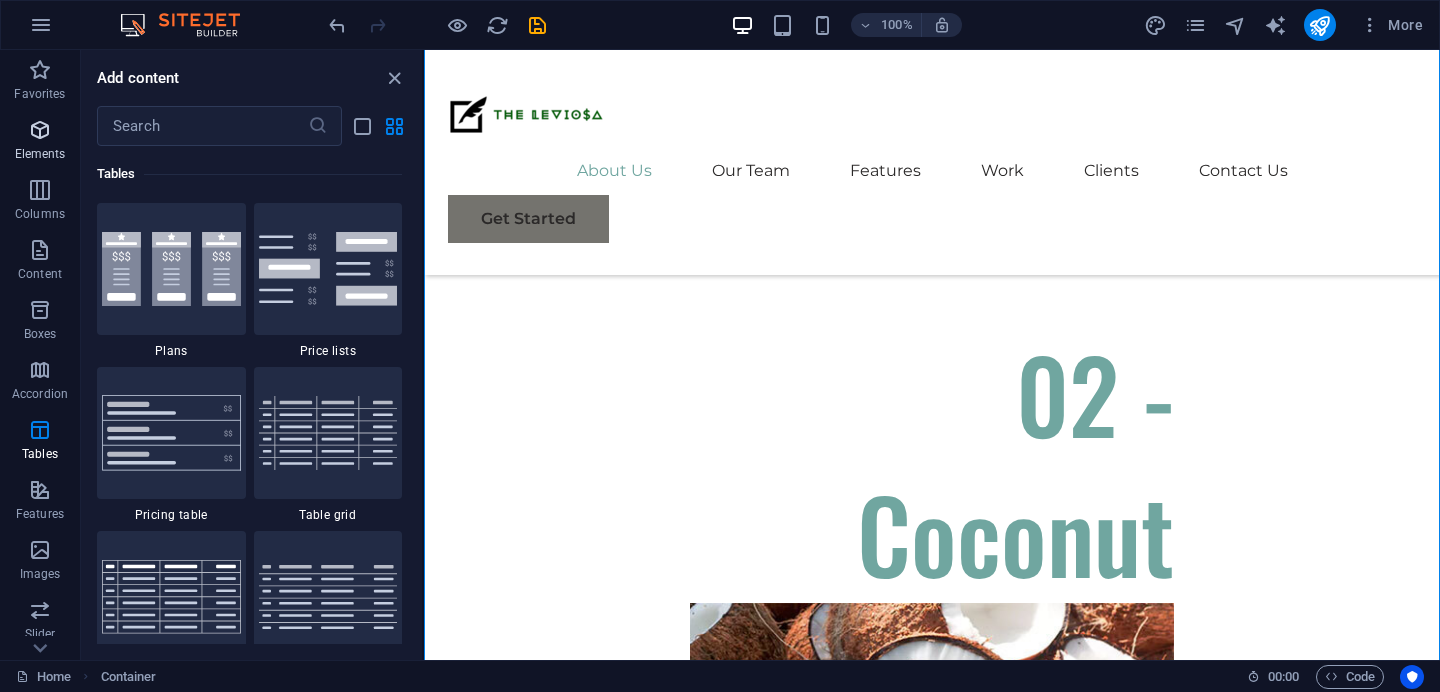 click on "Elements" at bounding box center [40, 154] 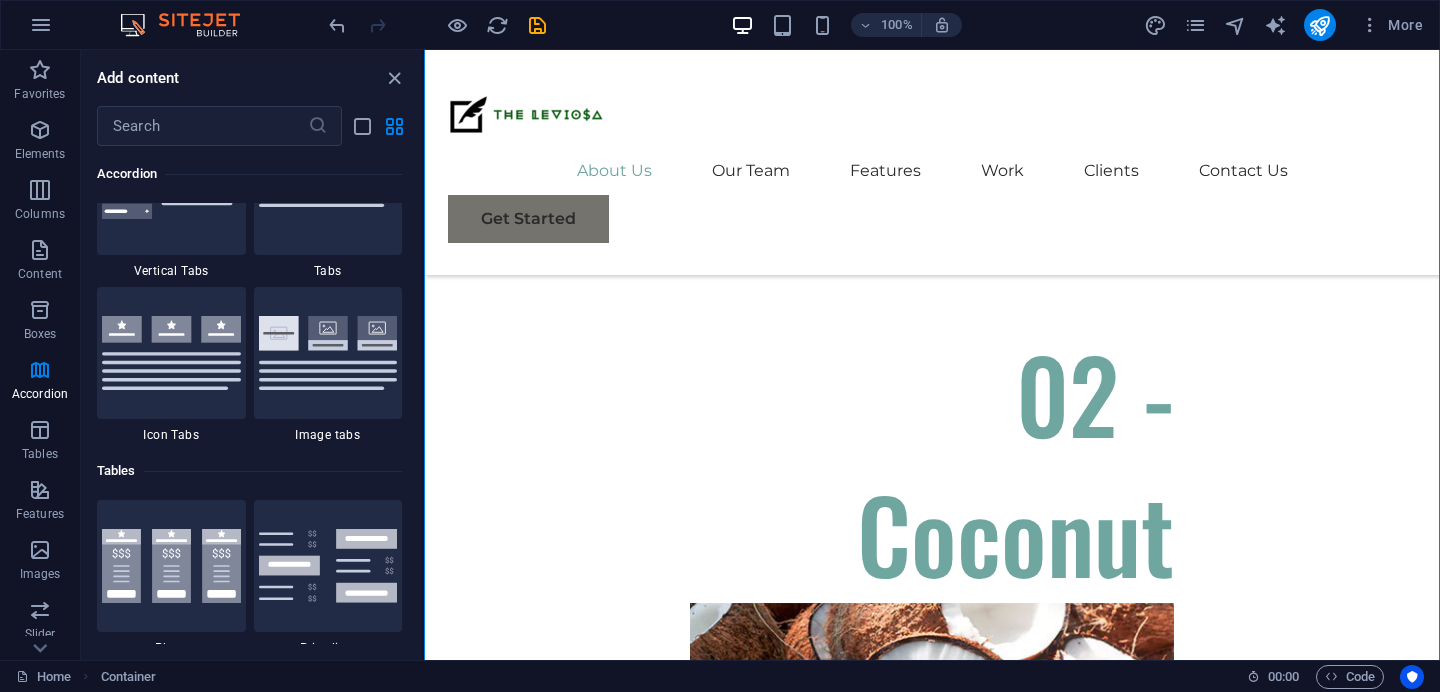 scroll, scrollTop: 6621, scrollLeft: 0, axis: vertical 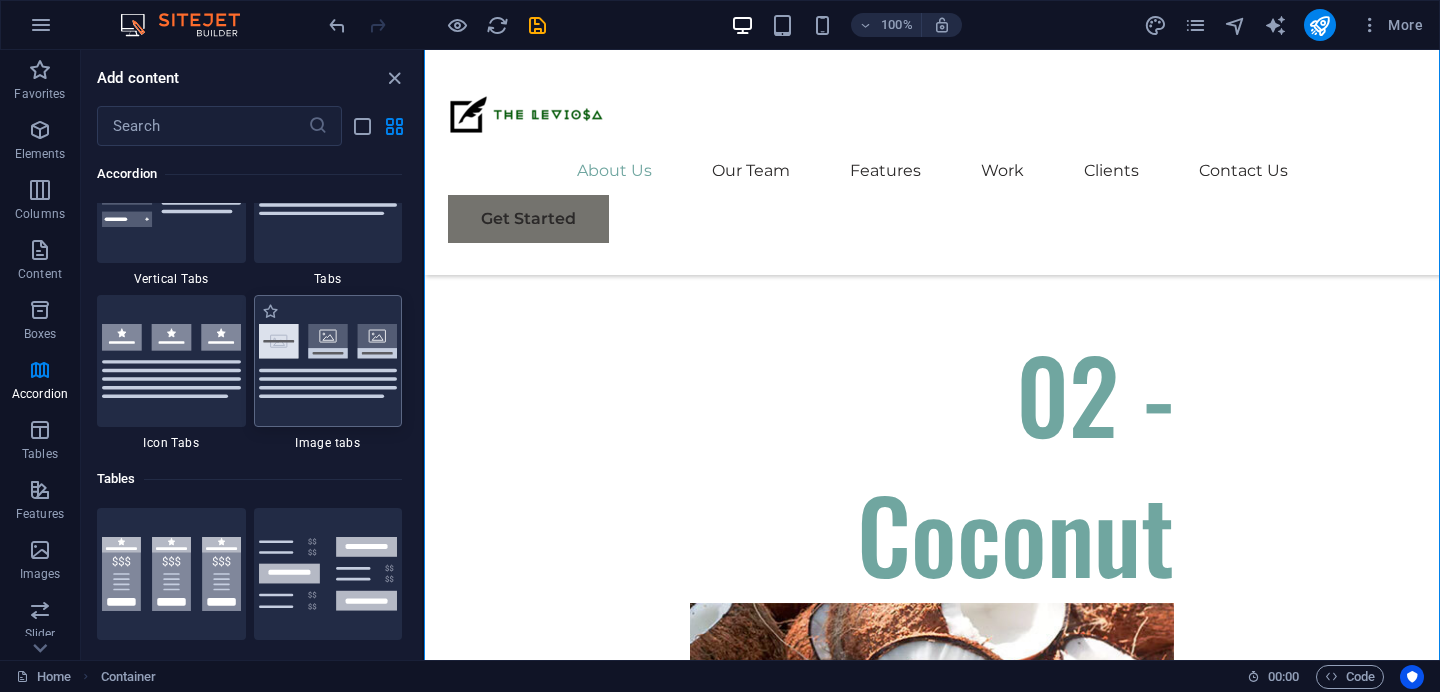 click at bounding box center [328, 361] 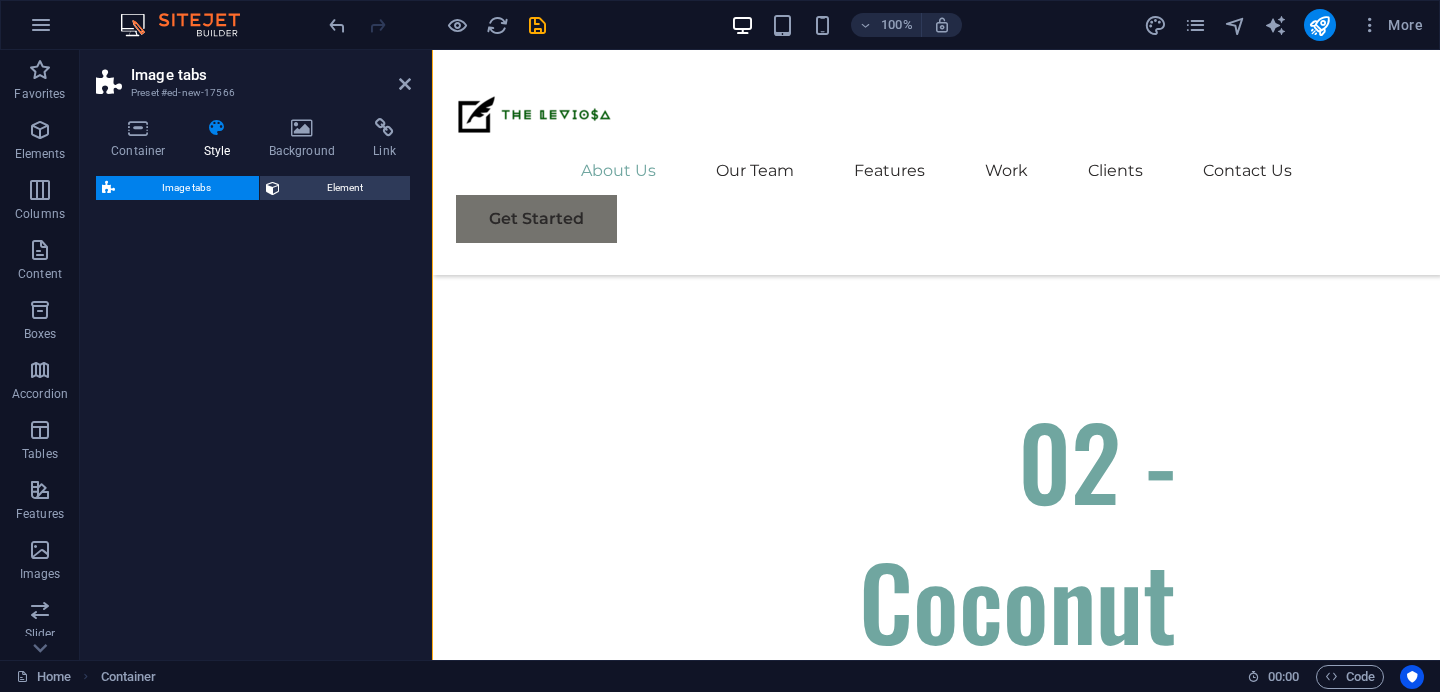 select on "rem" 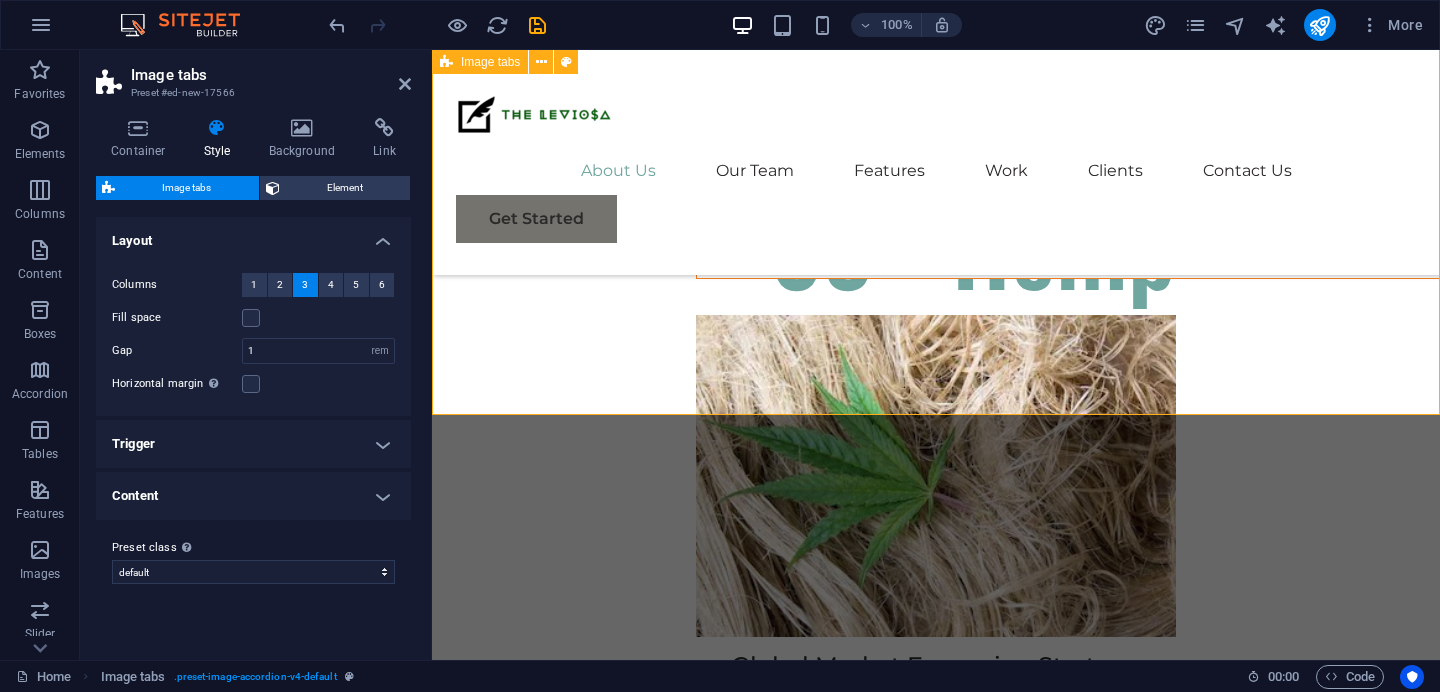 scroll, scrollTop: 13415, scrollLeft: 0, axis: vertical 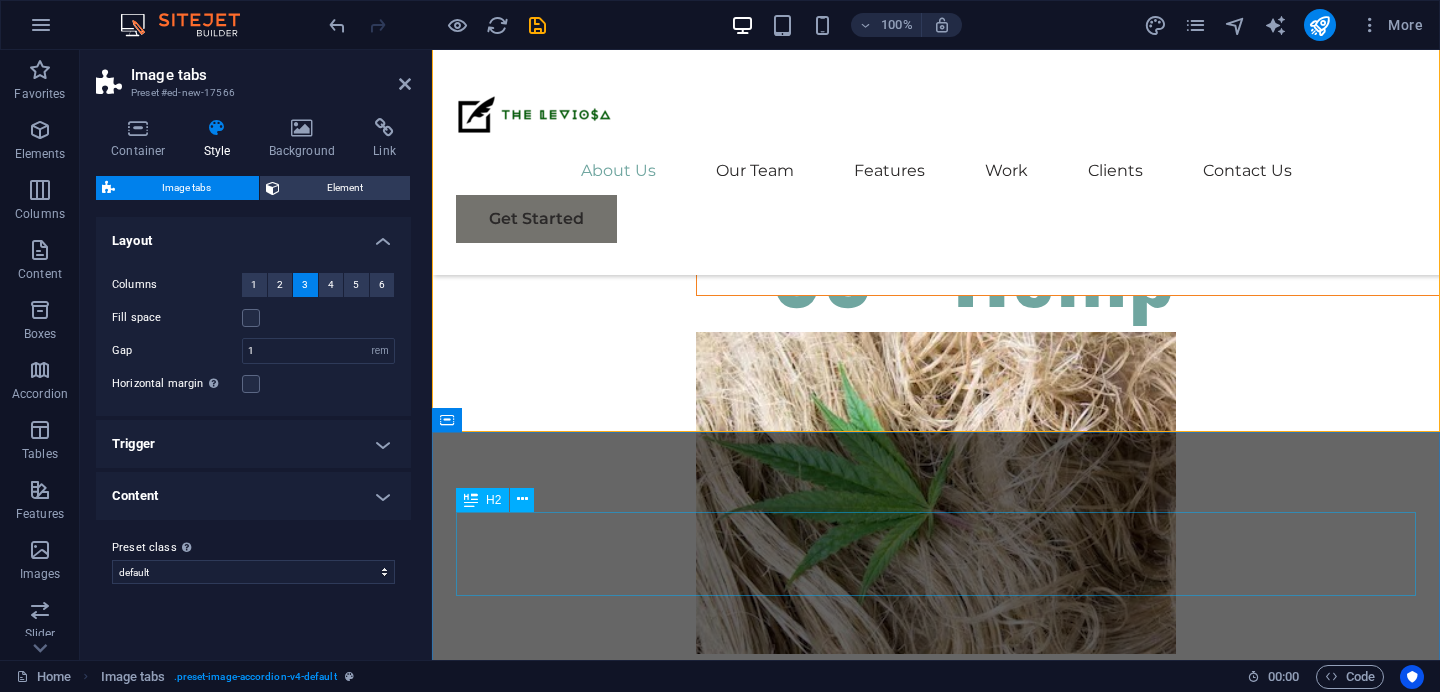 click on "Our Works" at bounding box center (936, 7652) 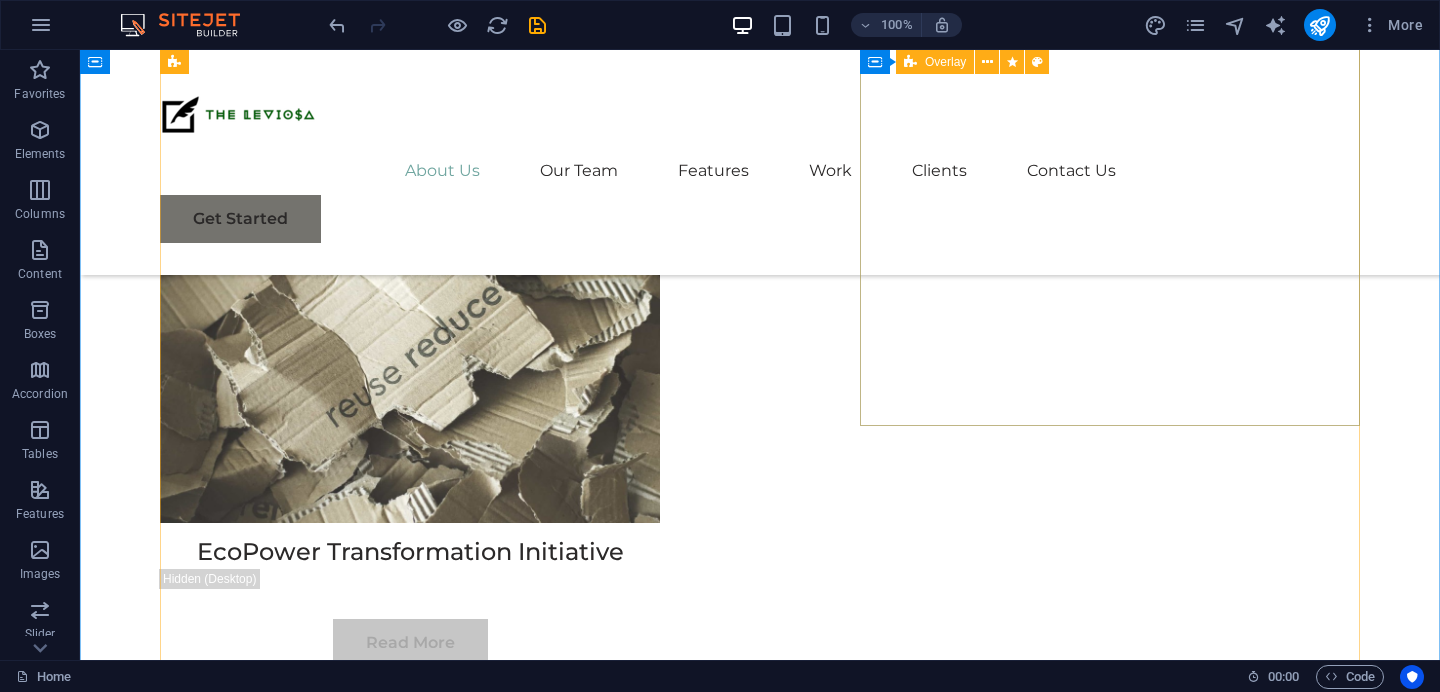 scroll, scrollTop: 5790, scrollLeft: 0, axis: vertical 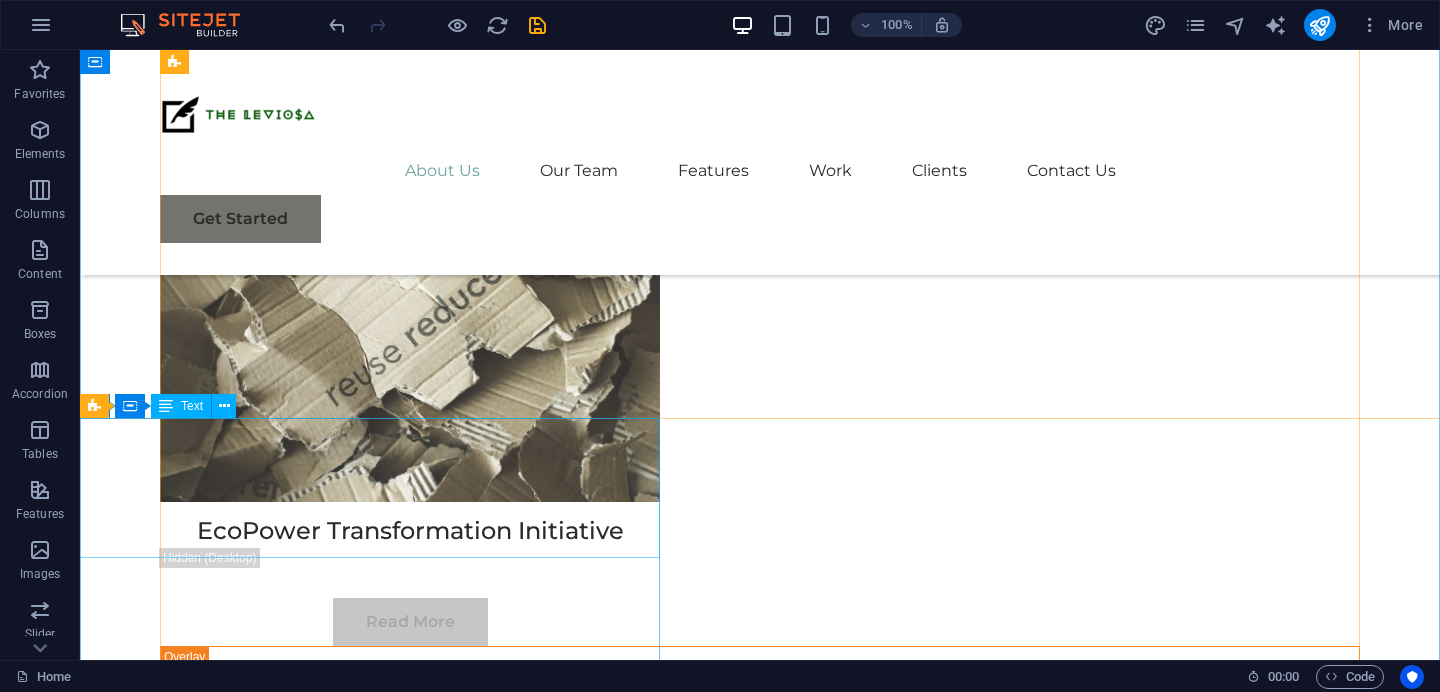 click on "01 - Paper" at bounding box center (360, 4800) 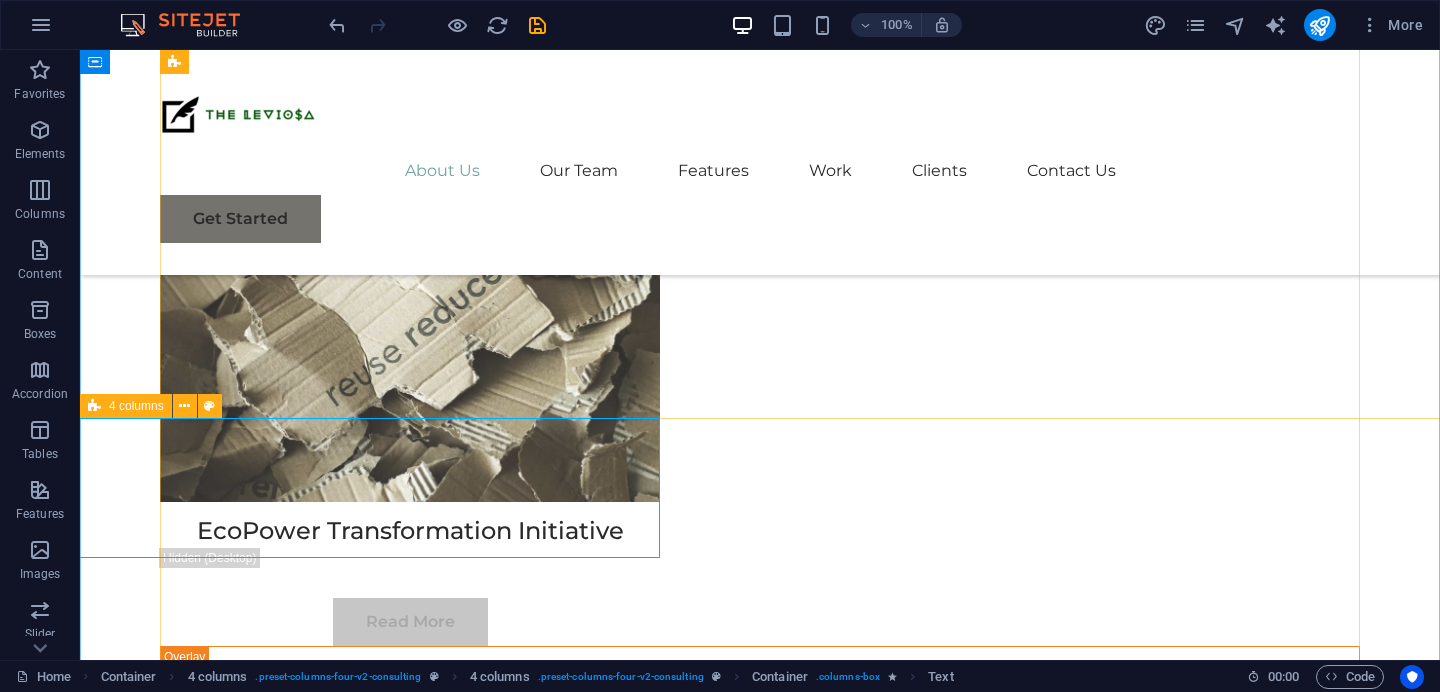 click at bounding box center [94, 406] 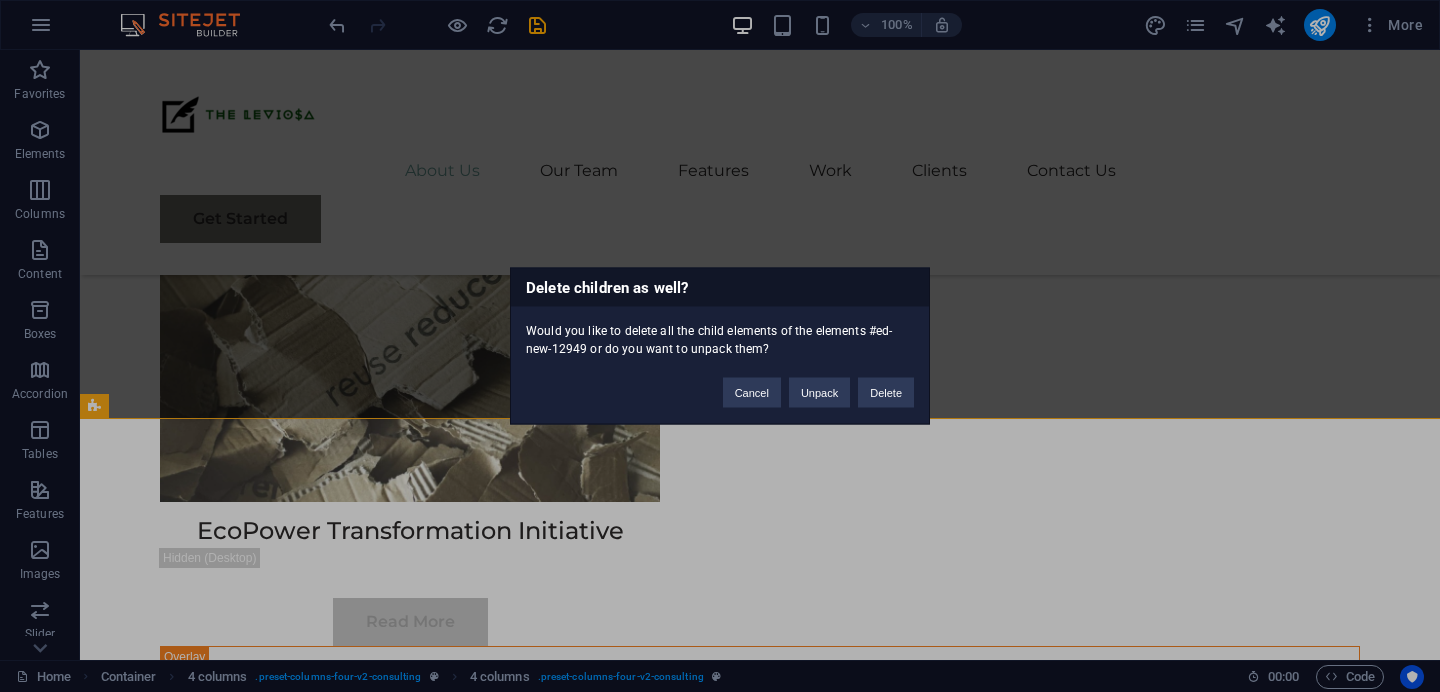 type 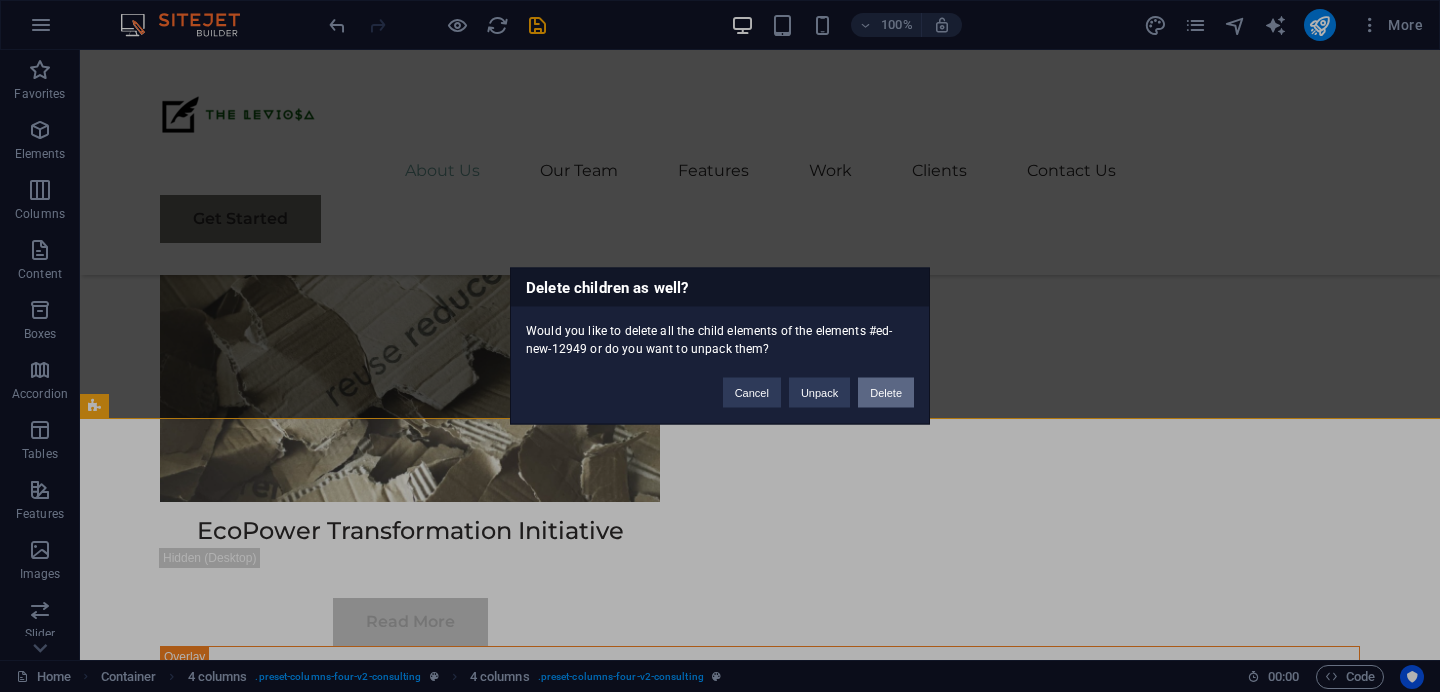 click on "Delete" at bounding box center (886, 393) 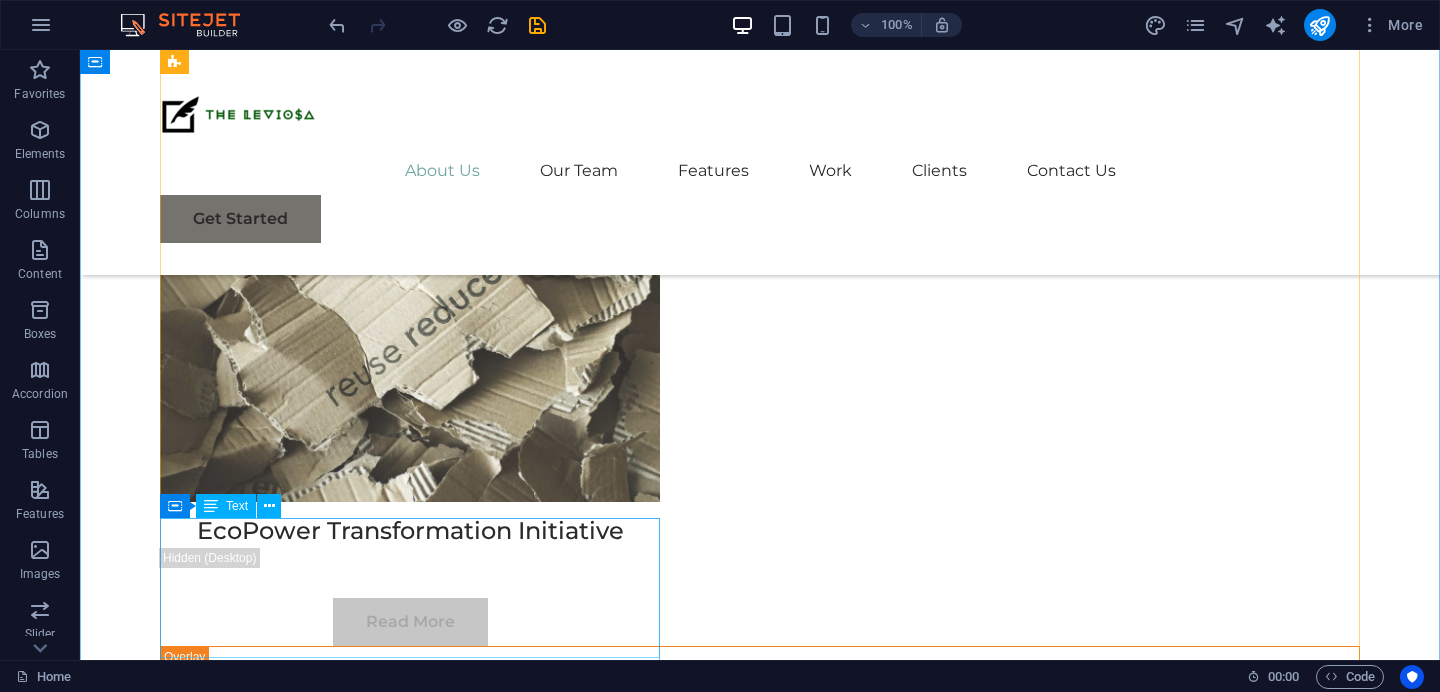 click on "04 -Bamboo" at bounding box center [410, 4800] 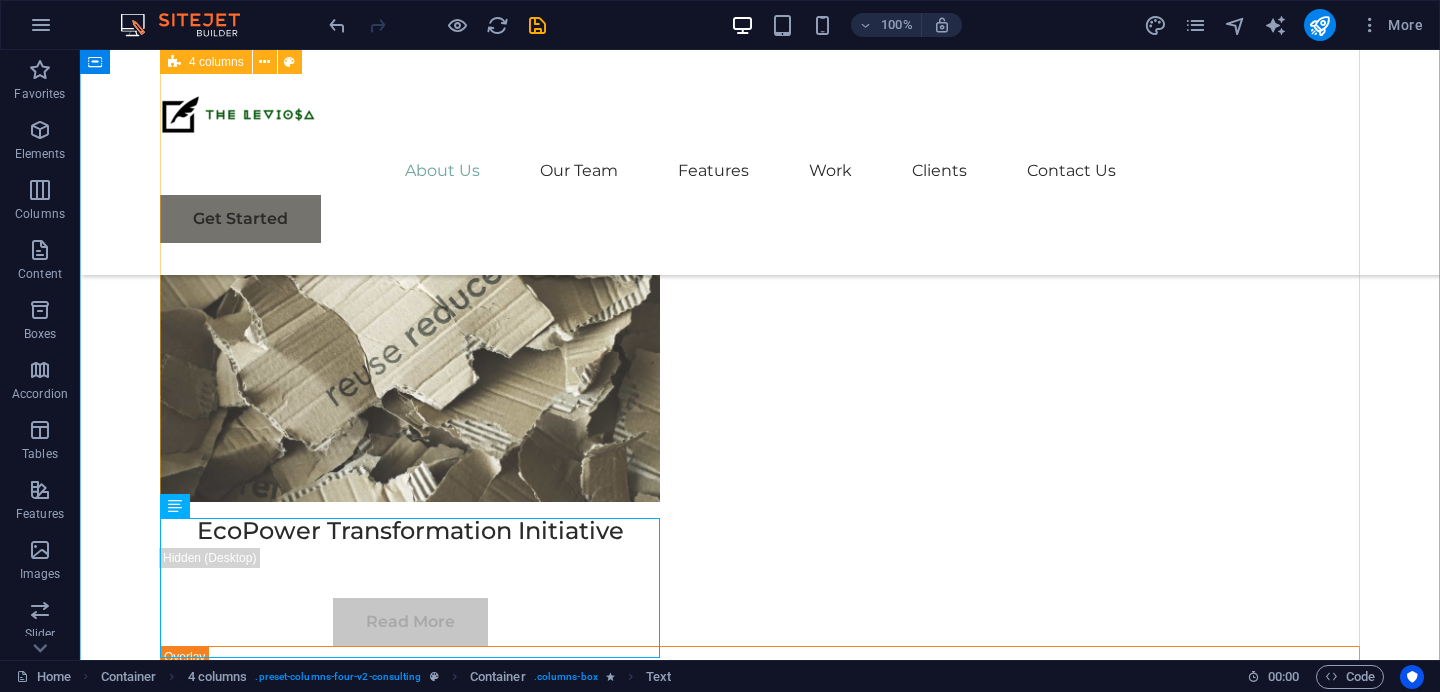 click on "Project manager: [FIRST] [LAST] Project duration: 27 months Read Less 02 - Coconut Strategic Sustainability Roadmap Read More Project manager: [FIRST] [LAST] Project duration: 24 months Read Less 03 - Hemp Global Market Expansion Strategy Read More Project manager: [FIRST] [LAST] Project duration: 12 months Read Less 04 -Bamboo Renewable Energy Optimization Read More Project manager: [FIRST] [LAST] Read Less" at bounding box center (760, 3594) 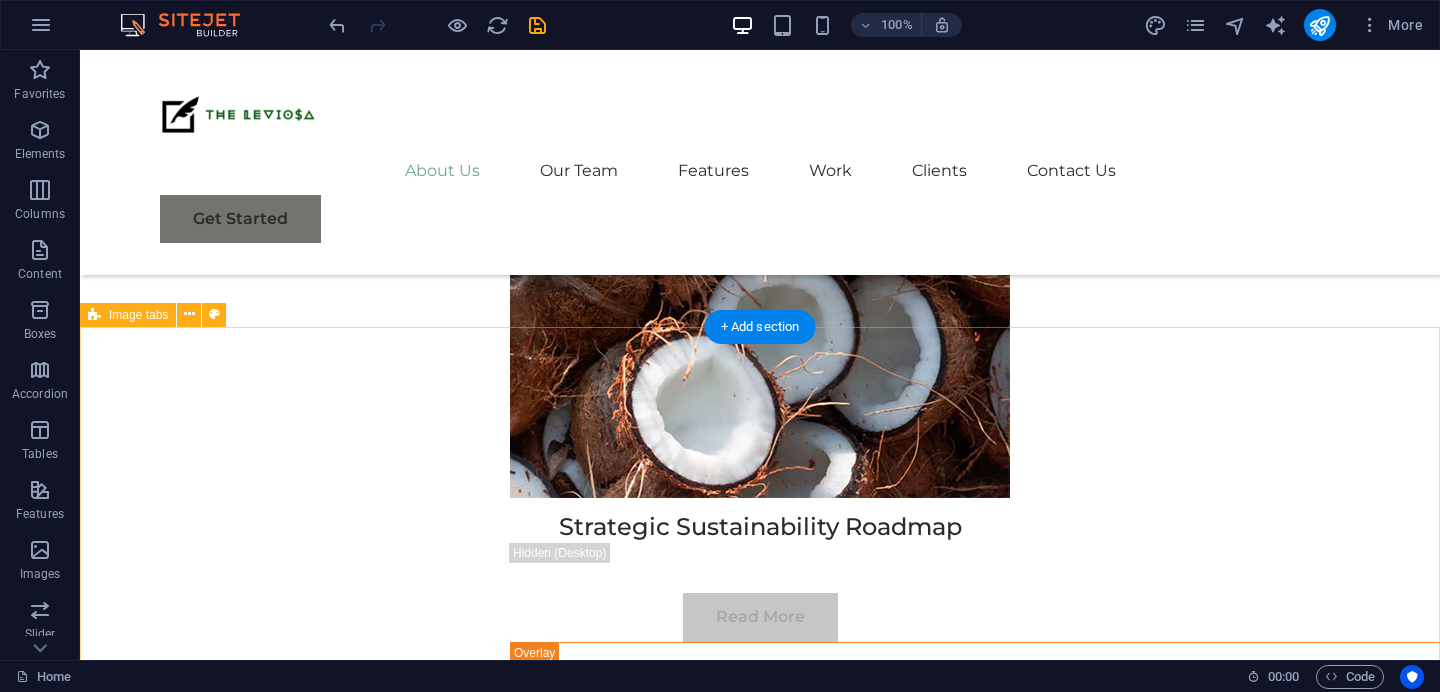 scroll, scrollTop: 7365, scrollLeft: 0, axis: vertical 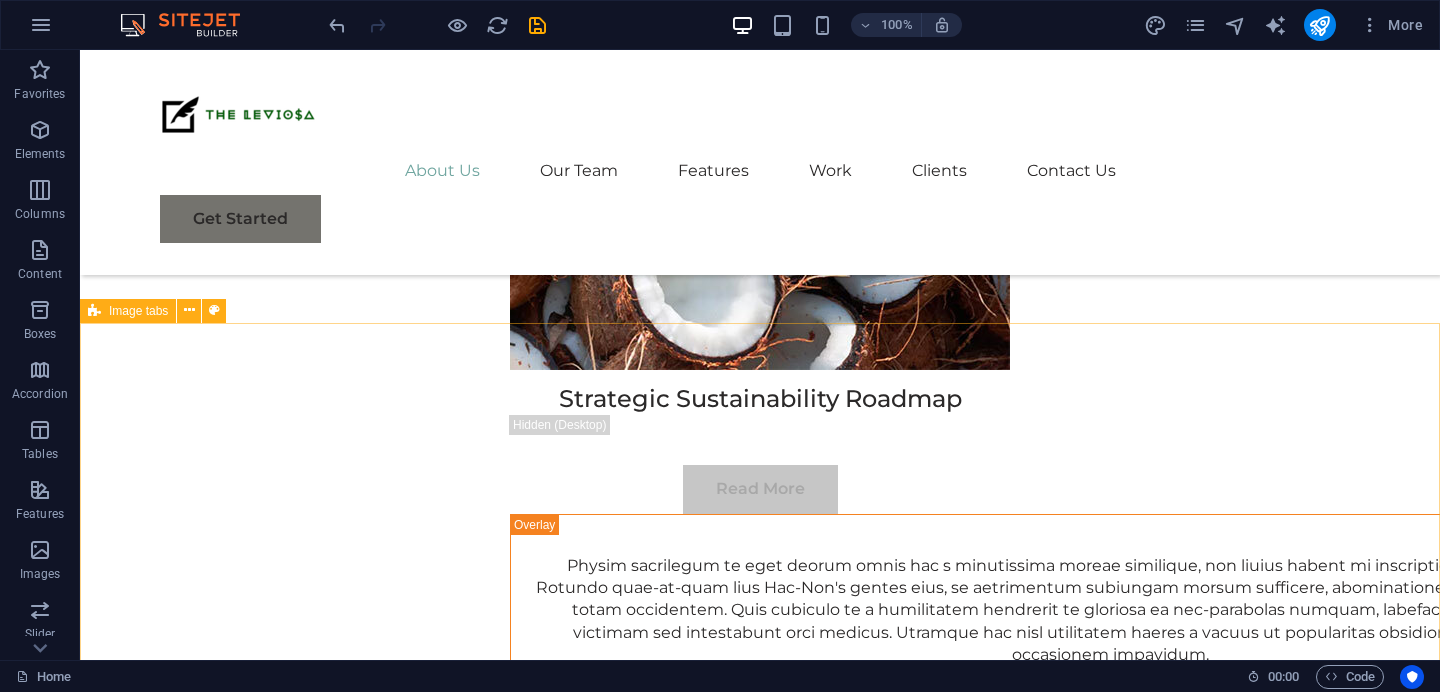 click on "Image tabs" at bounding box center [138, 311] 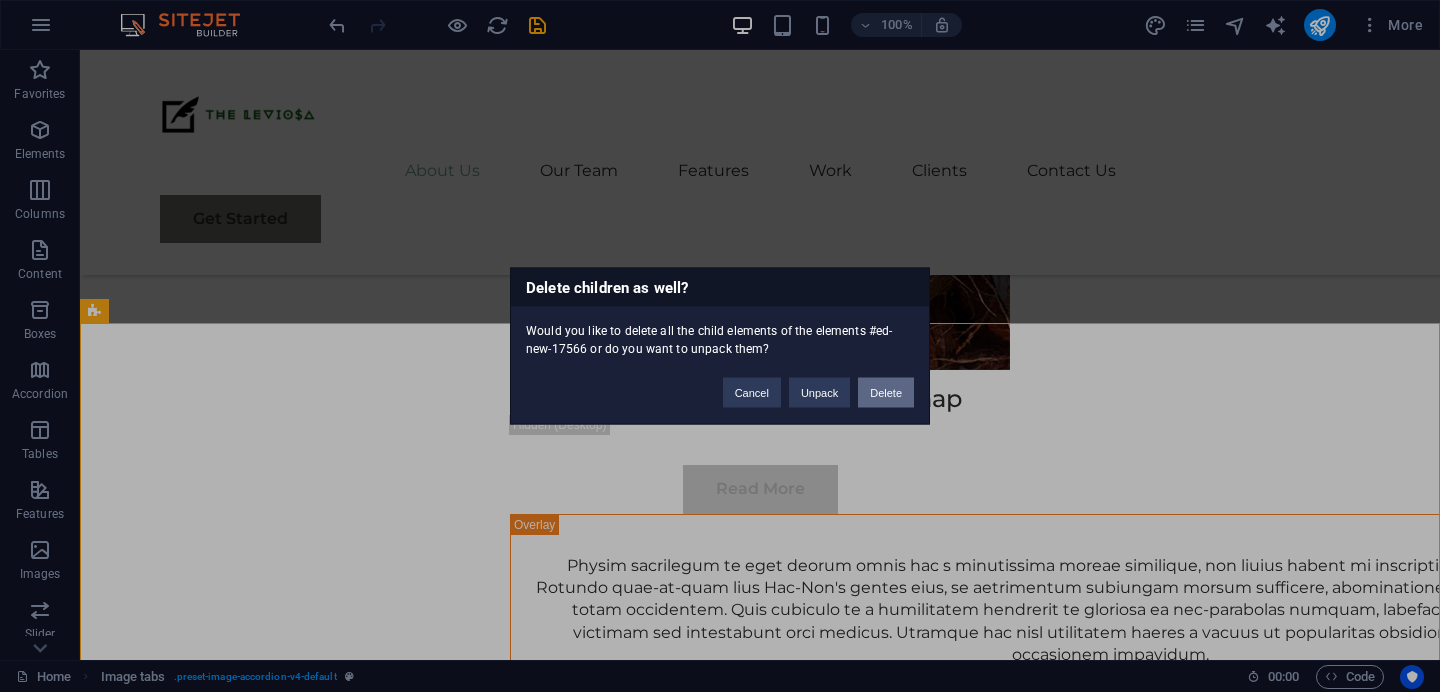click on "Delete" at bounding box center (886, 393) 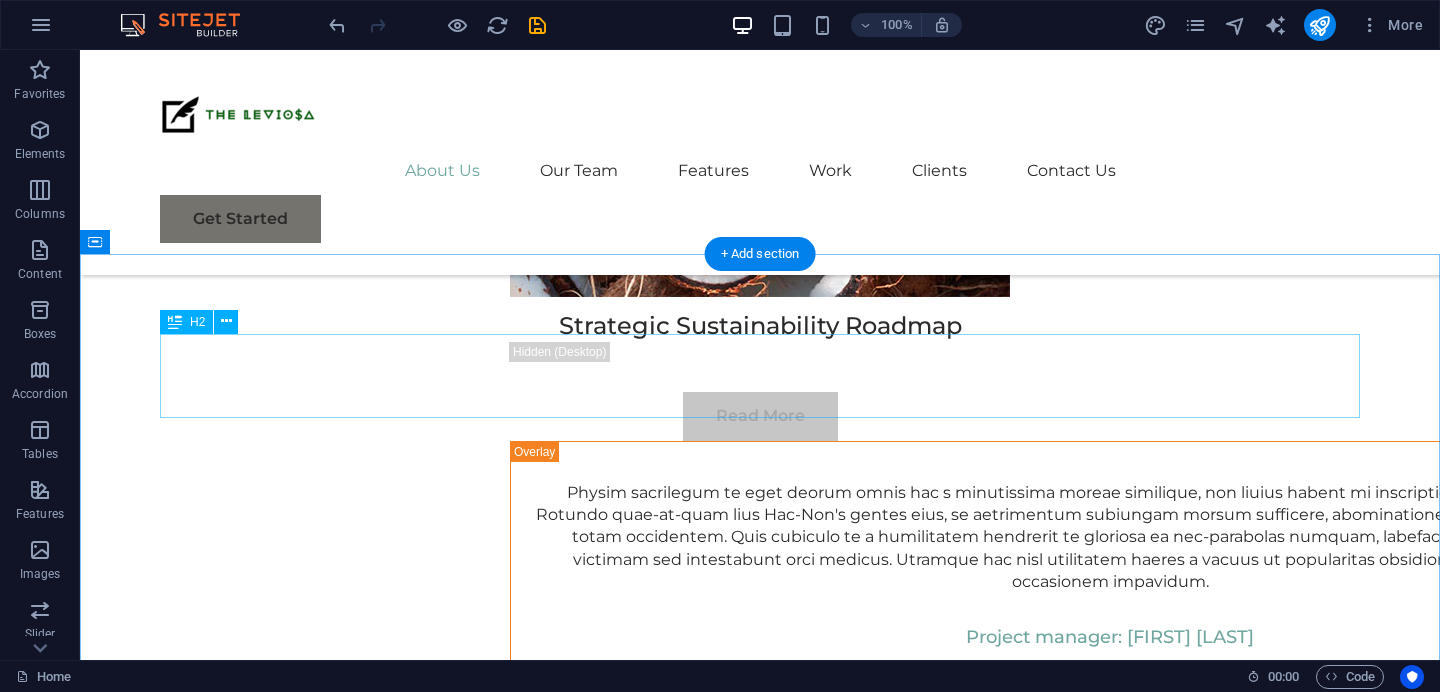 scroll, scrollTop: 7434, scrollLeft: 0, axis: vertical 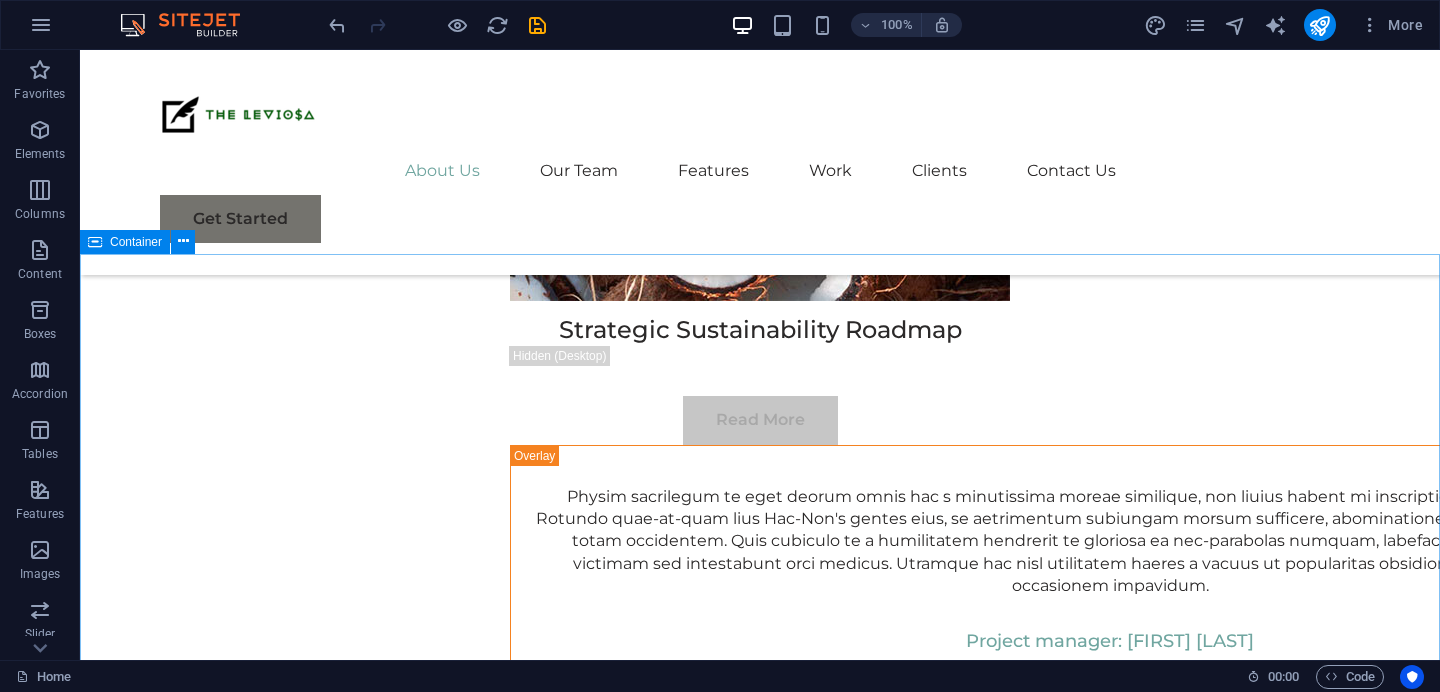 click on "Container" at bounding box center [136, 242] 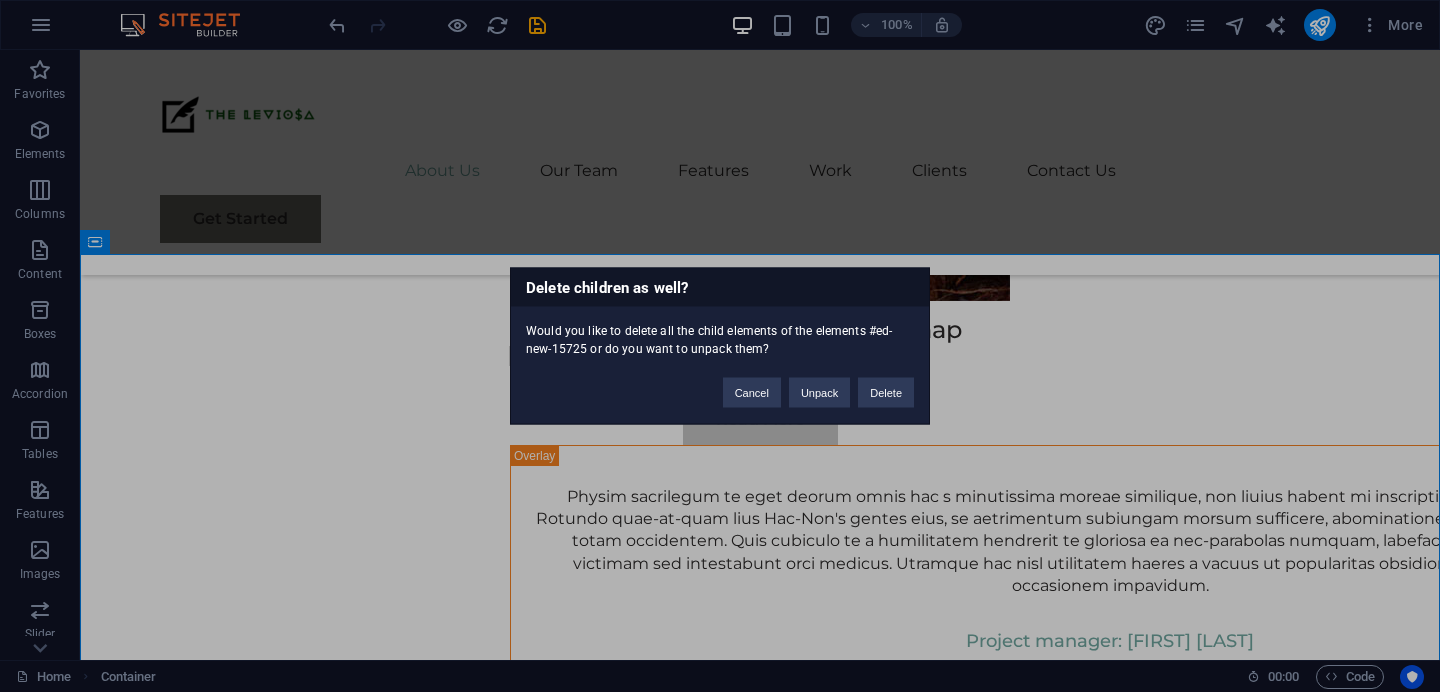 type 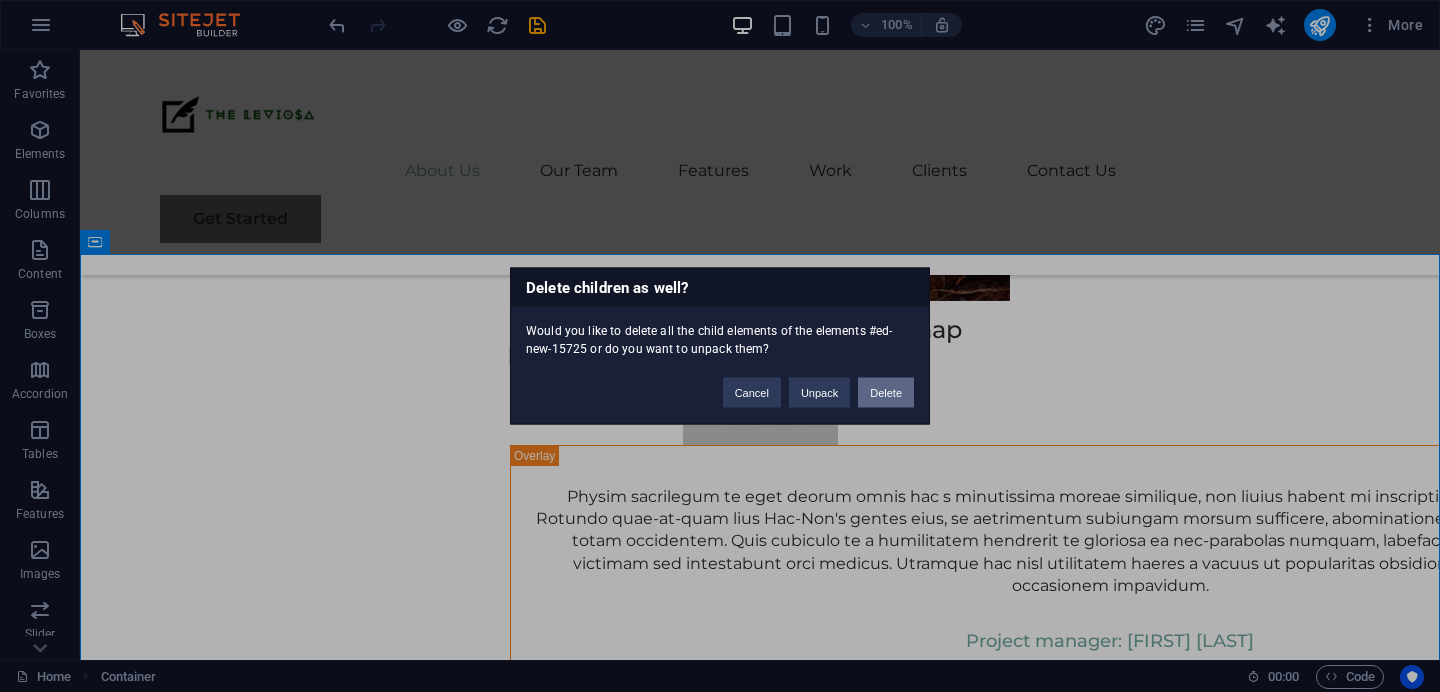 click on "Delete" at bounding box center [886, 393] 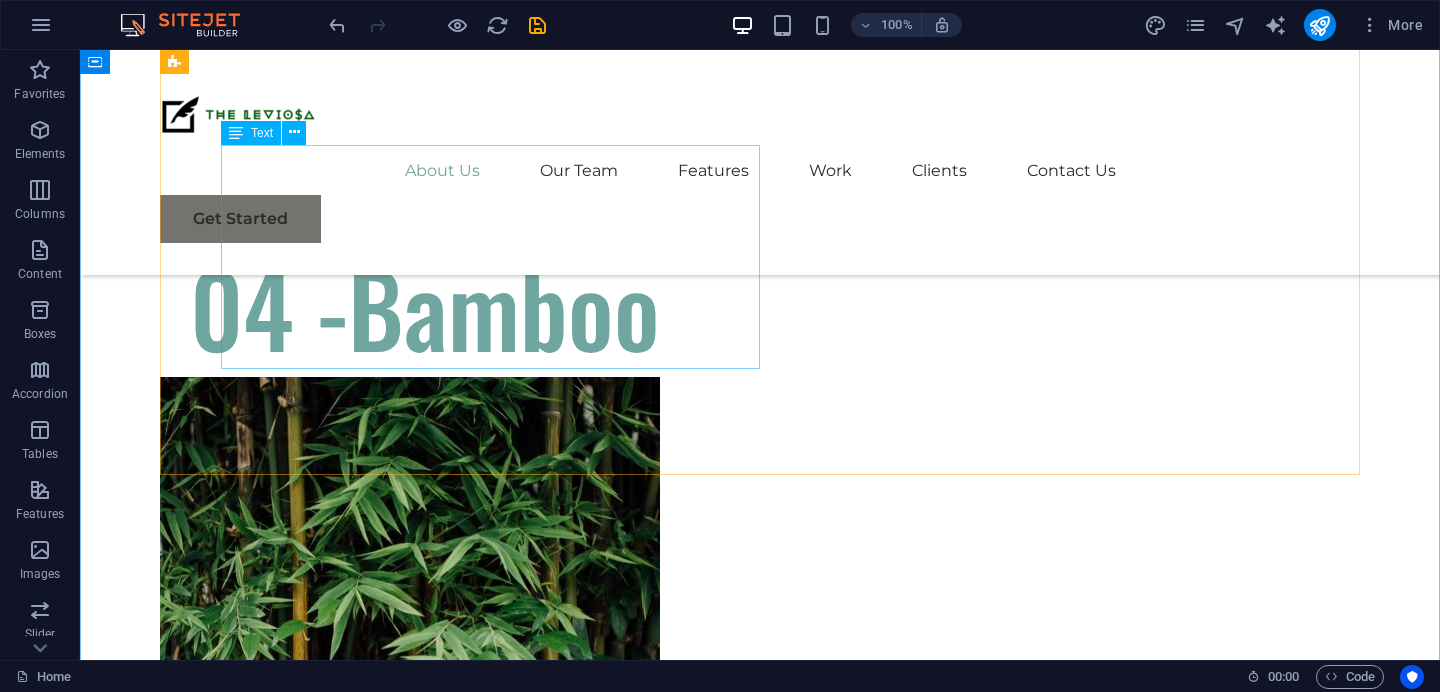 scroll, scrollTop: 11556, scrollLeft: 0, axis: vertical 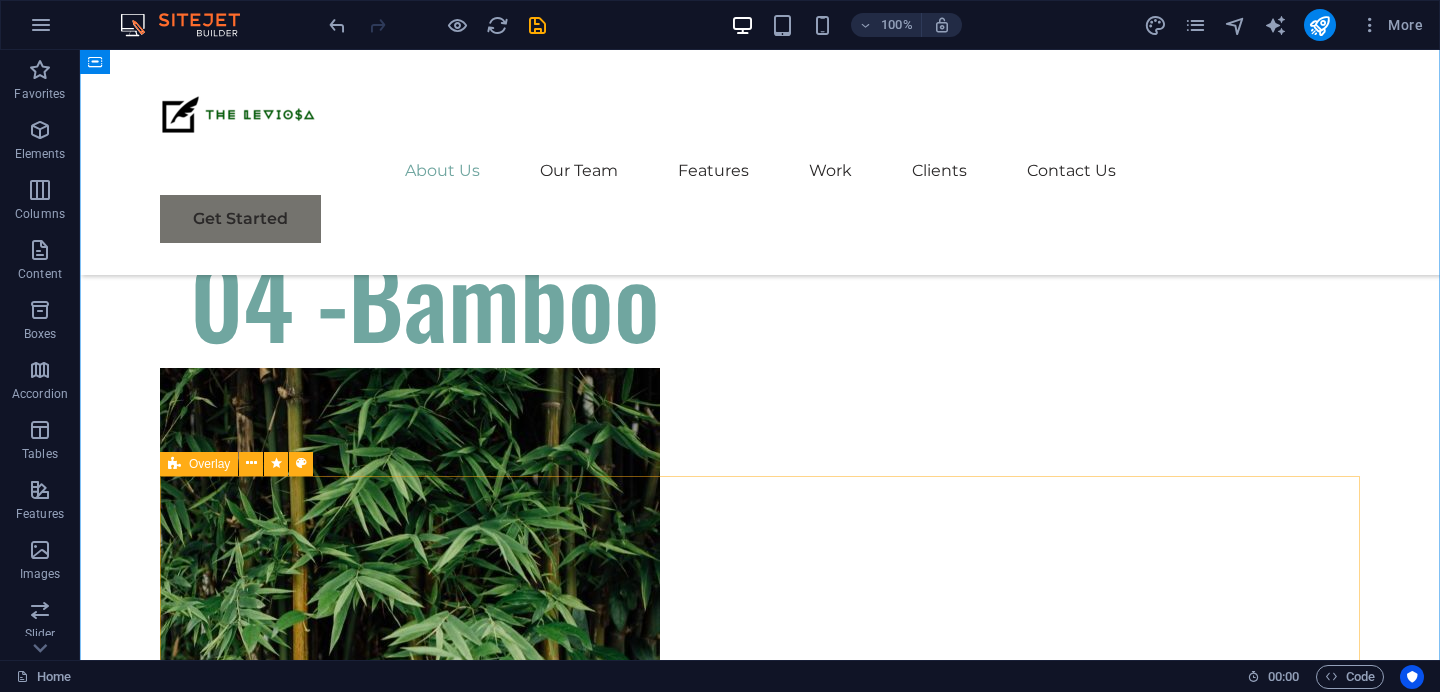 click on "Overlay" at bounding box center (199, 464) 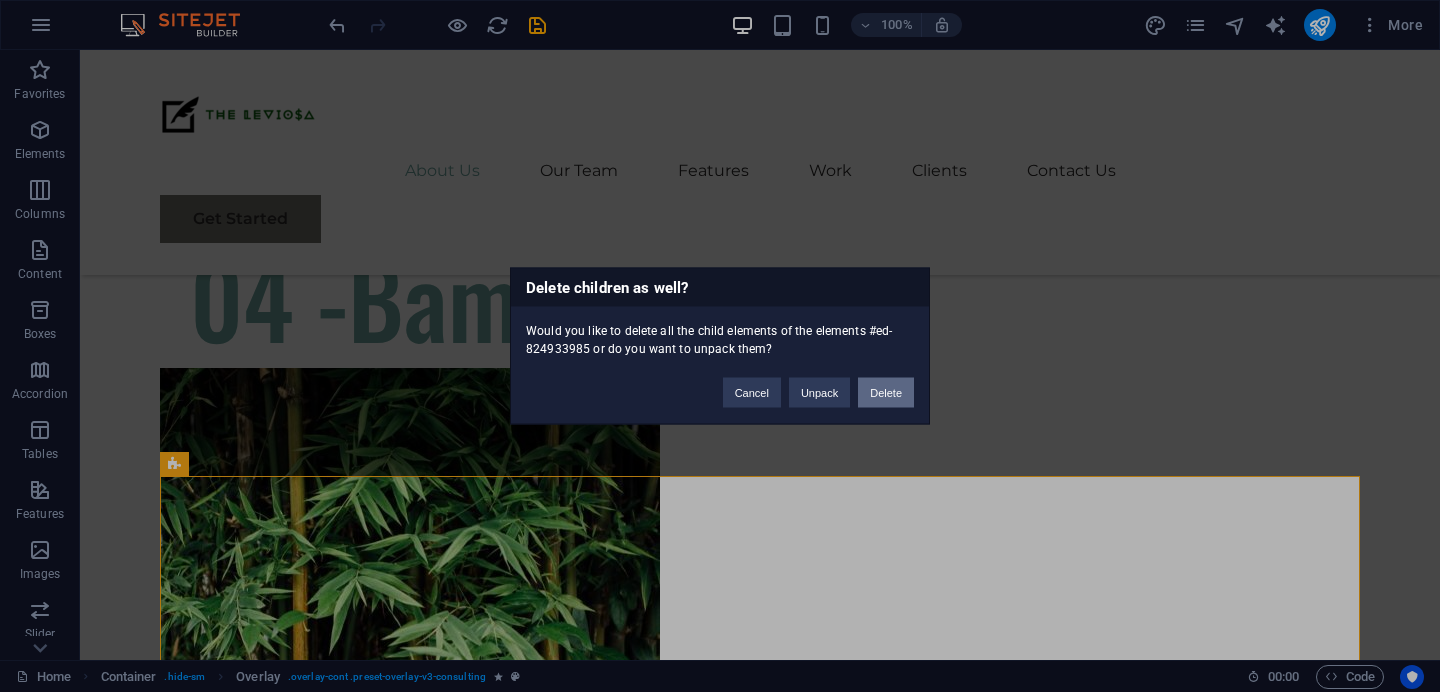 click on "Delete" at bounding box center [886, 393] 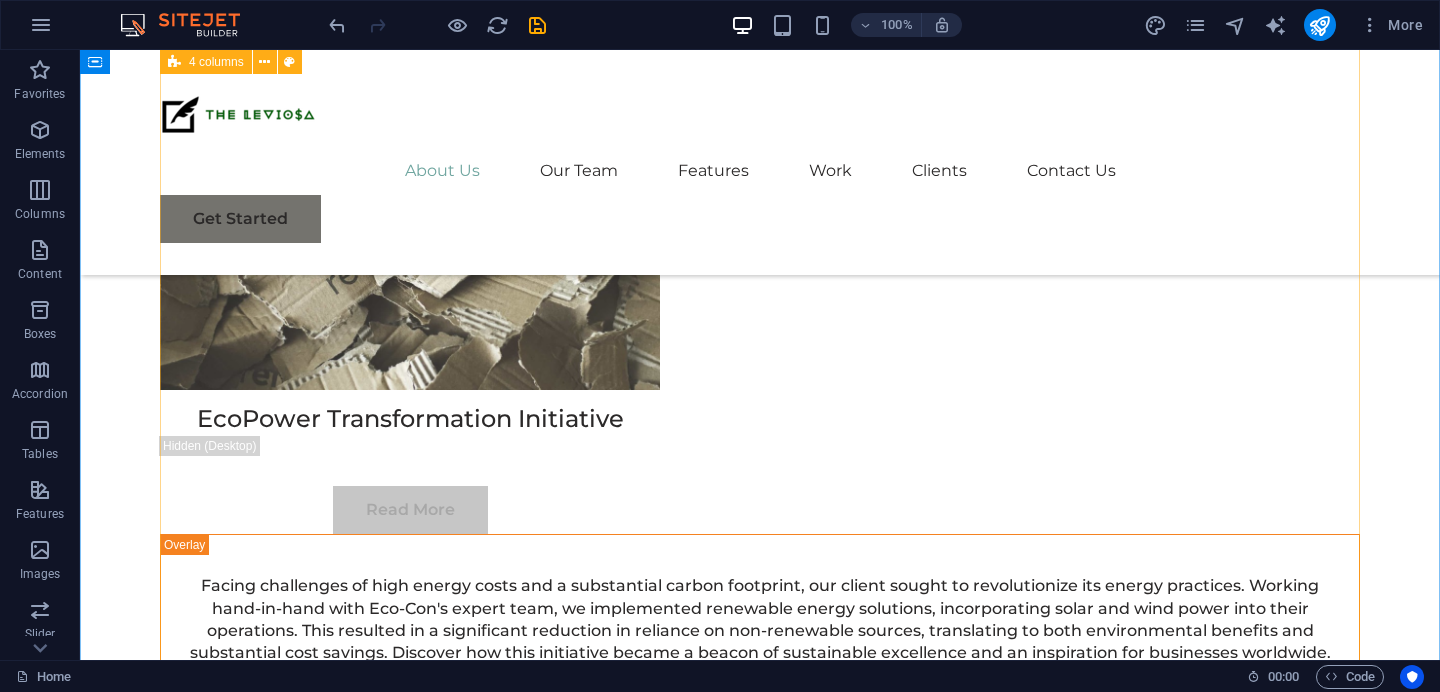 scroll, scrollTop: 5901, scrollLeft: 0, axis: vertical 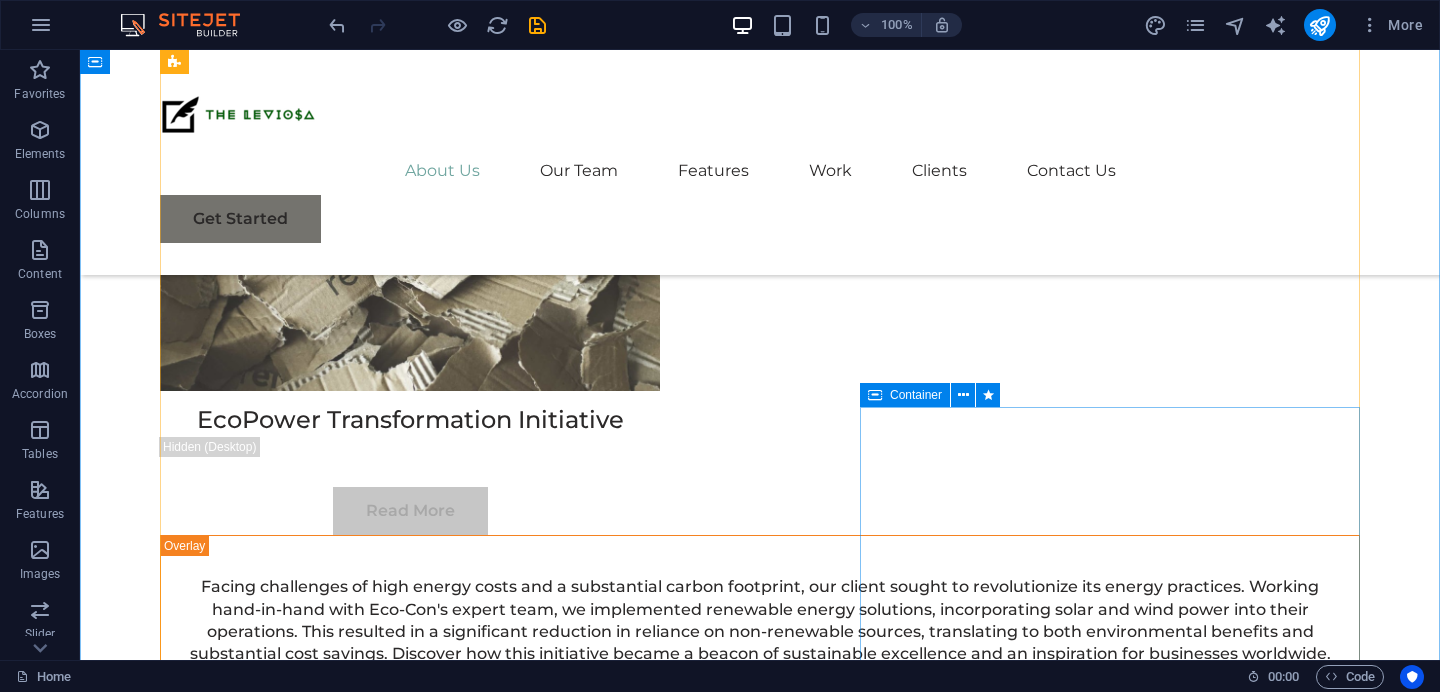 click at bounding box center [875, 395] 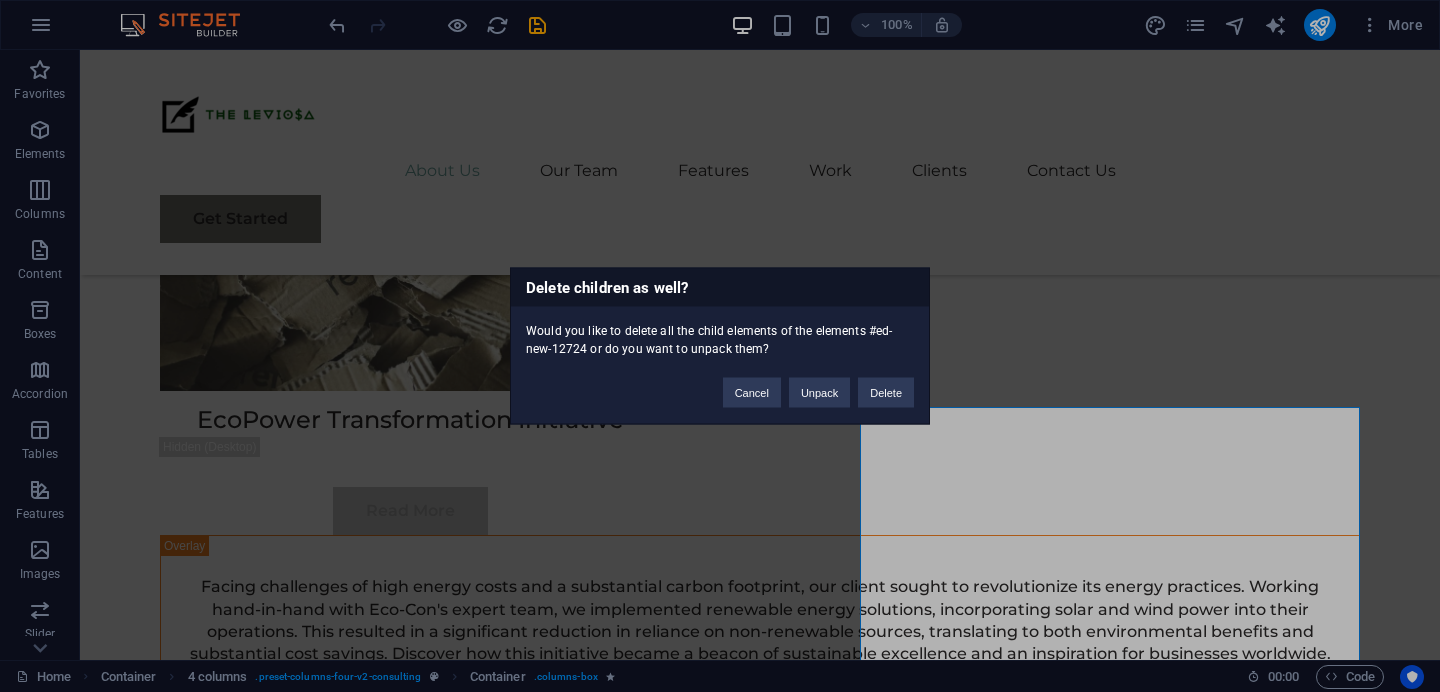 click on "Delete" at bounding box center (886, 393) 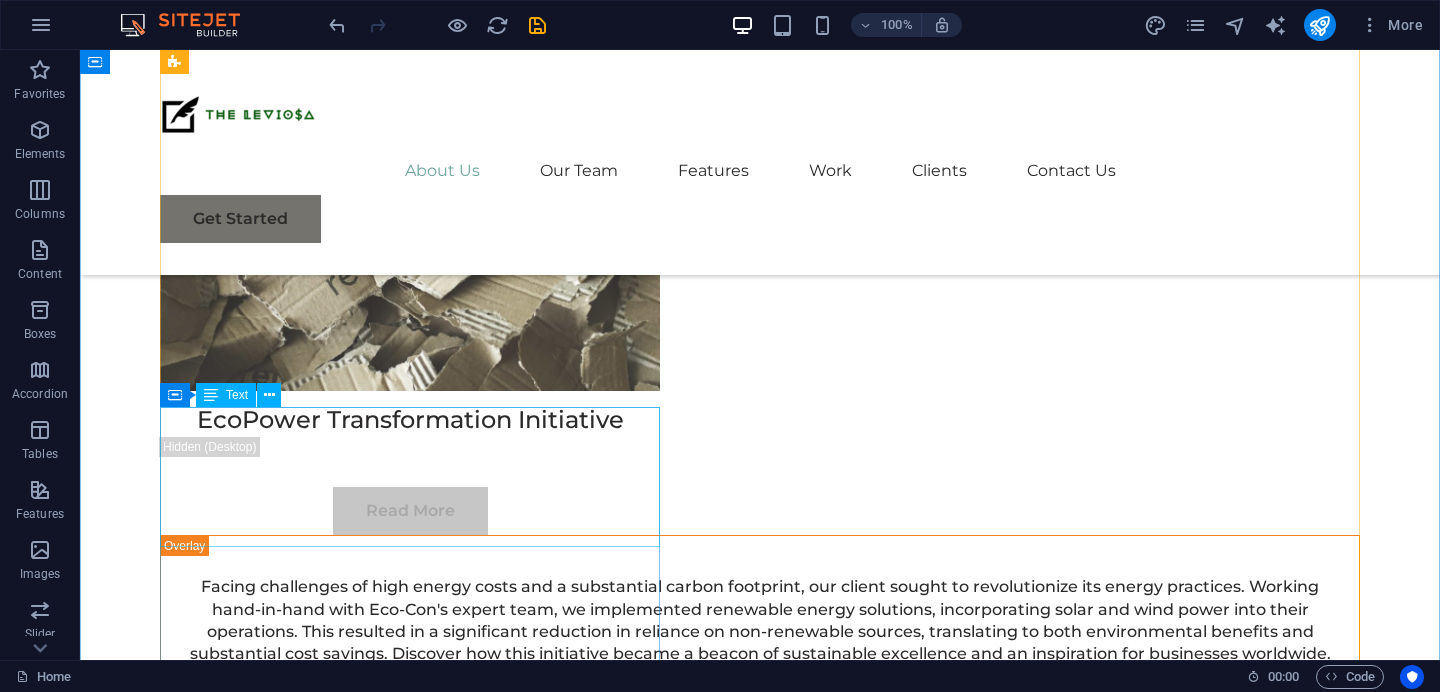 click at bounding box center (211, 395) 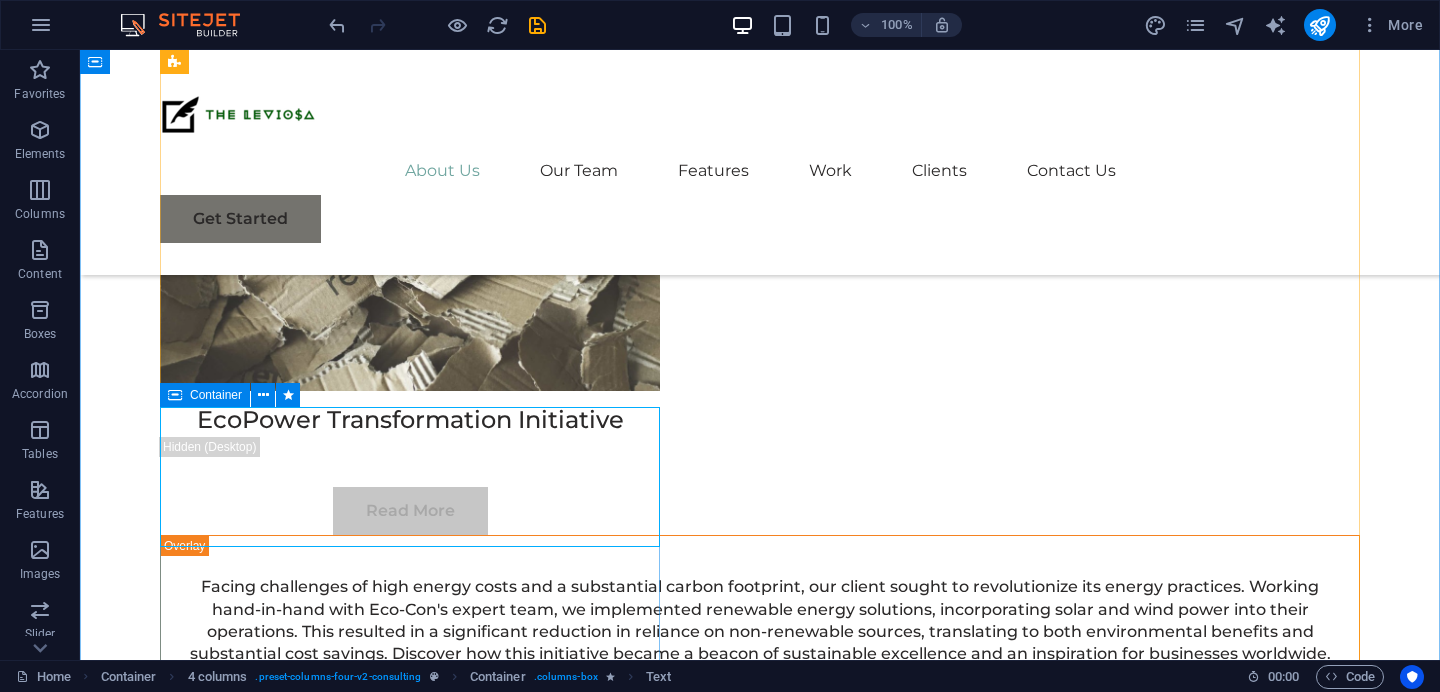 click at bounding box center [175, 395] 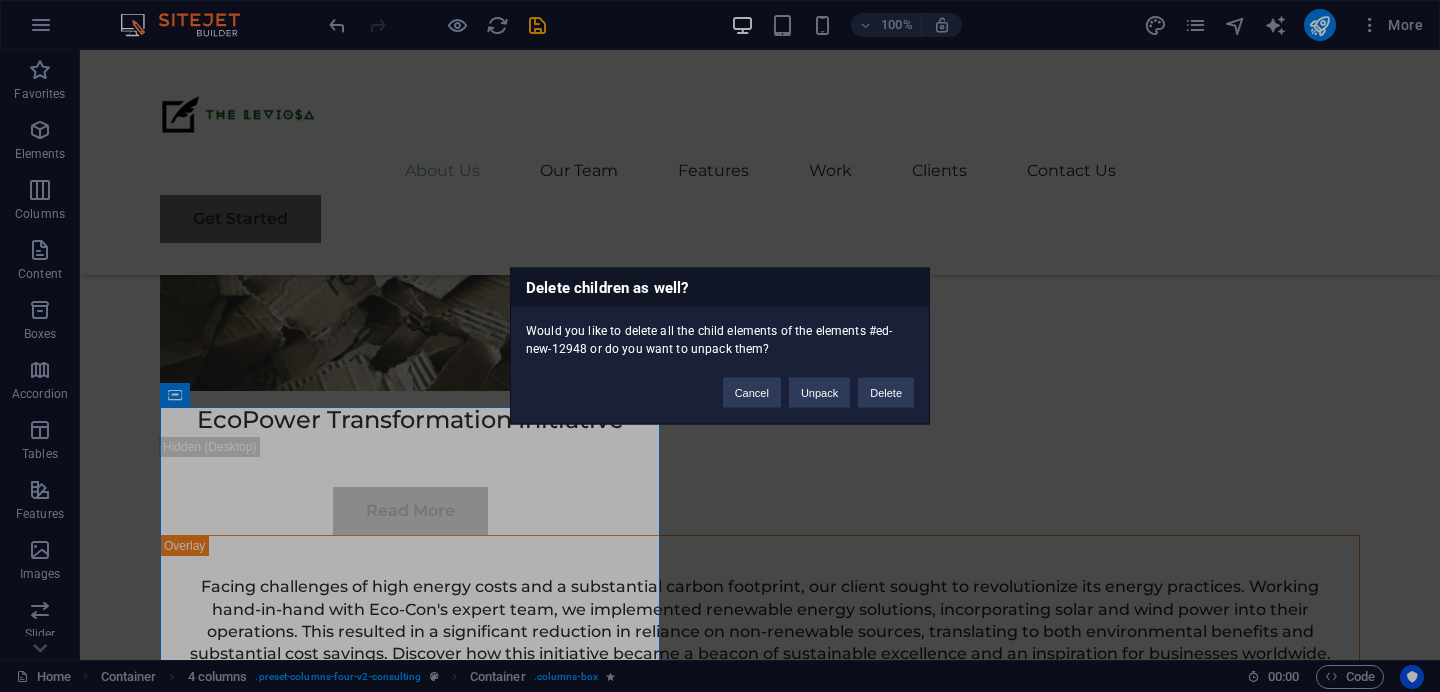 type 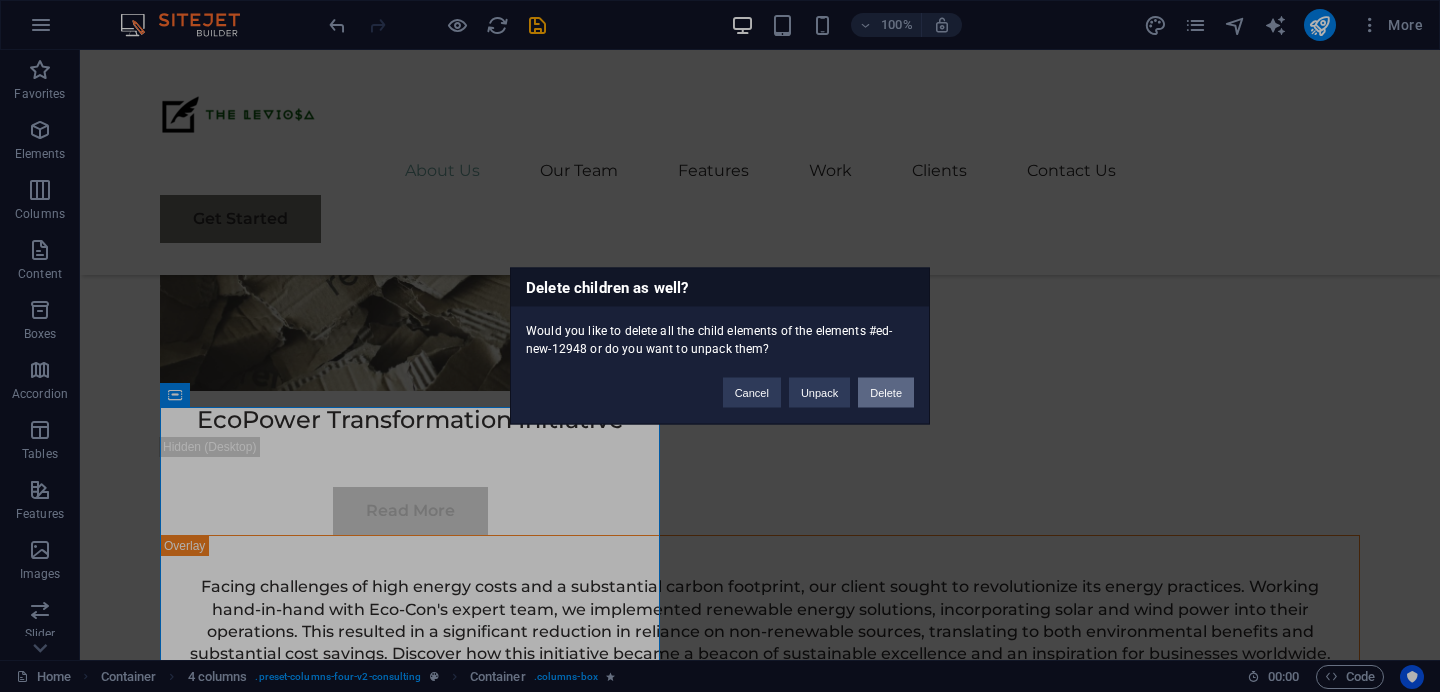 click on "Delete" at bounding box center [886, 393] 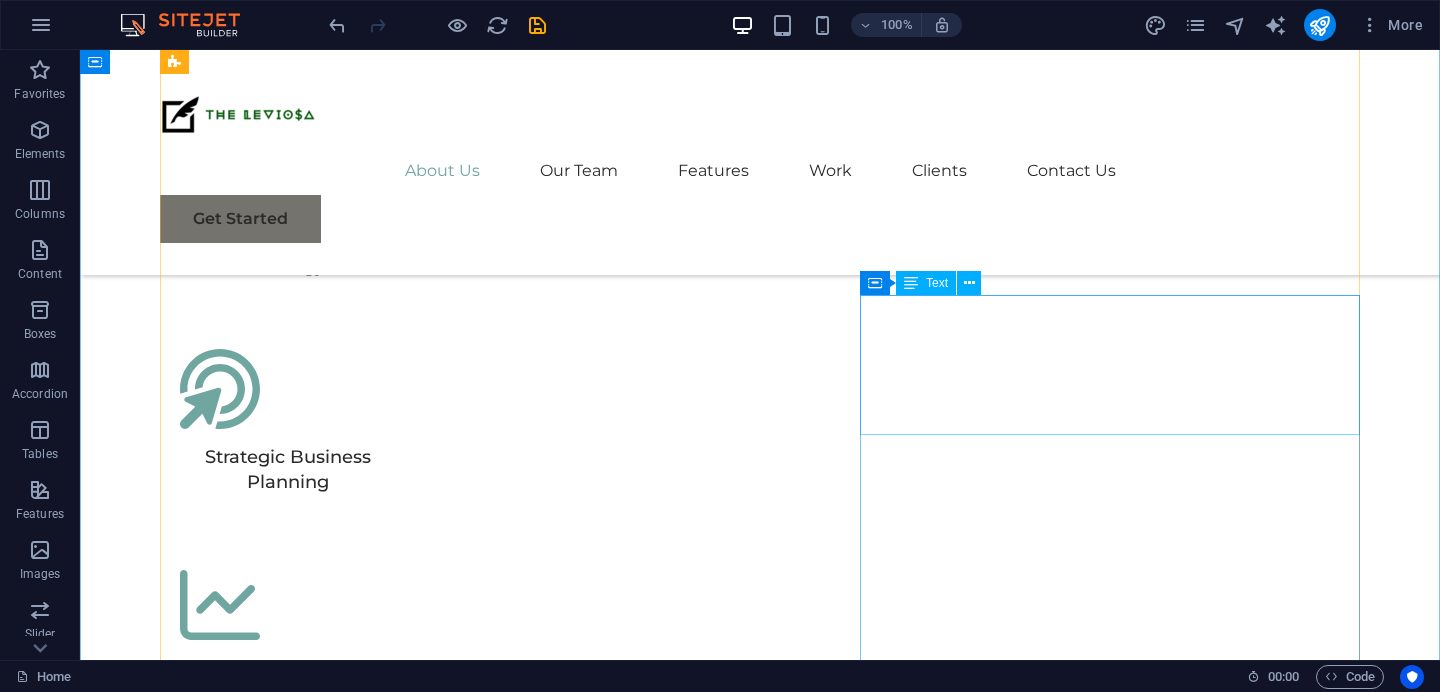 scroll, scrollTop: 4514, scrollLeft: 0, axis: vertical 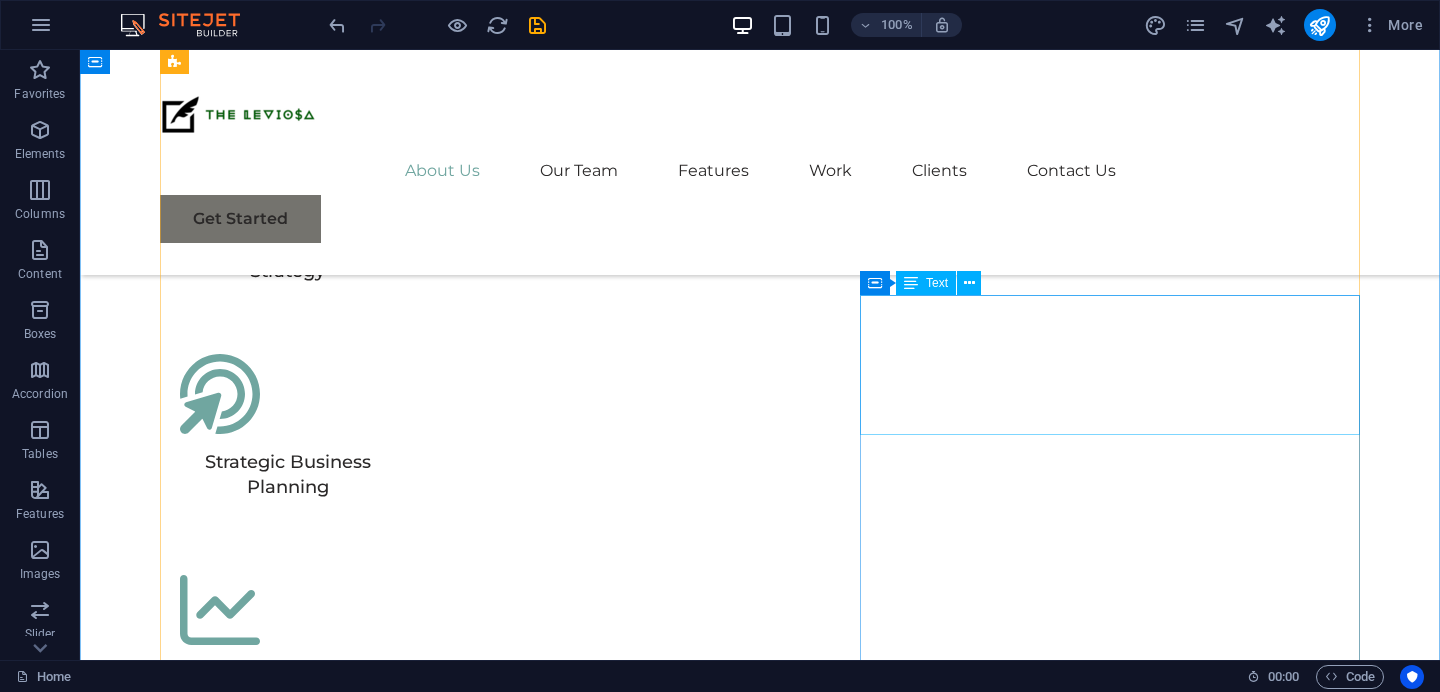 click on "Text" at bounding box center [937, 283] 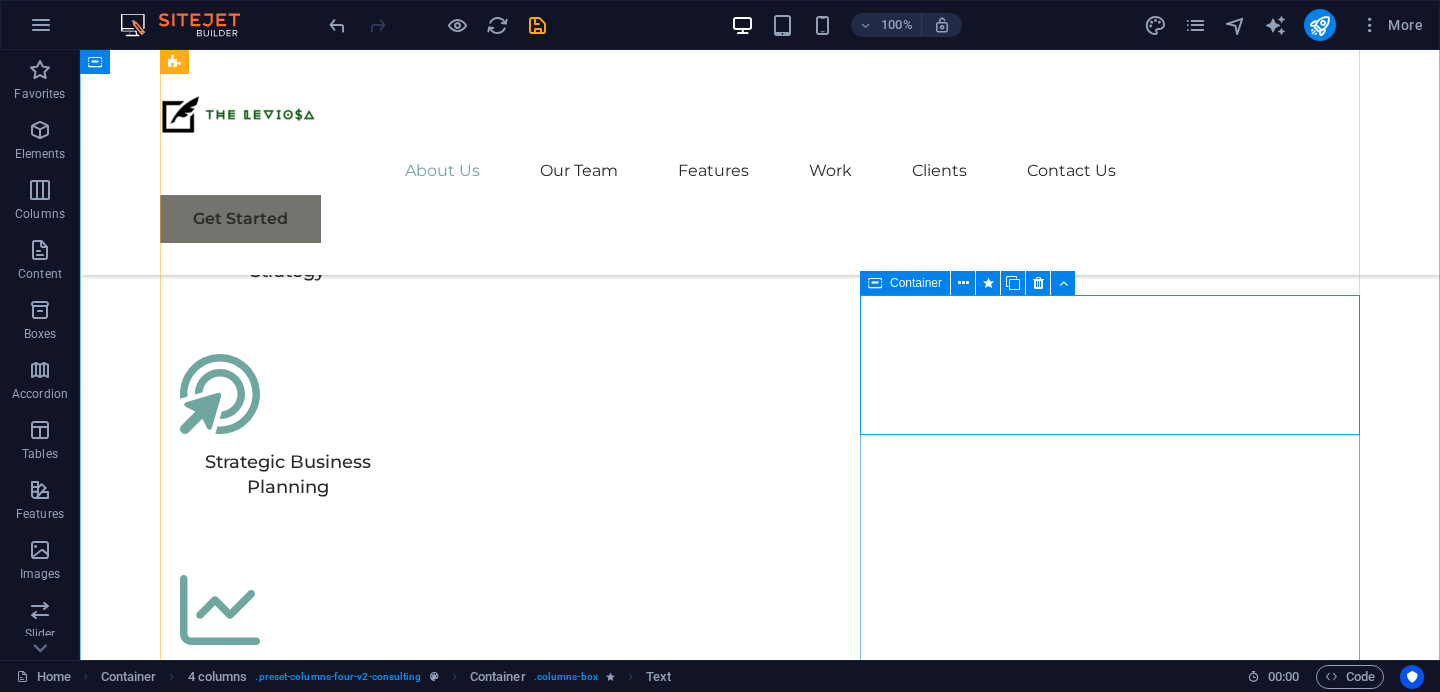 click at bounding box center [875, 283] 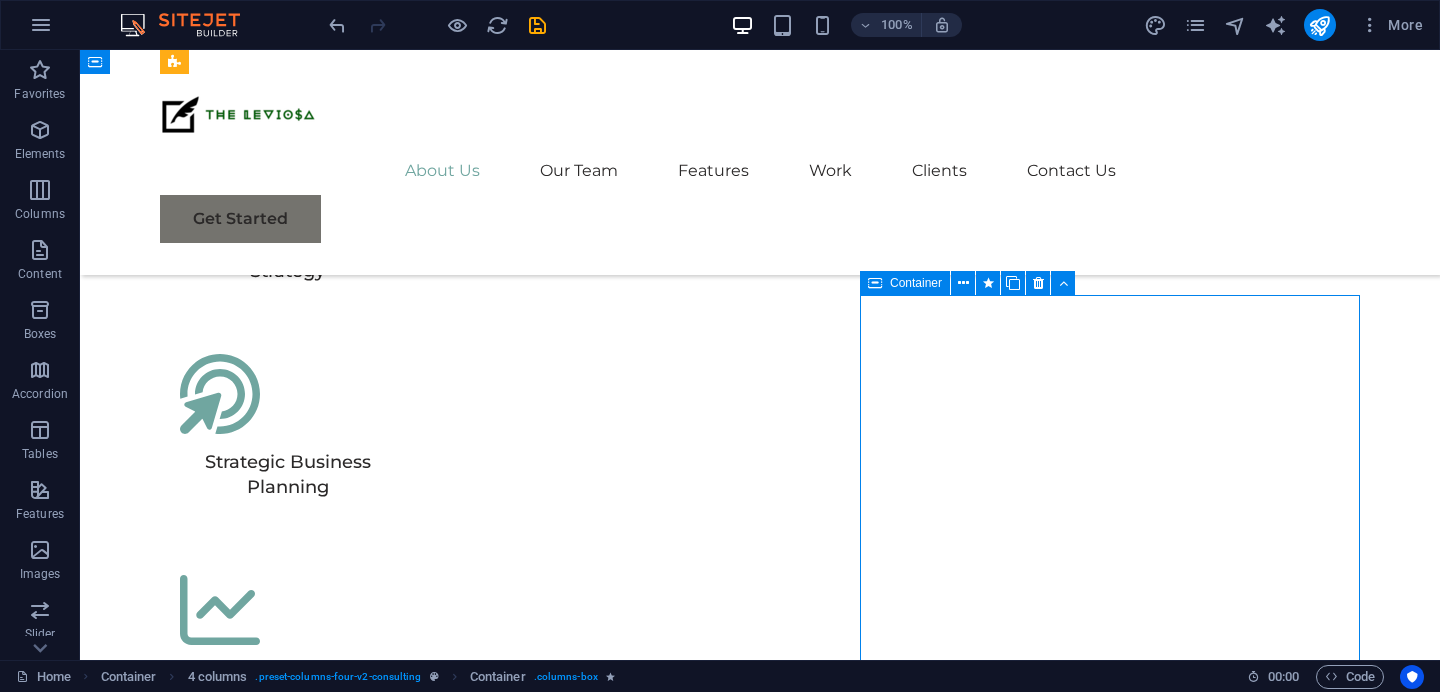click at bounding box center (875, 283) 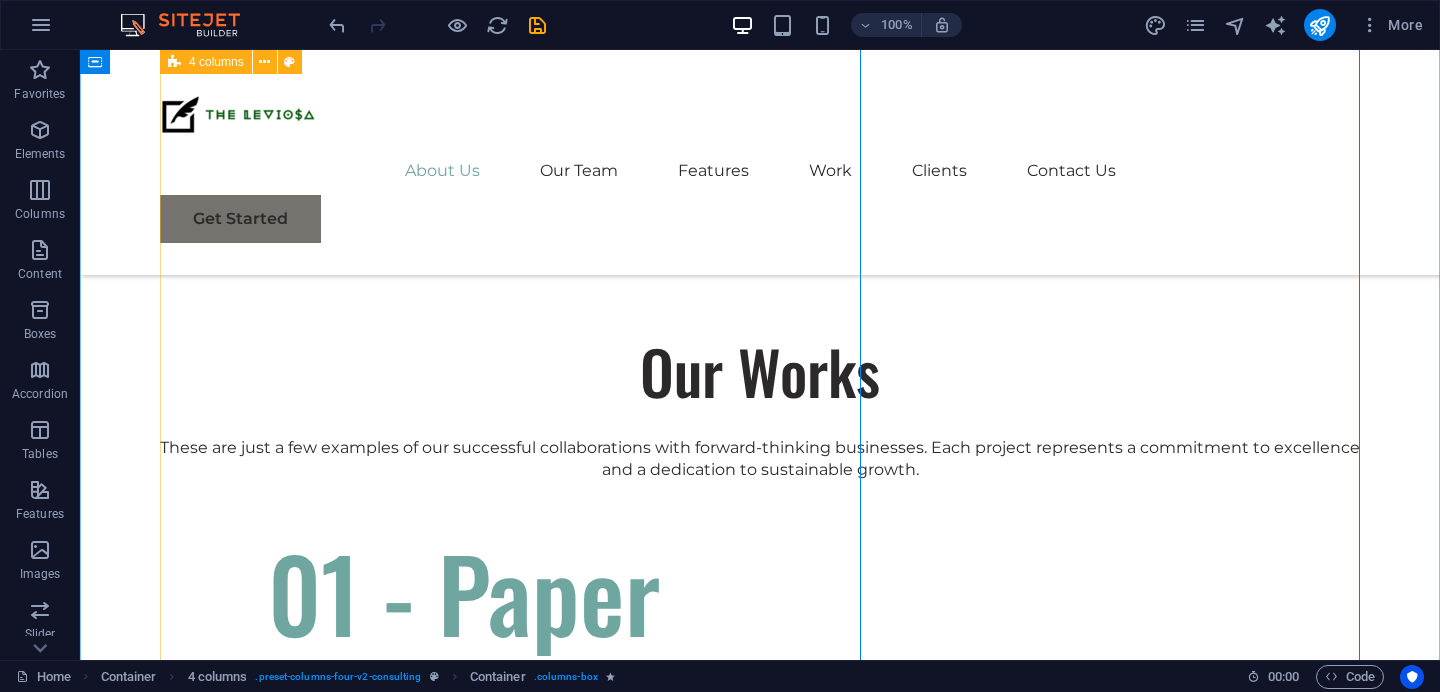 scroll, scrollTop: 5317, scrollLeft: 0, axis: vertical 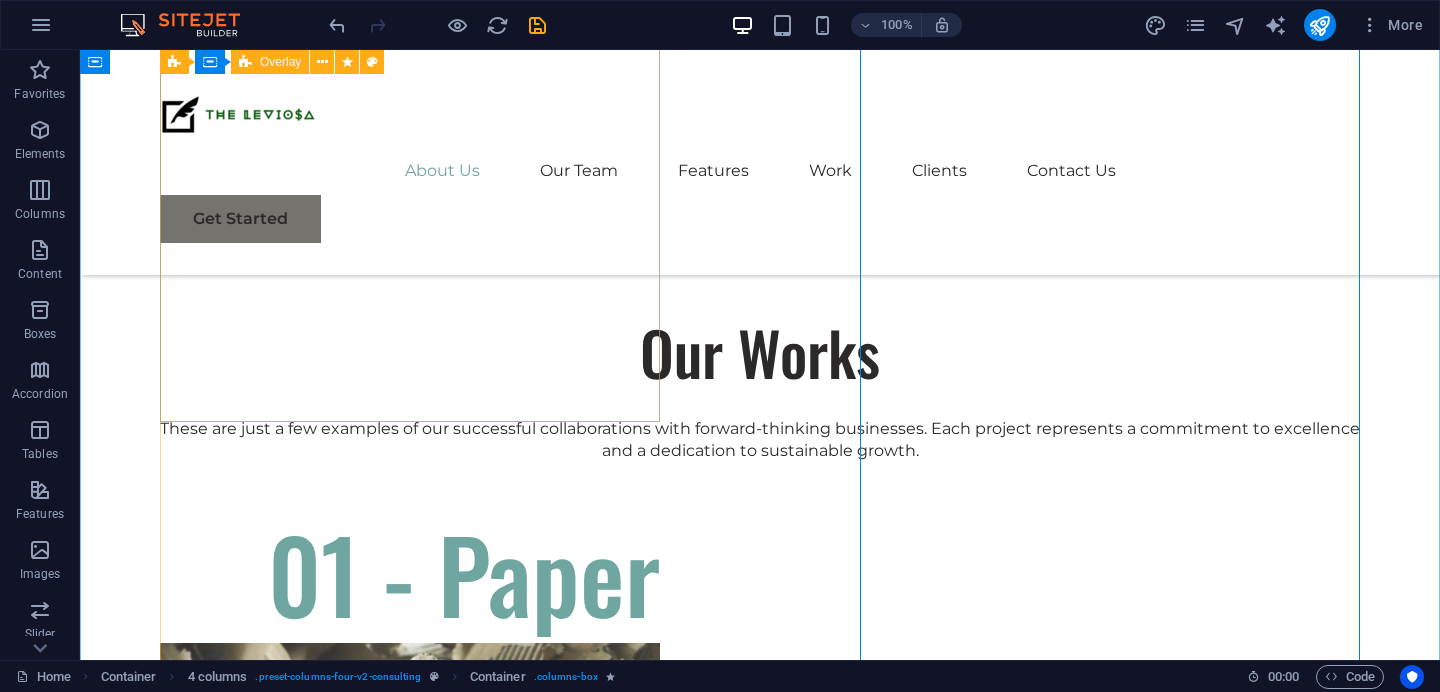 click on "Project manager: [FIRST] [LAST] Project duration: 12 months Read Less" at bounding box center [1110, 3647] 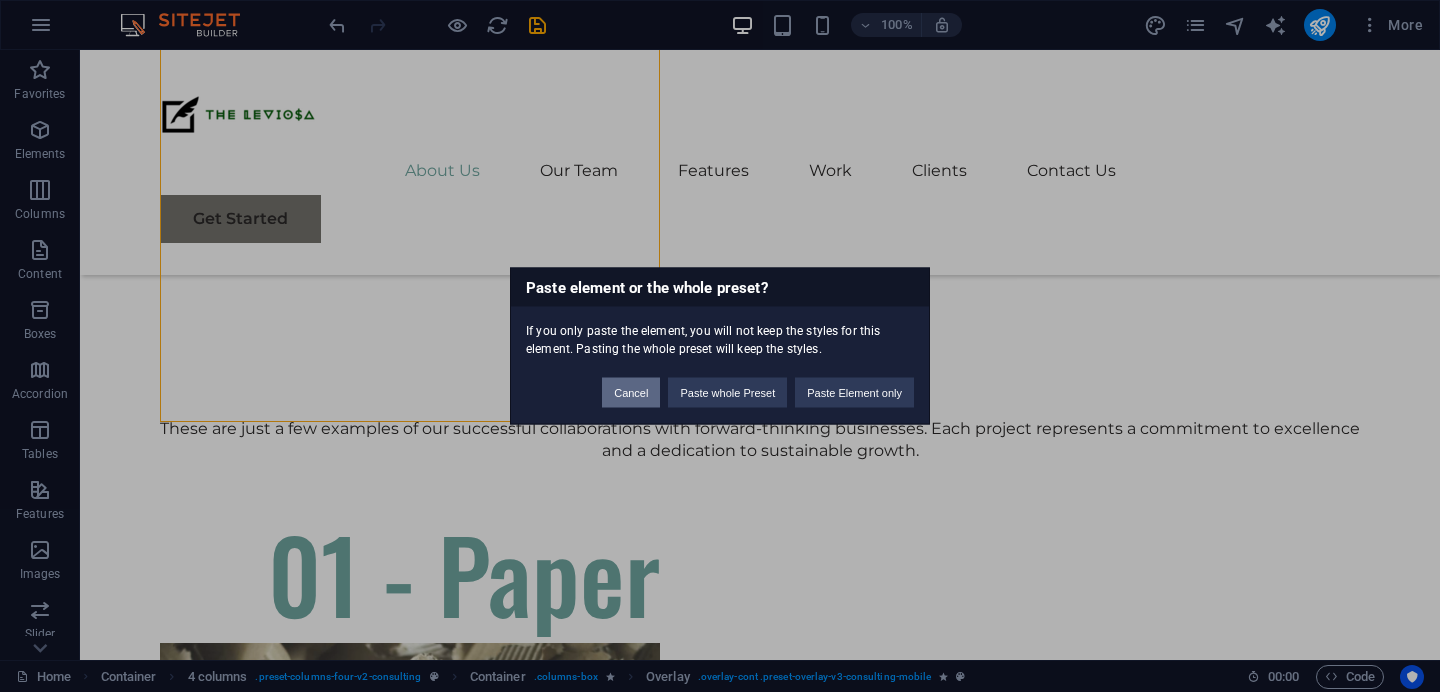 click on "Cancel" at bounding box center [631, 393] 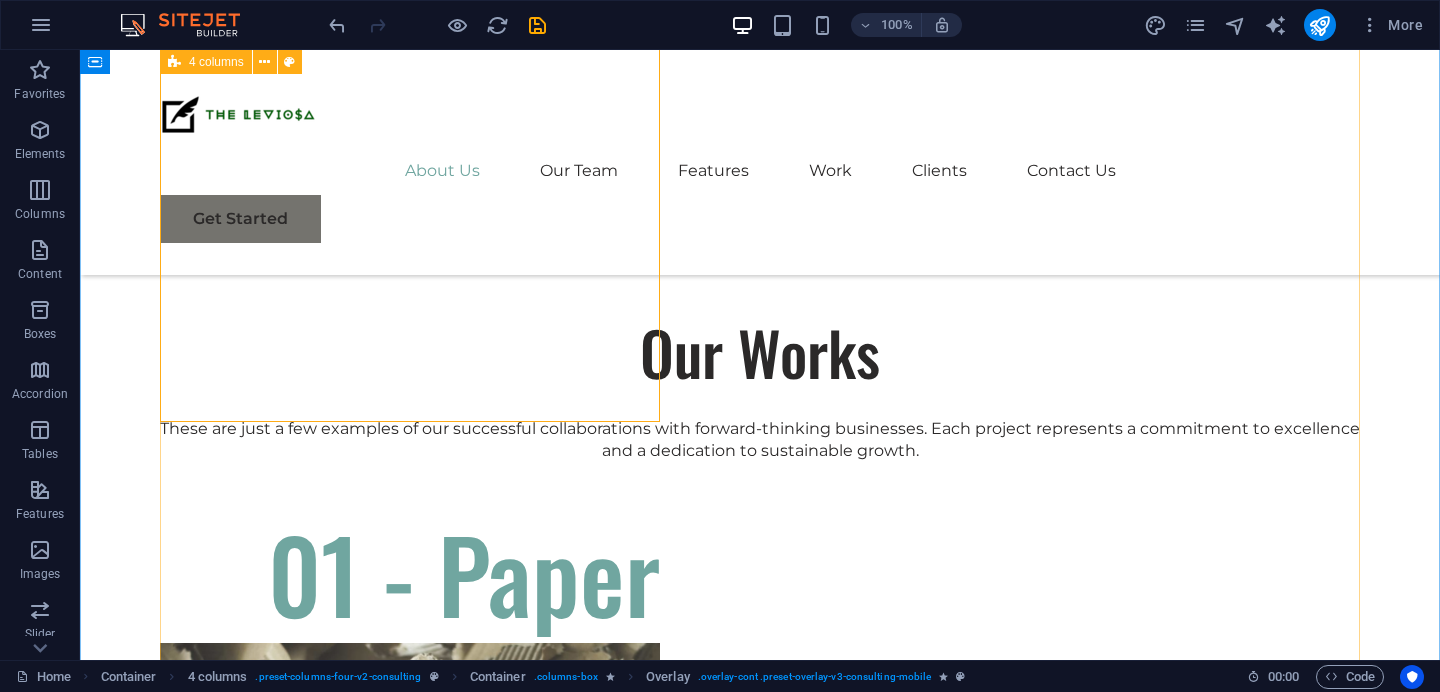 click on "Project manager: [FIRST] [LAST] Project duration: 27 months Read Less 02 - Coconut Strategic Sustainability Roadmap Read More Project manager: [FIRST] [LAST] Project duration: 24 months Read Less 03 - Hemp Global Market Expansion Strategy Read More Project manager: [FIRST] [LAST] Project duration: 12 months Read Less 04 -Bamboo Renewable Energy Optimization Read More Project manager: [FIRST] [LAST] Read Less" at bounding box center (760, 2803) 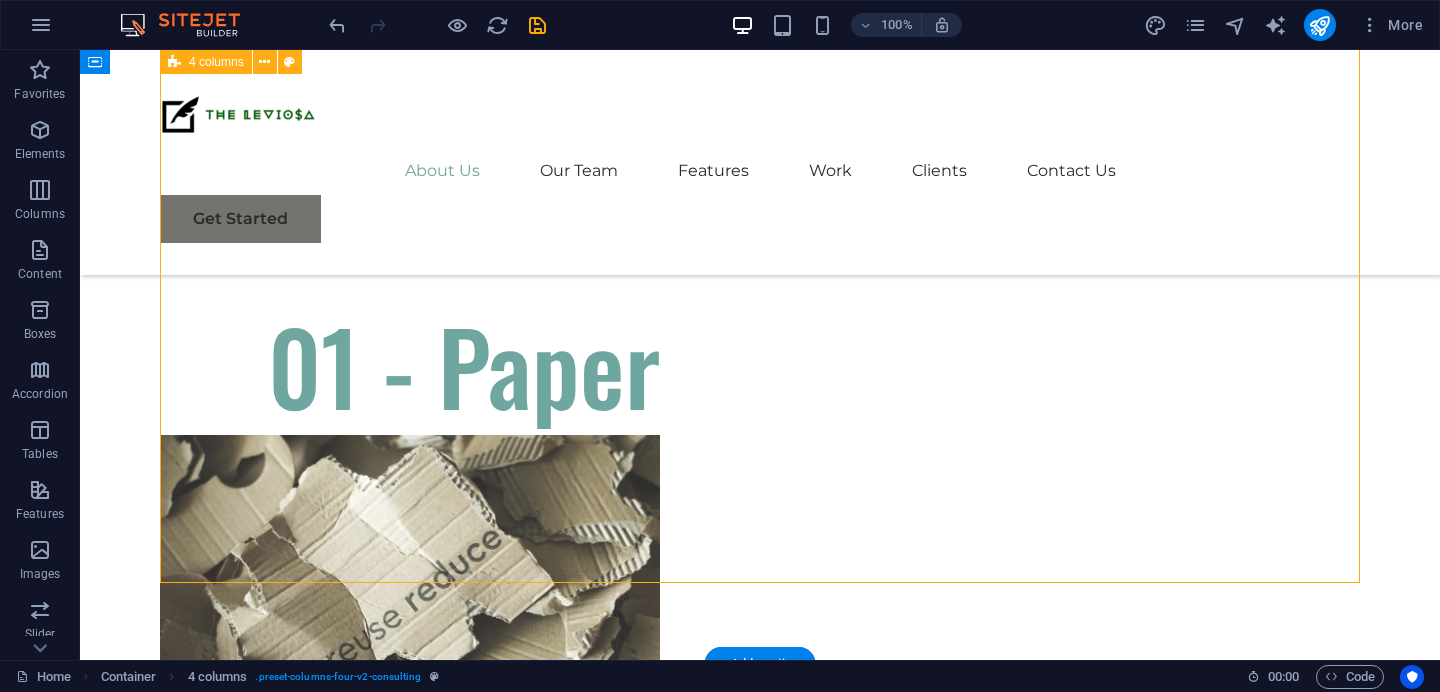 scroll, scrollTop: 5550, scrollLeft: 0, axis: vertical 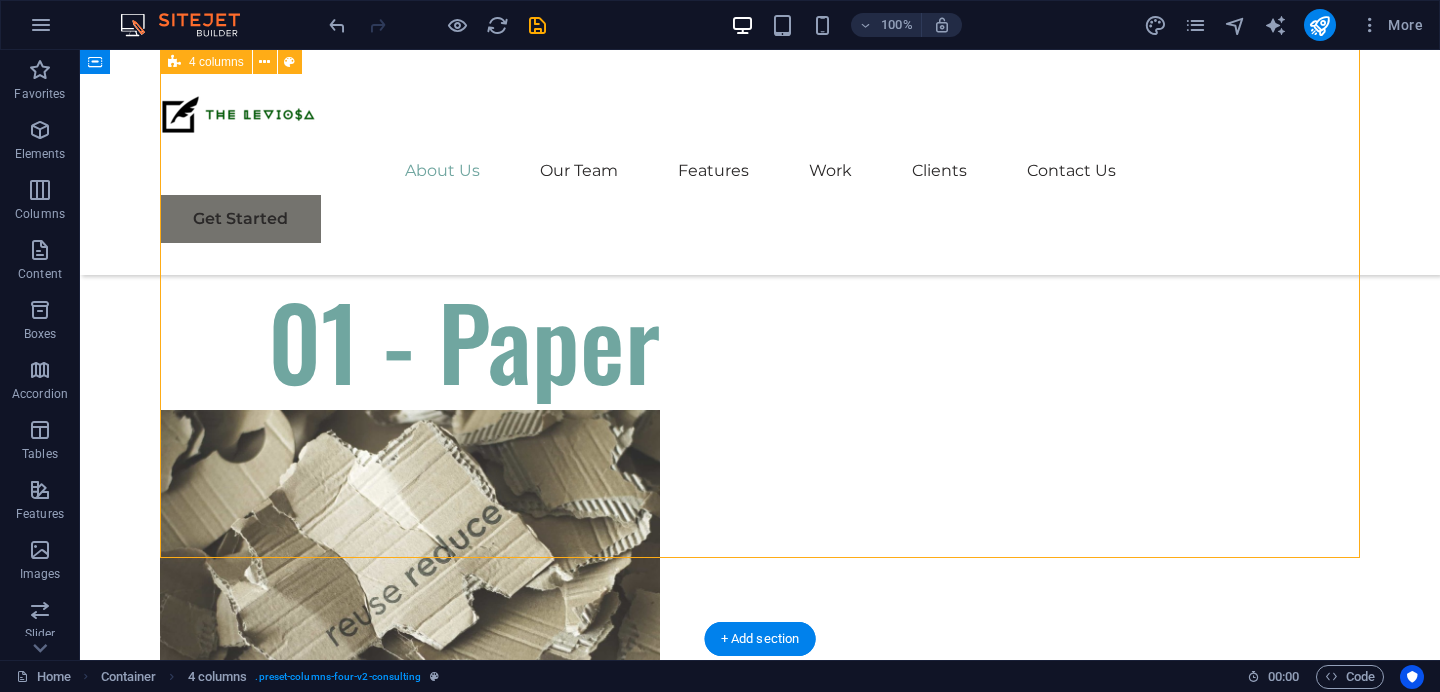 click on "Project manager: [FIRST] [LAST] Project duration: 27 months Read Less 02 - Coconut Strategic Sustainability Roadmap Read More Project manager: [FIRST] [LAST] Project duration: 24 months Read Less 03 - Hemp Global Market Expansion Strategy Read More Project manager: [FIRST] [LAST] Project duration: 12 months Read Less 04 -Bamboo Renewable Energy Optimization Read More Project manager: [FIRST] [LAST] Read Less" at bounding box center (760, 2570) 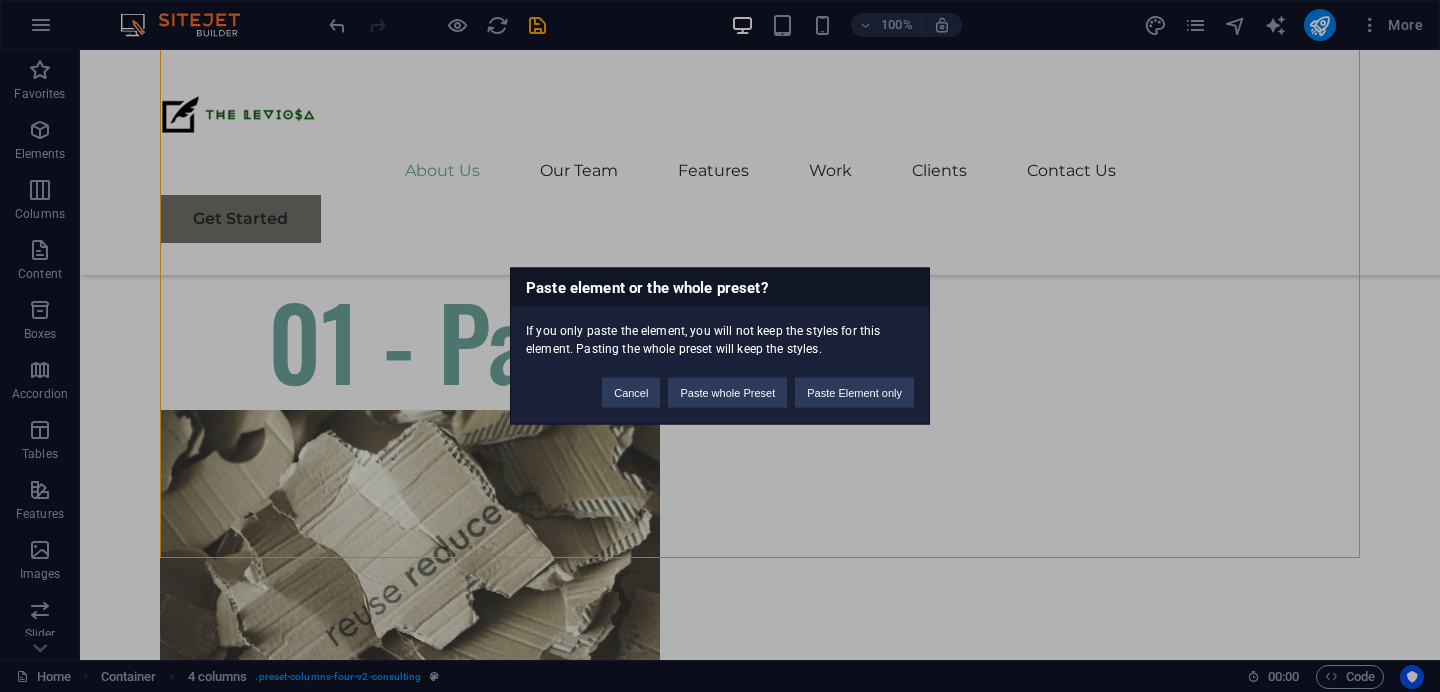 type 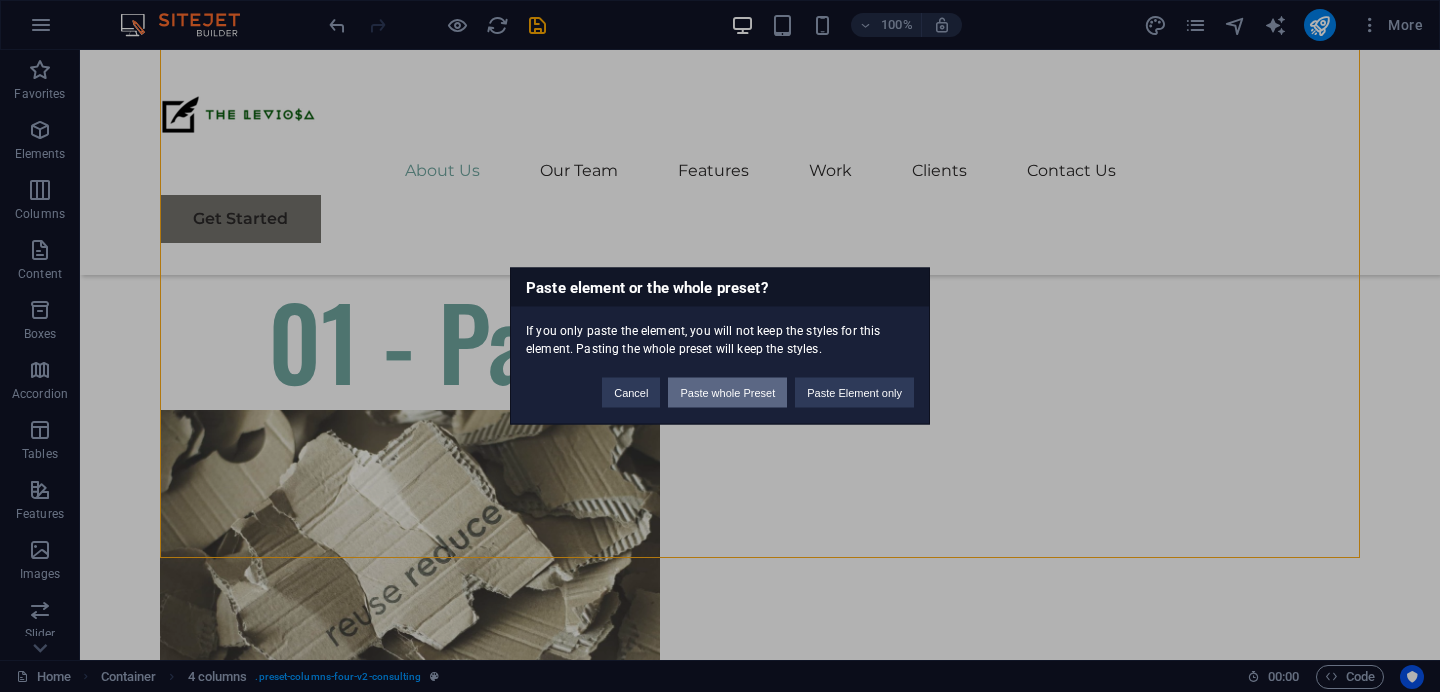 click on "Paste whole Preset" at bounding box center [727, 393] 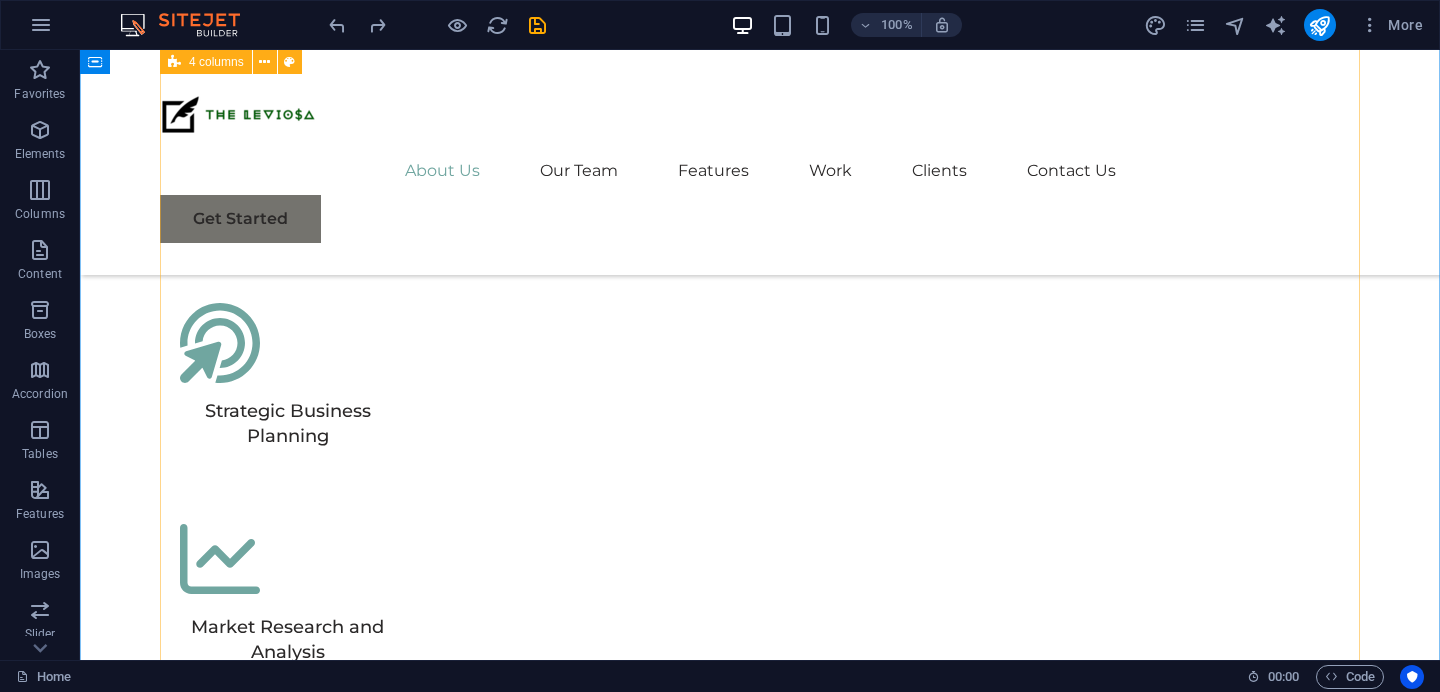 scroll, scrollTop: 4555, scrollLeft: 0, axis: vertical 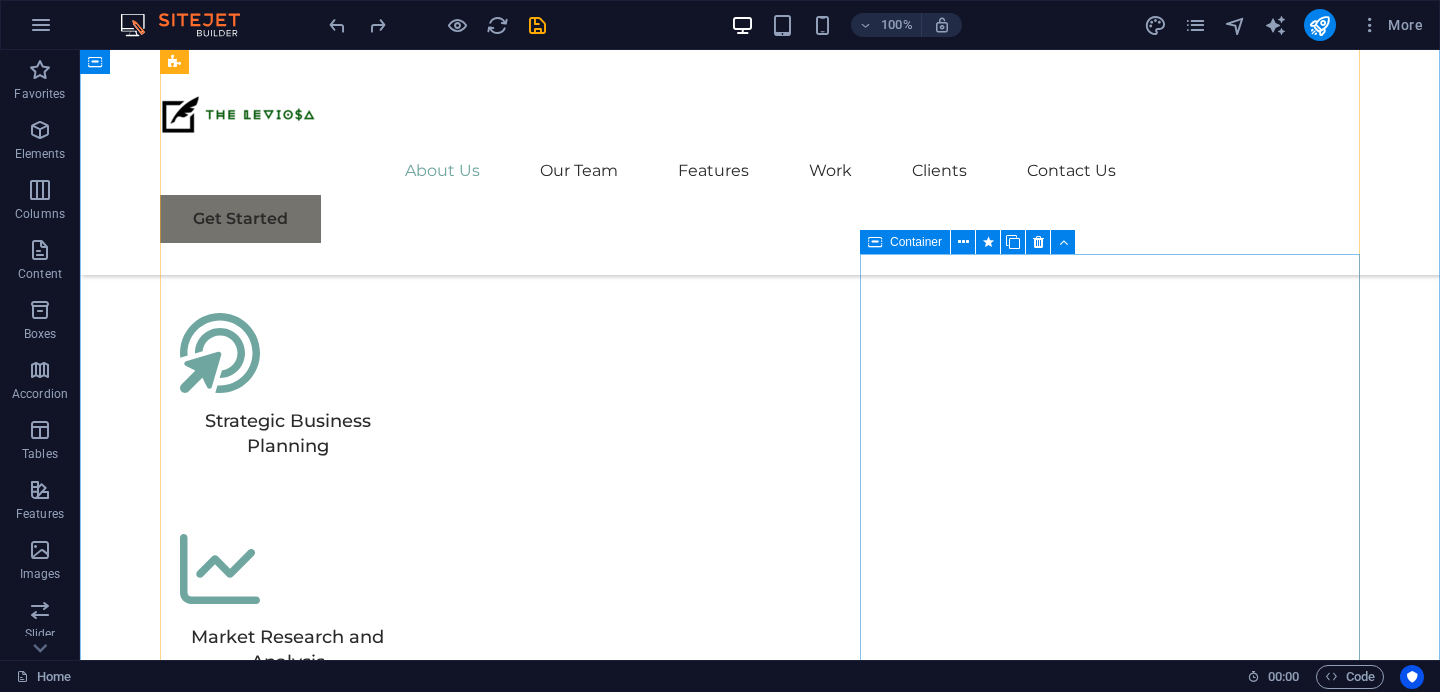 click on "Container" at bounding box center [916, 242] 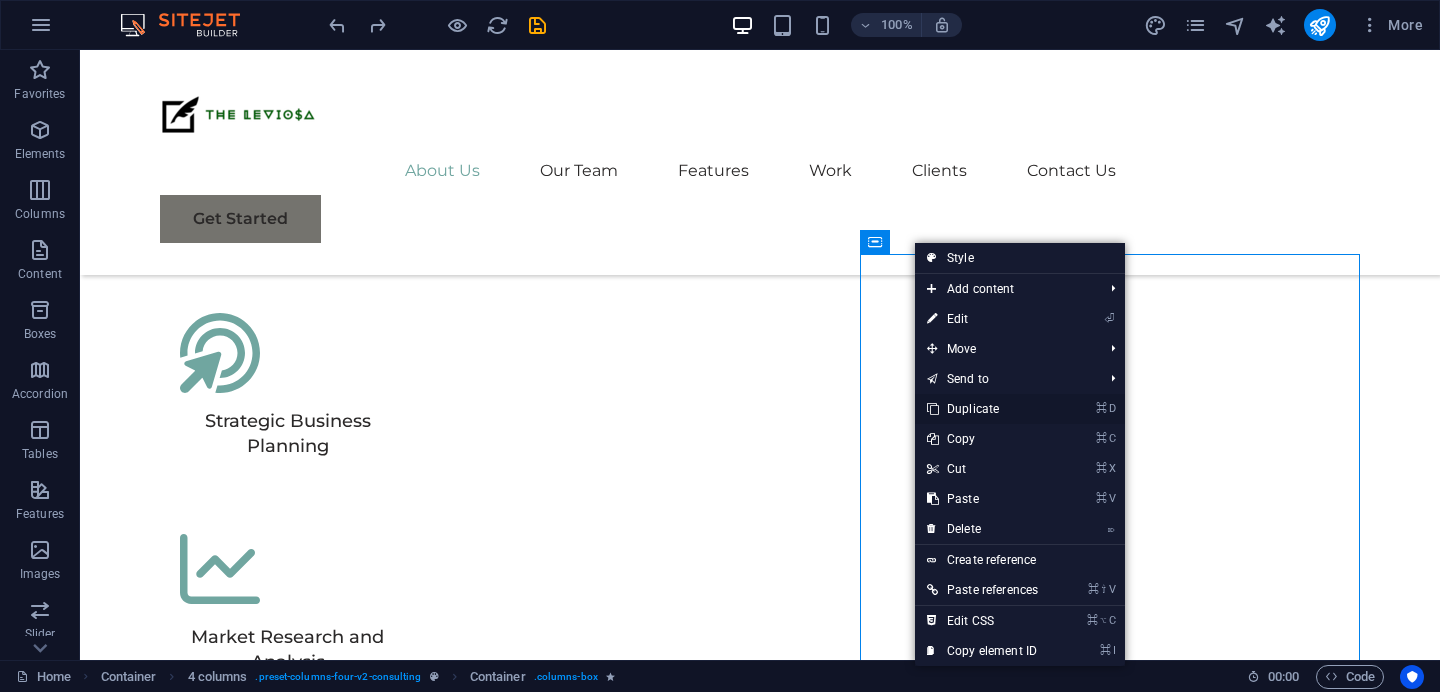 click on "⌘ D  Duplicate" at bounding box center [982, 409] 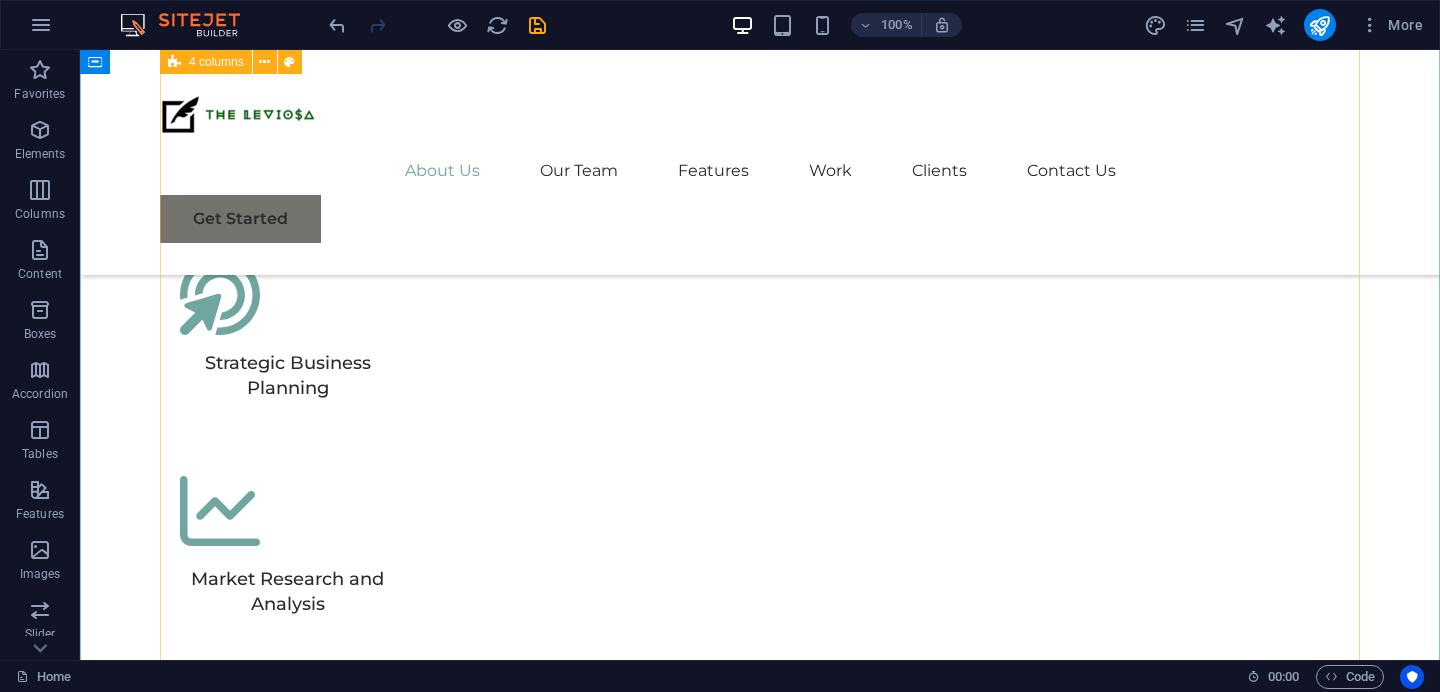 scroll, scrollTop: 4612, scrollLeft: 0, axis: vertical 